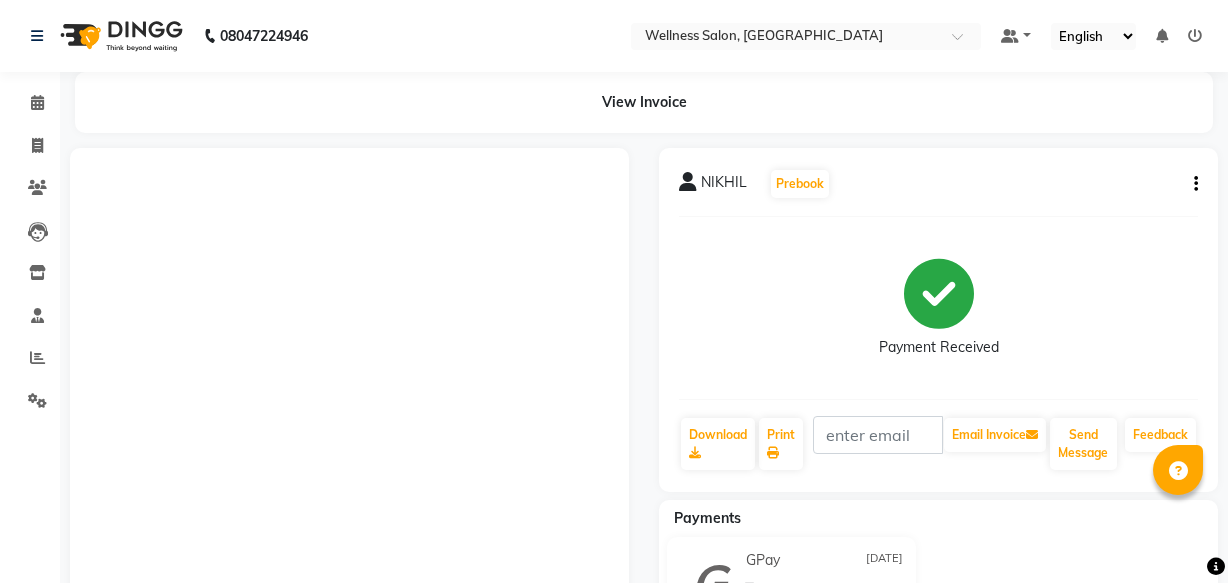 scroll, scrollTop: 0, scrollLeft: 0, axis: both 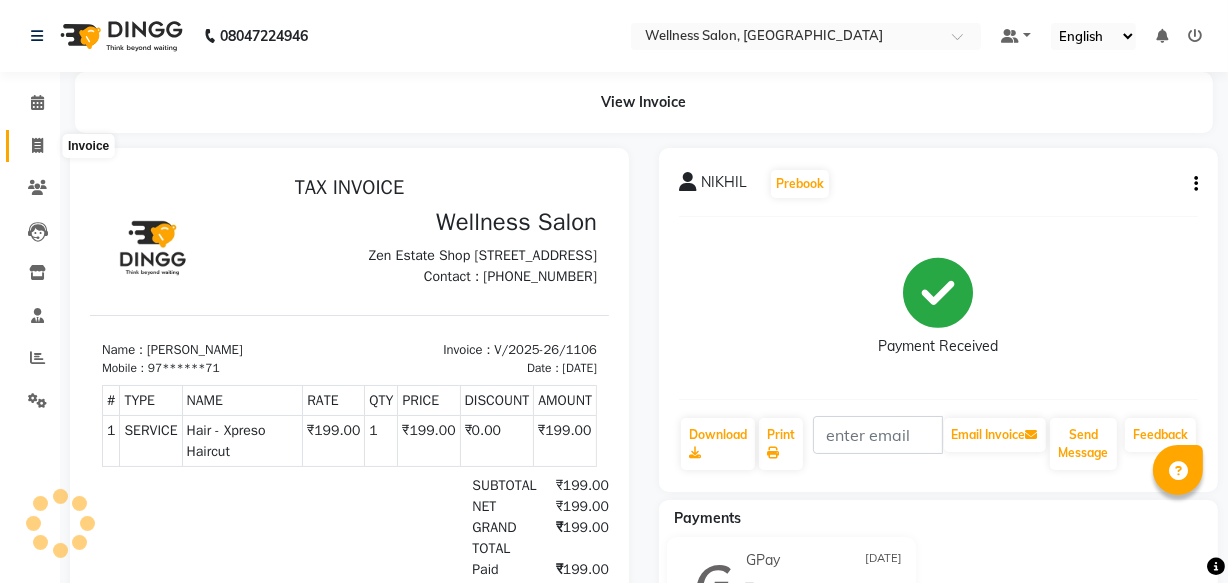 click 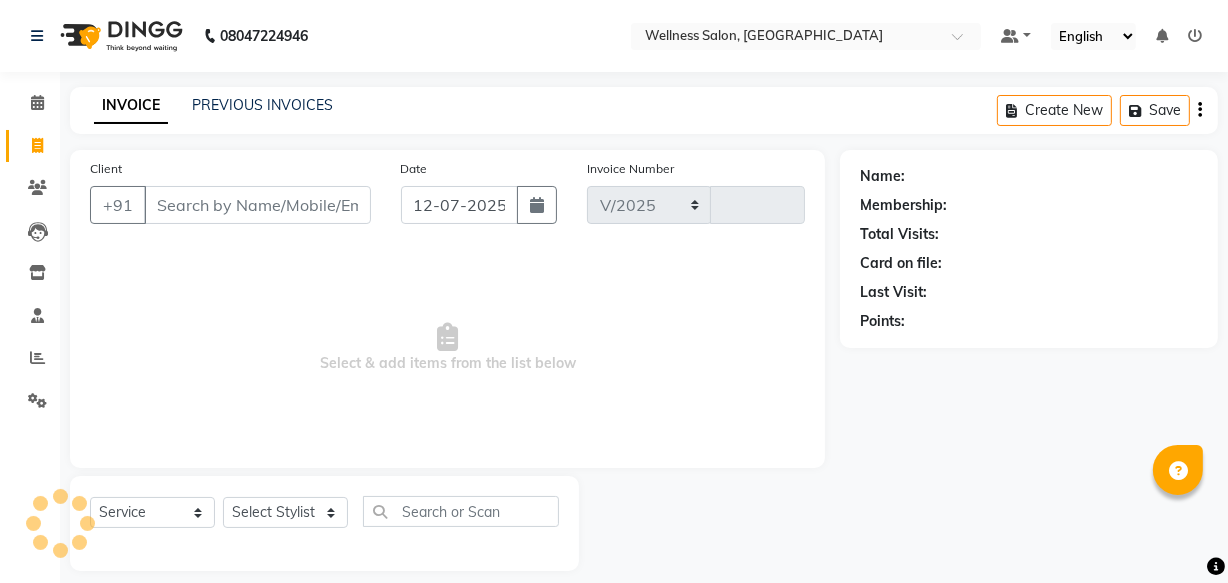 select on "4872" 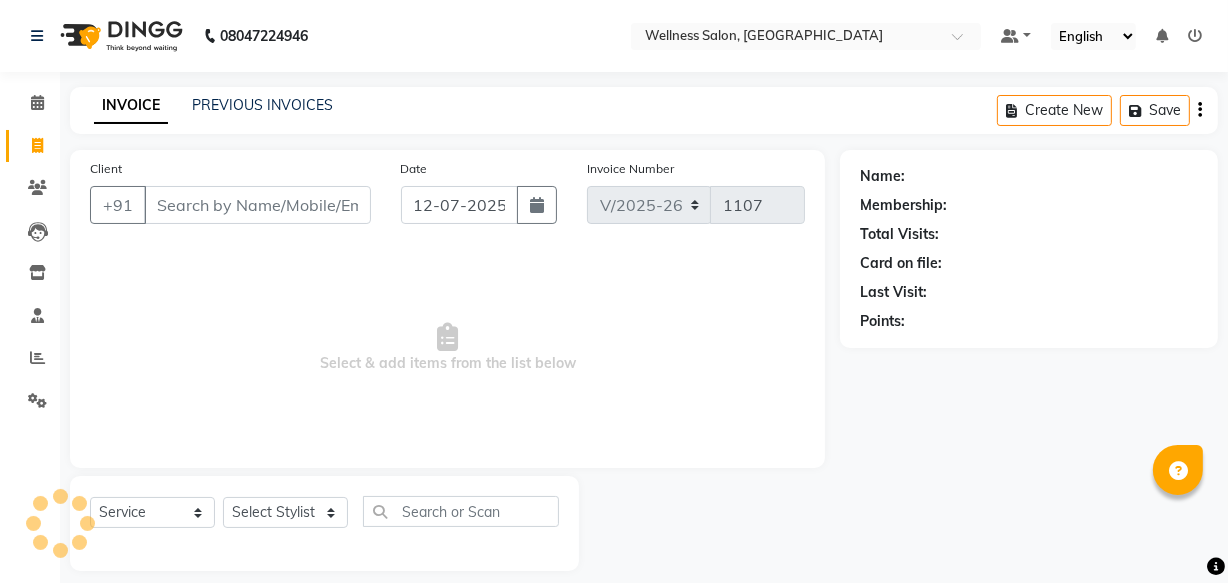 scroll, scrollTop: 19, scrollLeft: 0, axis: vertical 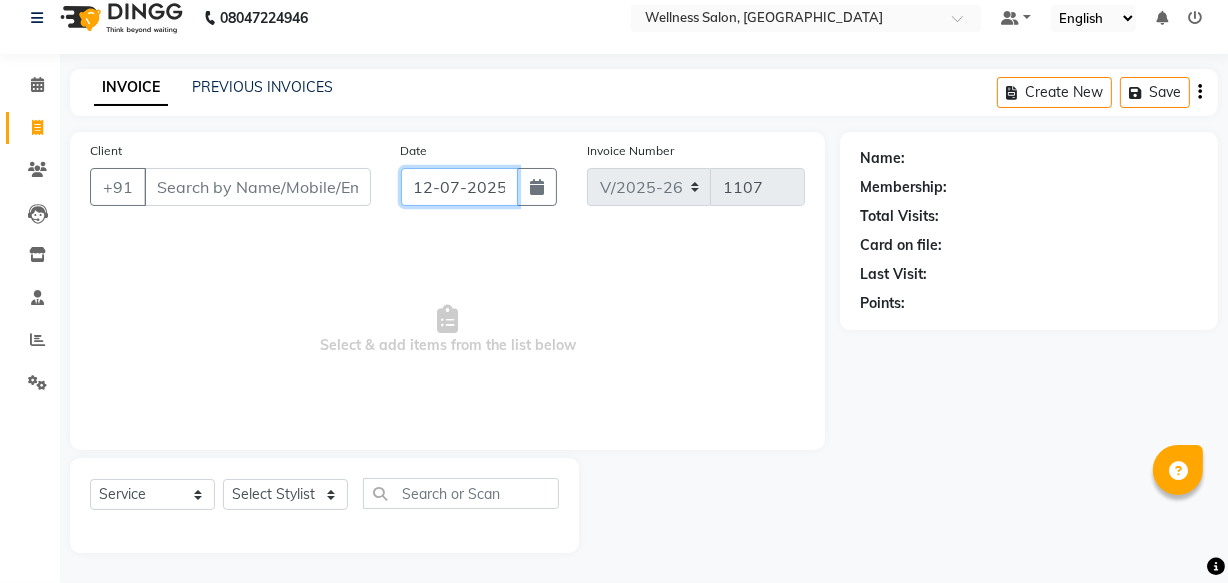 click on "12-07-2025" 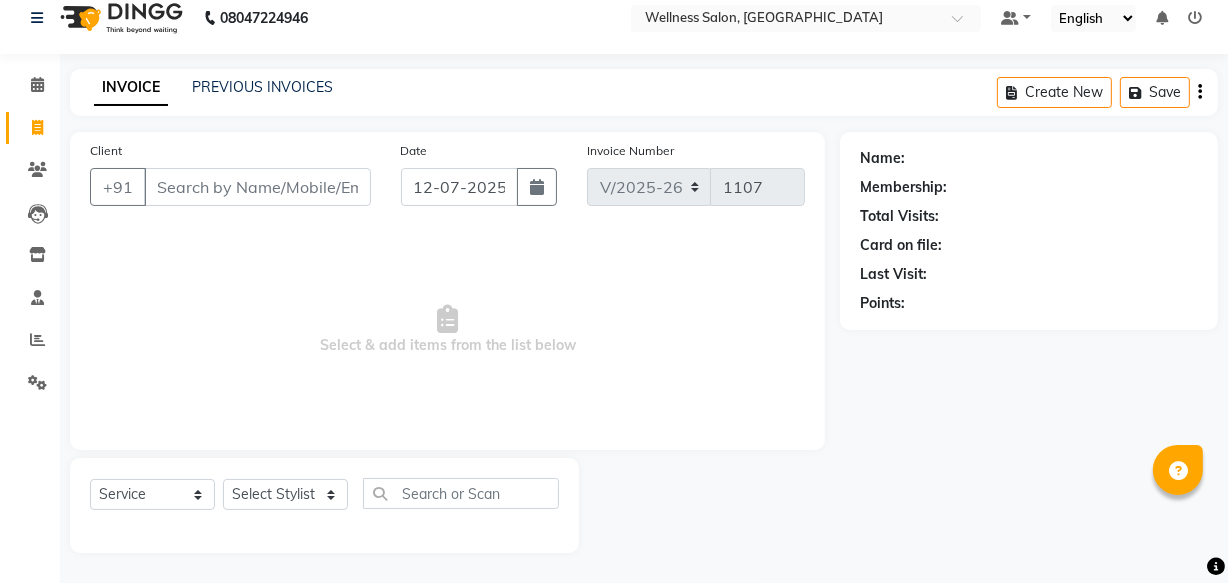select on "7" 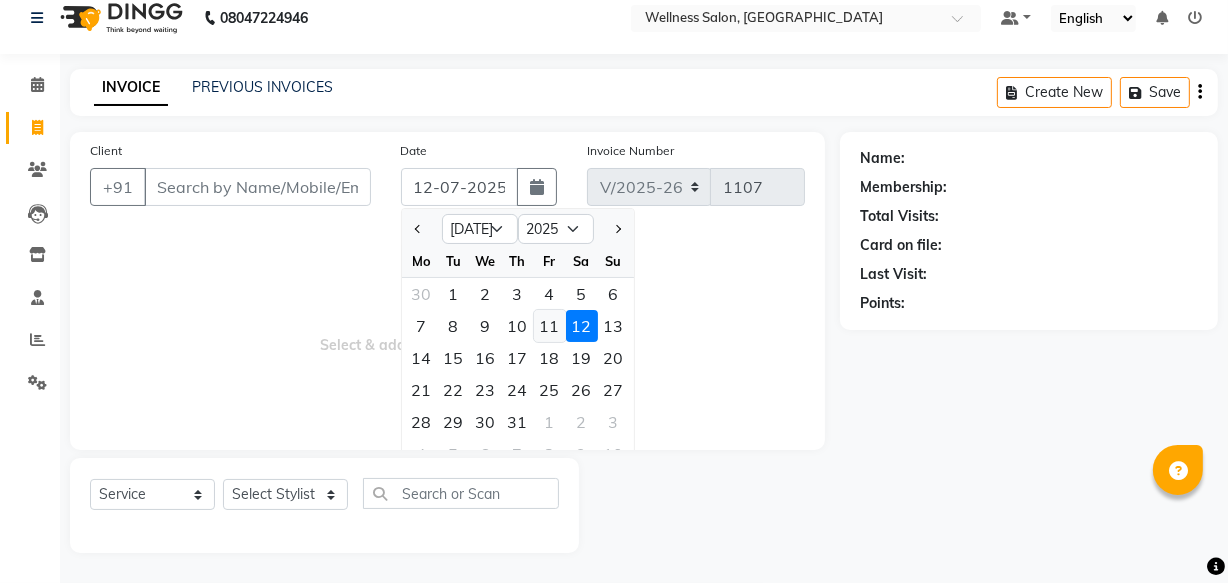 click on "11" 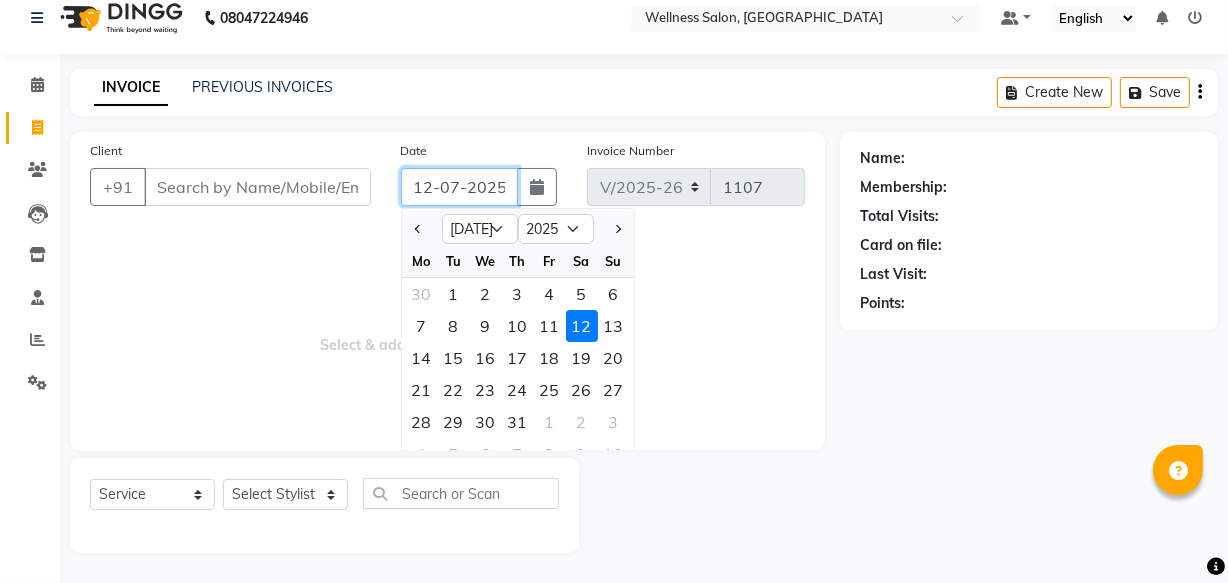 type on "[DATE]" 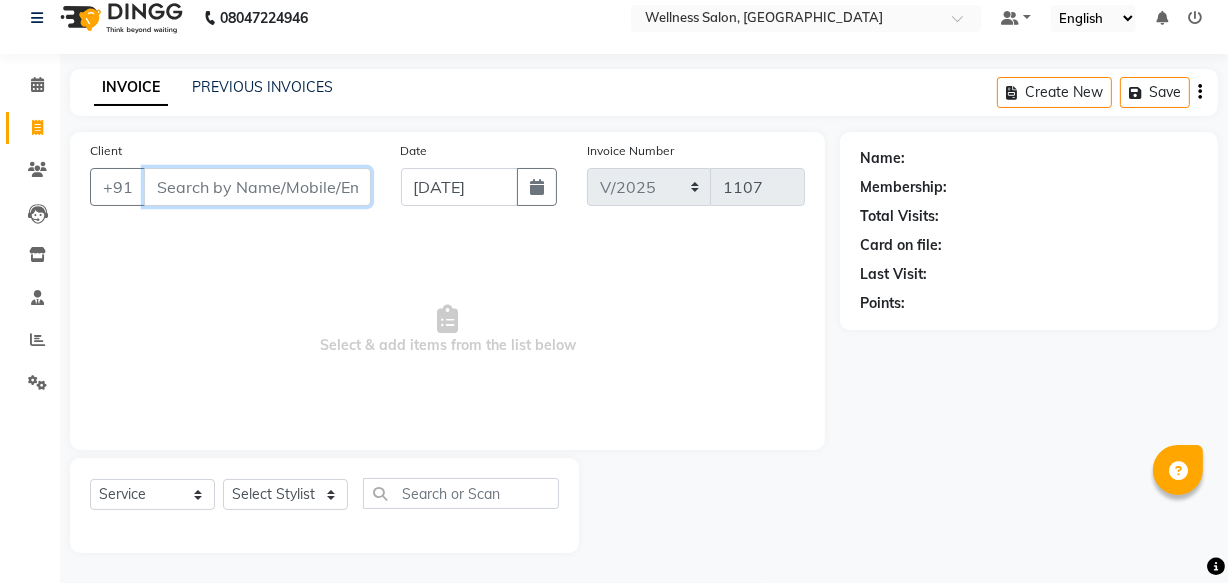 click on "Client" at bounding box center (257, 187) 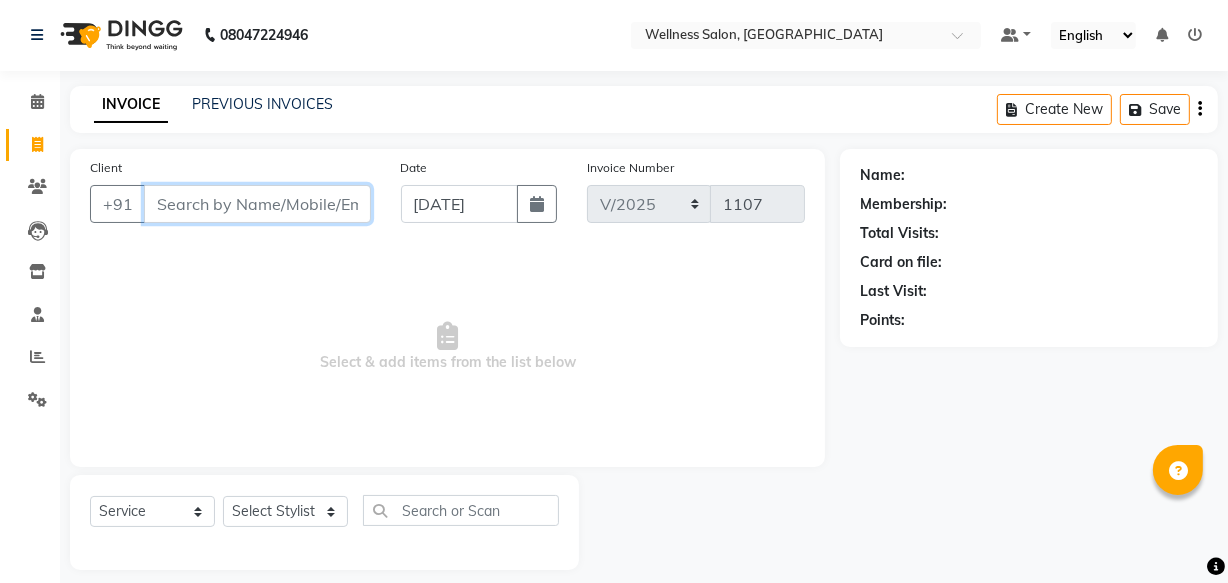 scroll, scrollTop: 0, scrollLeft: 0, axis: both 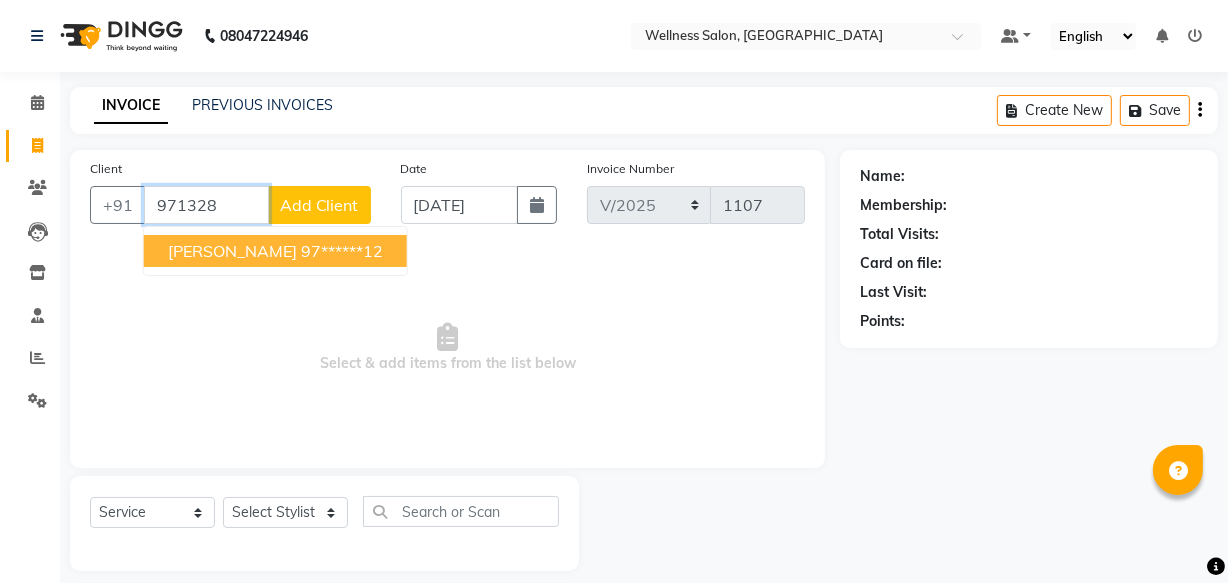 click on "97******12" at bounding box center [342, 251] 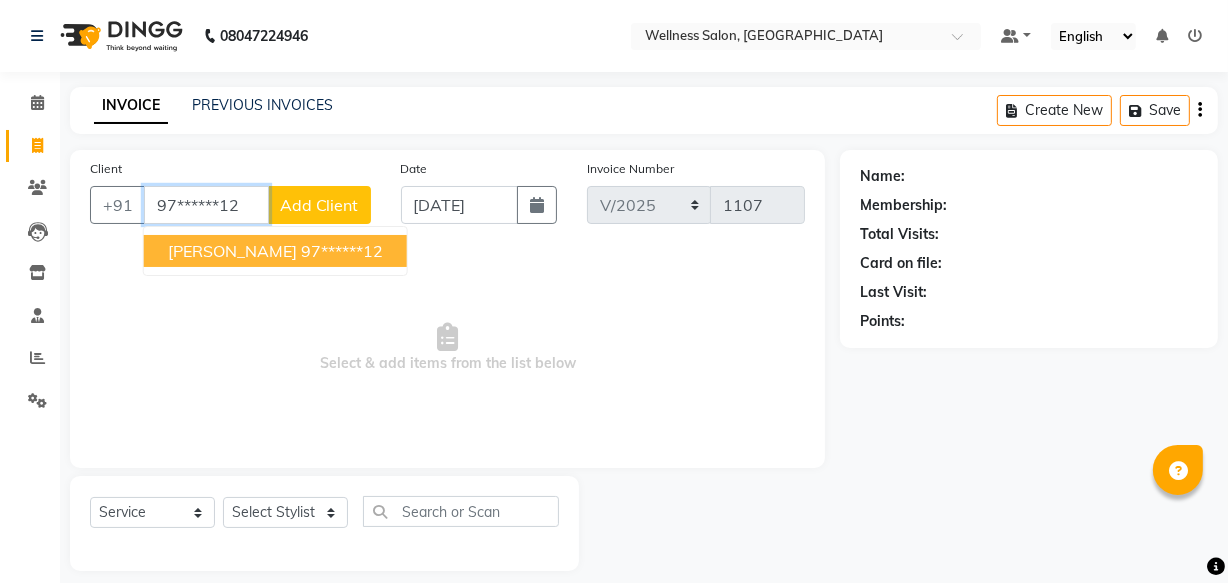 type on "97******12" 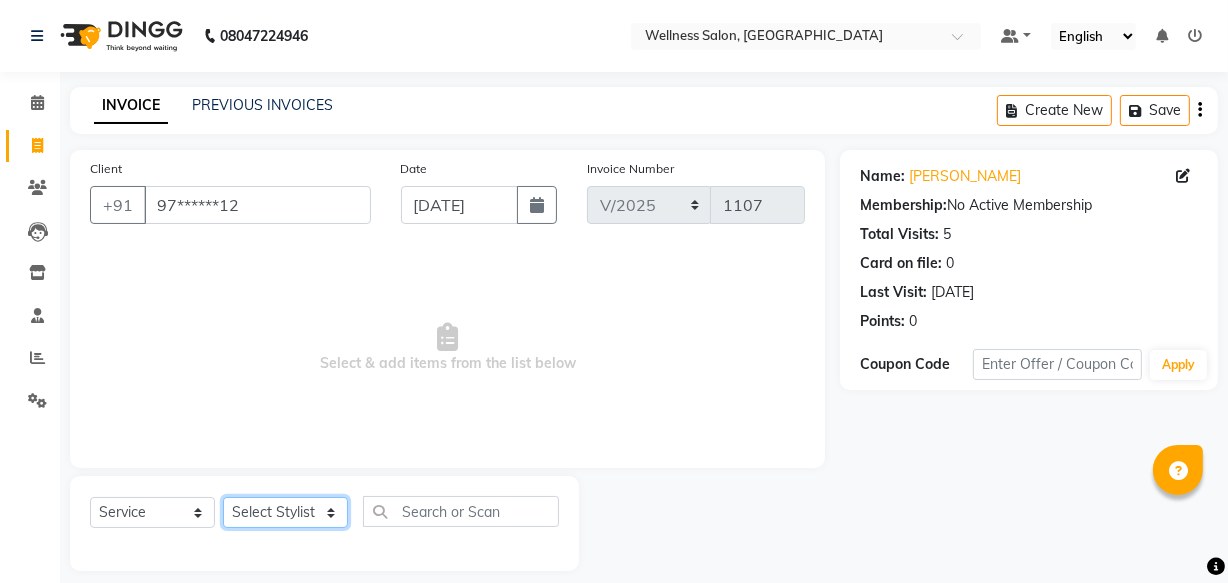 click on "Select Stylist Academy Babita [PERSON_NAME] Manager [PERSON_NAME]" 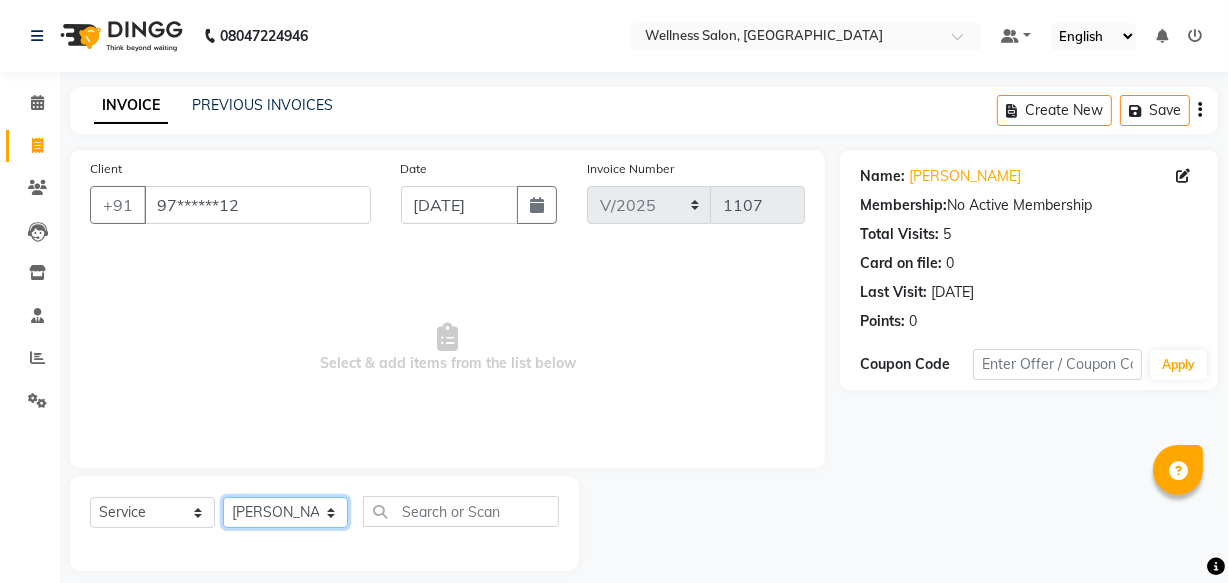 click on "Select Stylist Academy Babita [PERSON_NAME] Manager [PERSON_NAME]" 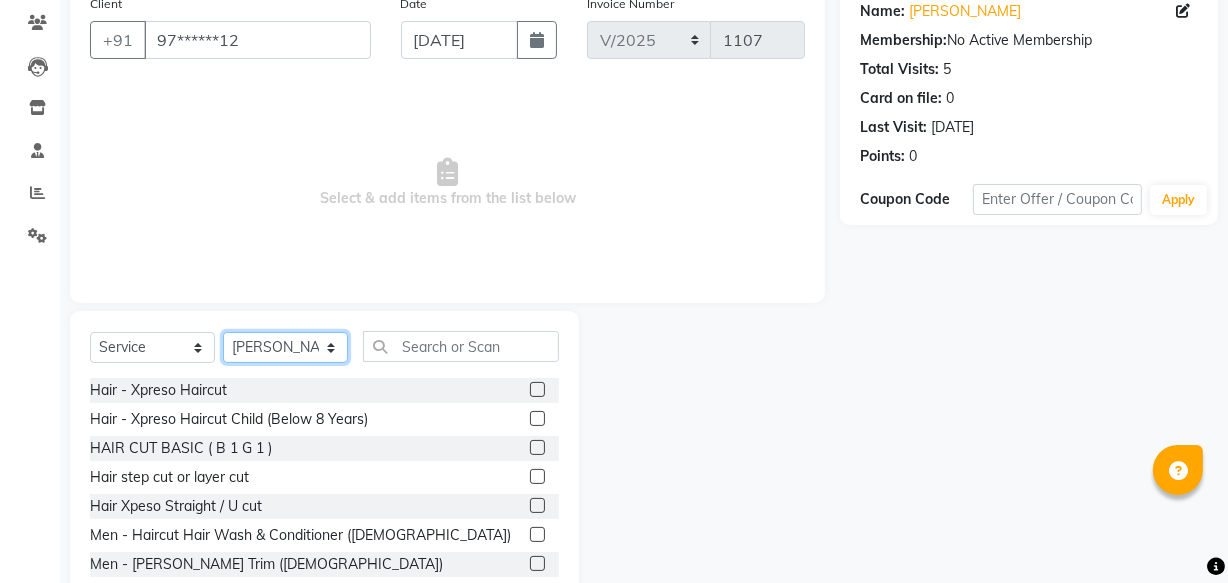 scroll, scrollTop: 219, scrollLeft: 0, axis: vertical 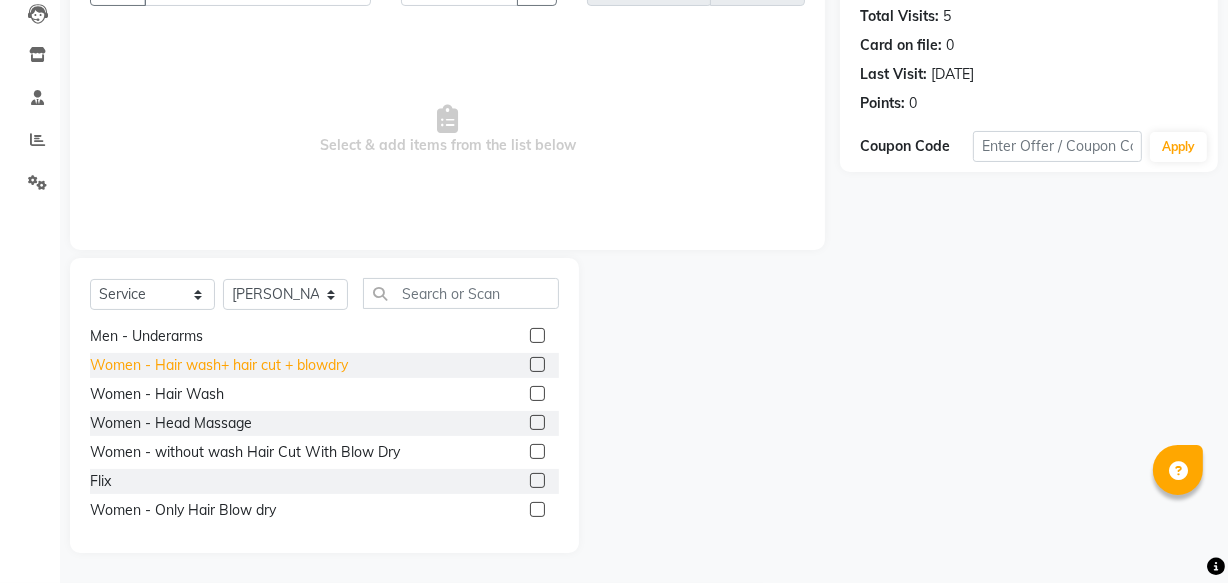 click on "Women - Hair wash+ hair cut + blowdry" 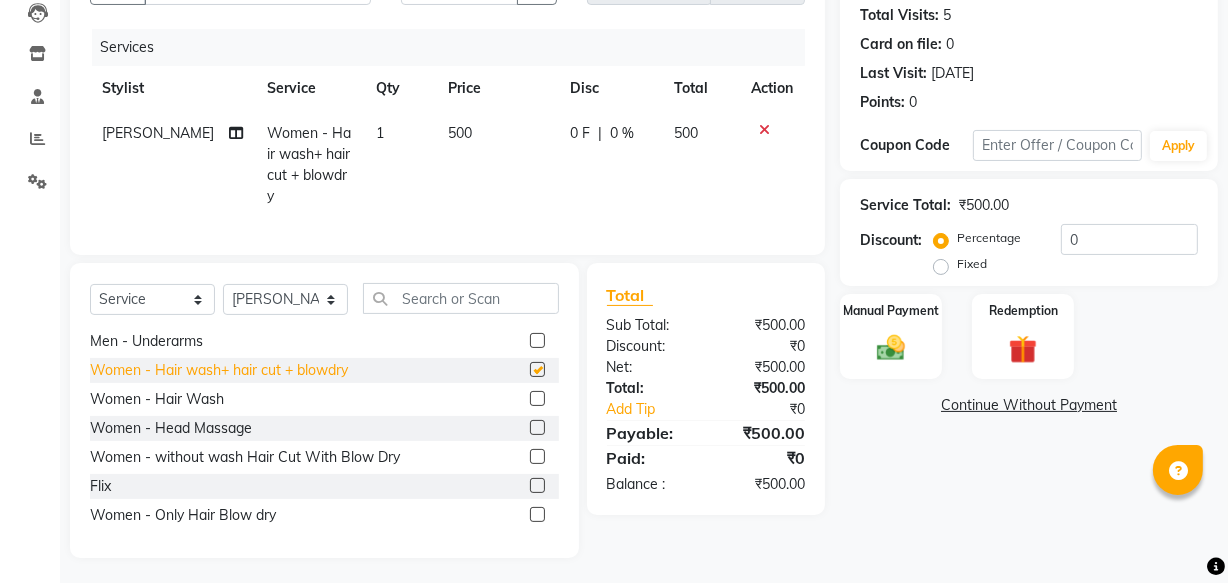checkbox on "false" 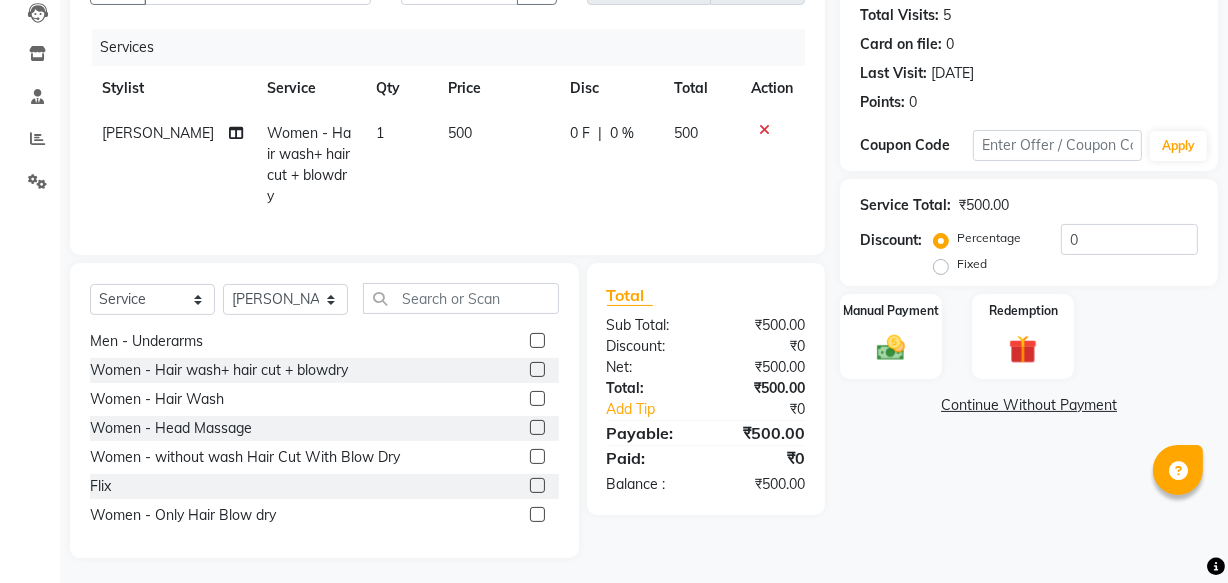 click on "0 F" 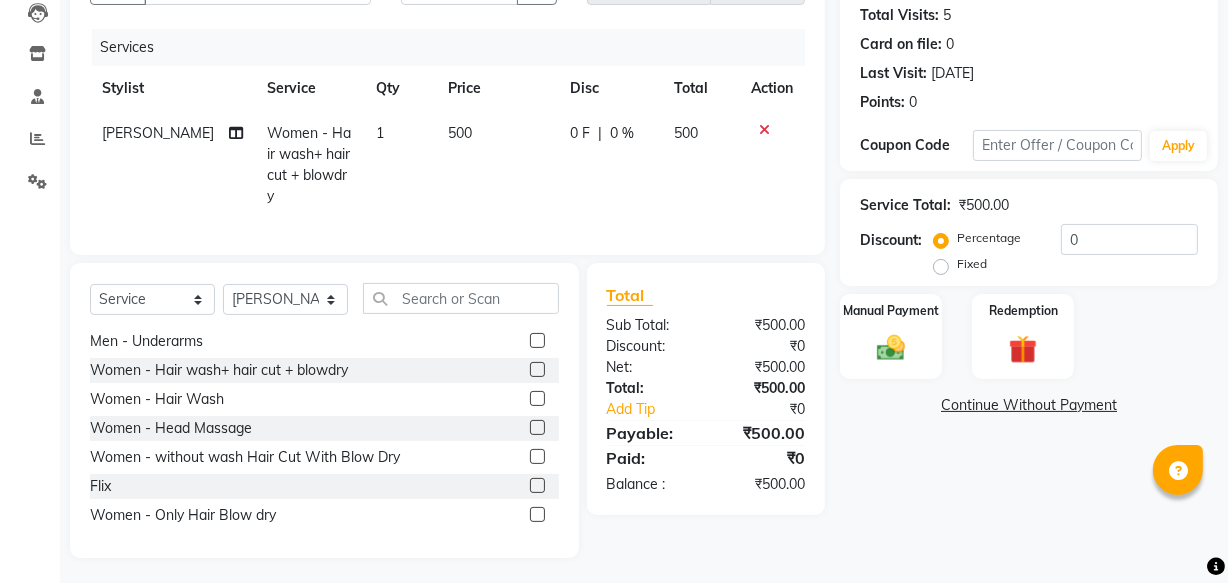 select on "61588" 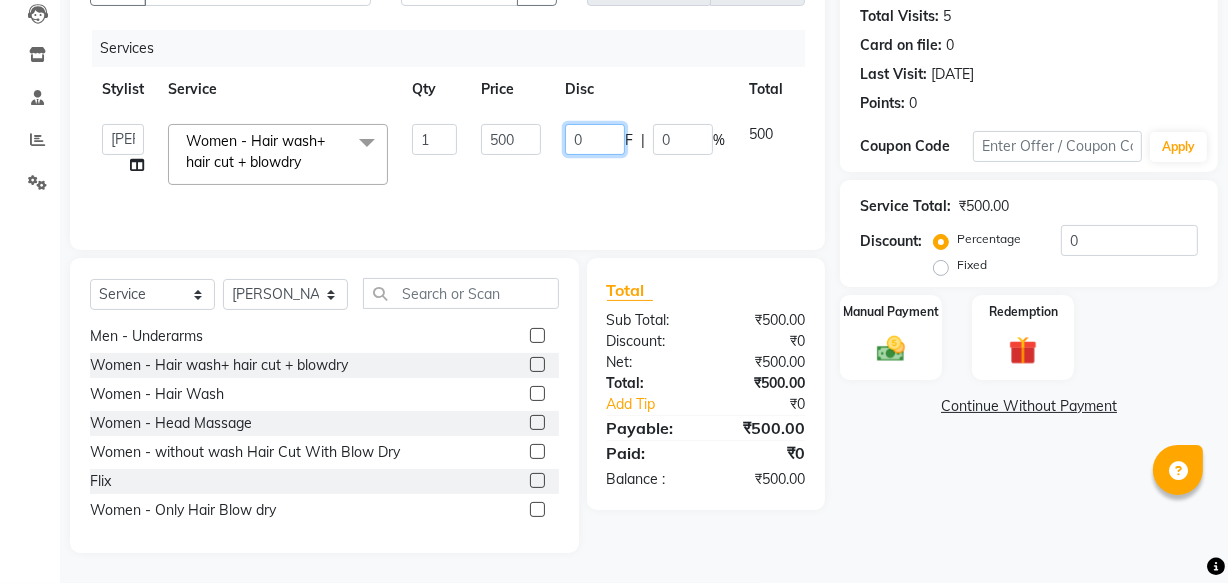 click on "0" 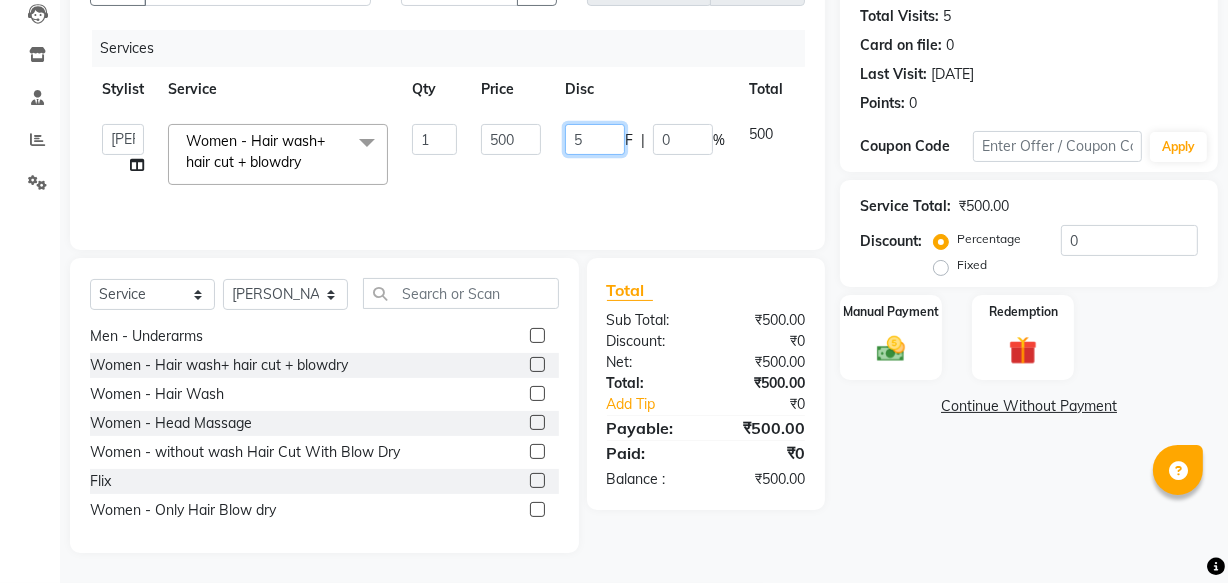 type on "50" 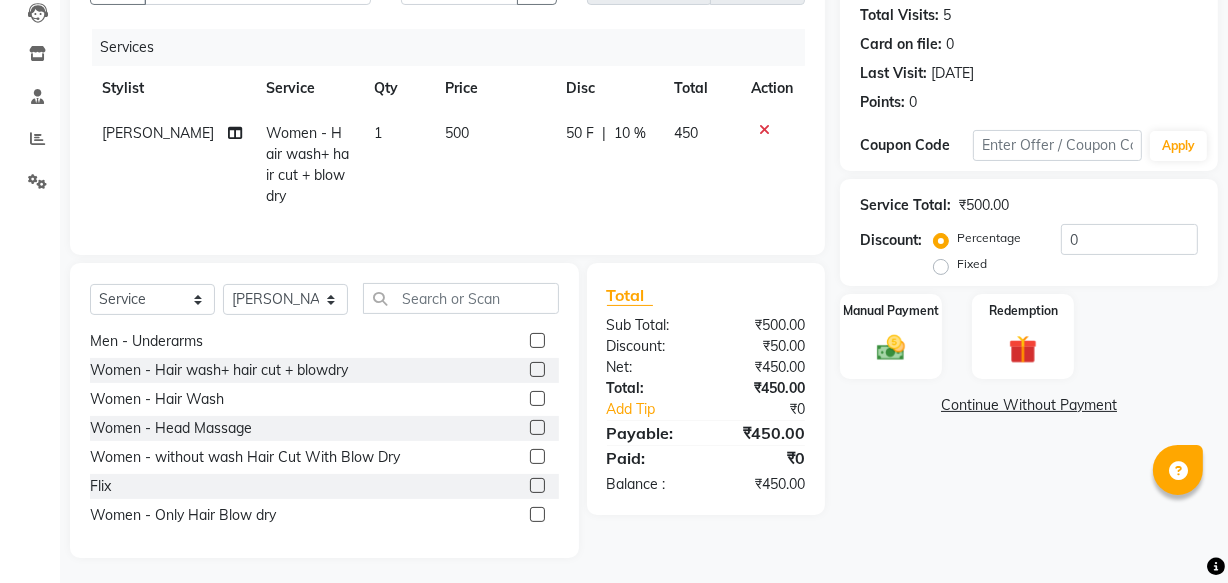 click on "[PERSON_NAME]  Women - Hair wash+ hair cut + blowdry 1 500 50 F | 10 % 450" 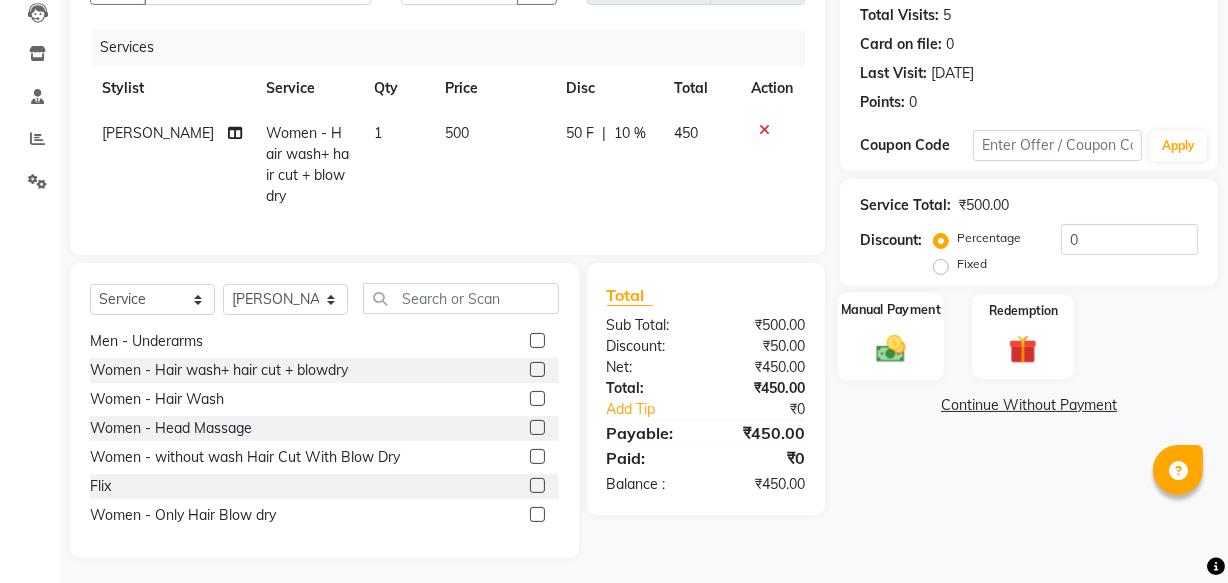 click 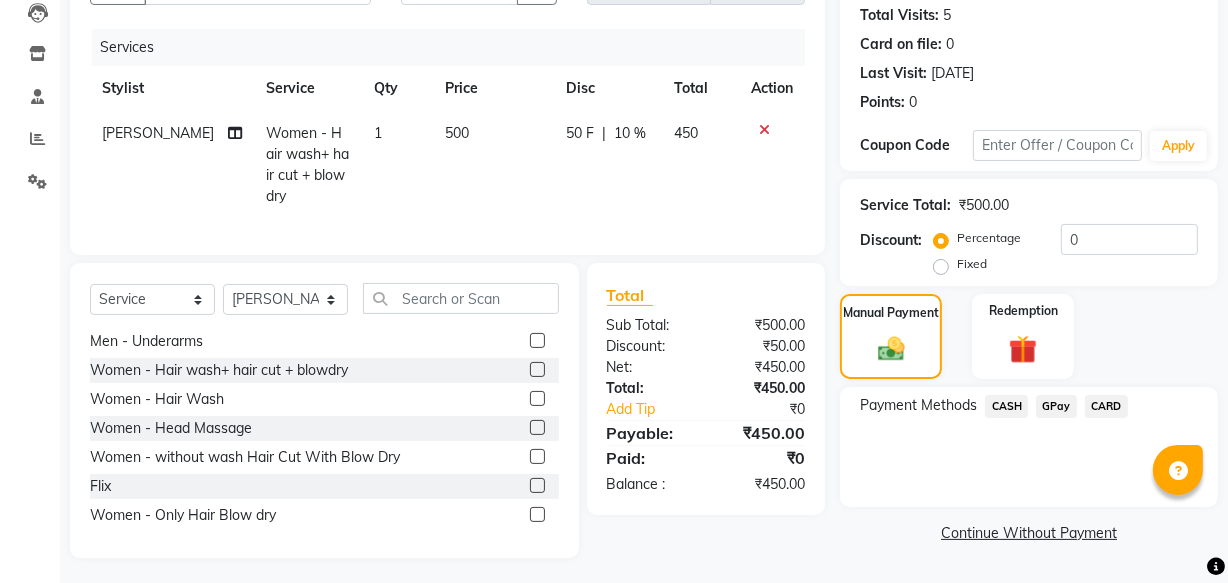 click on "GPay" 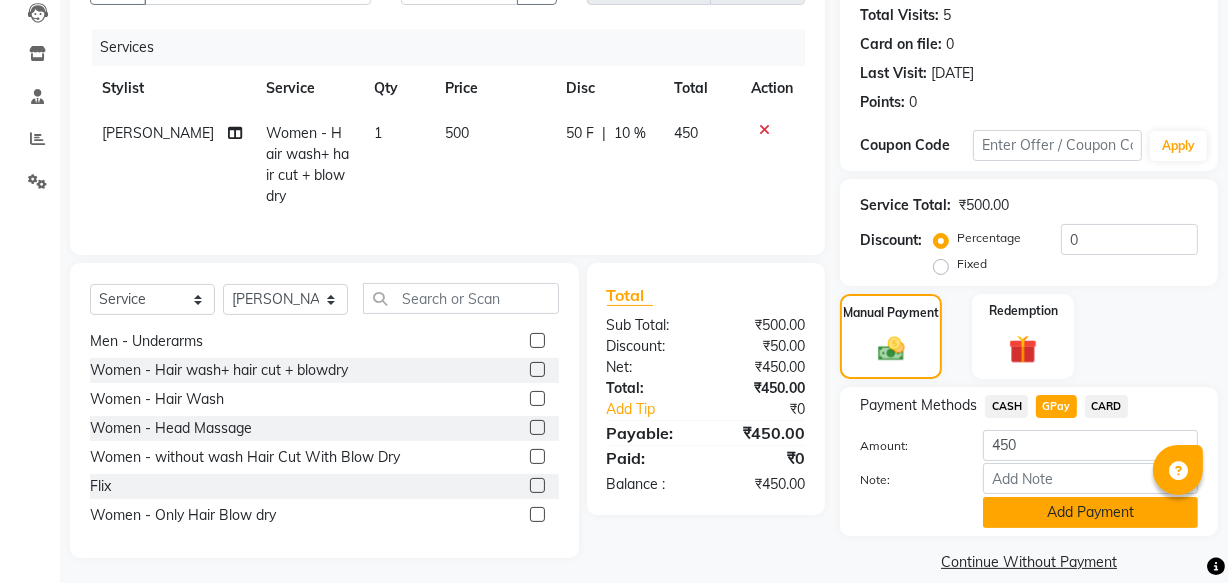 click on "Add Payment" 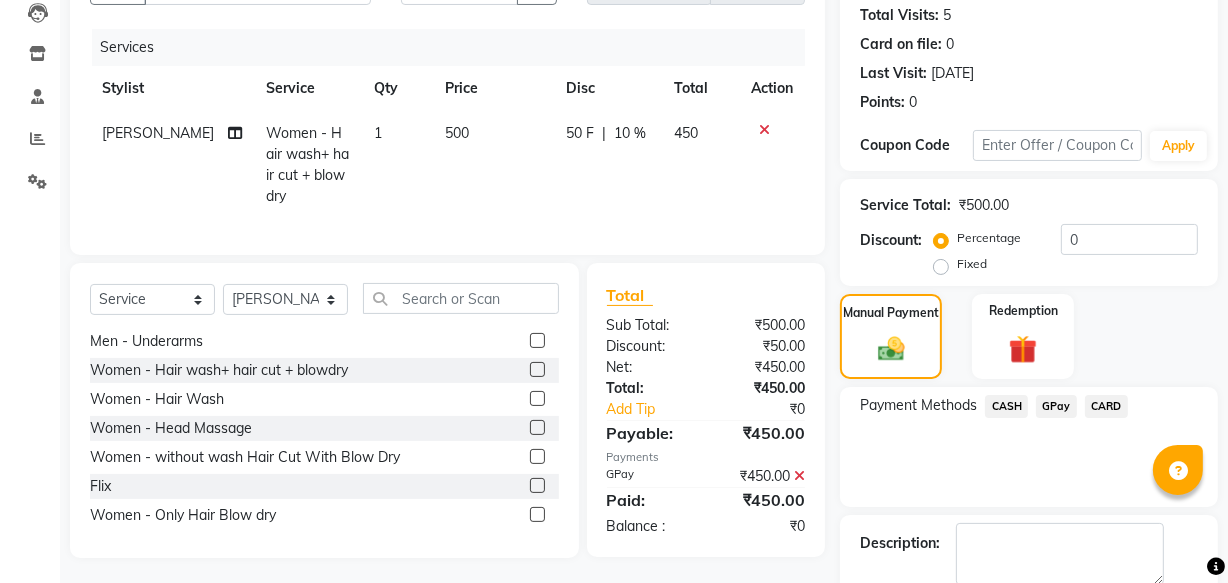 scroll, scrollTop: 326, scrollLeft: 0, axis: vertical 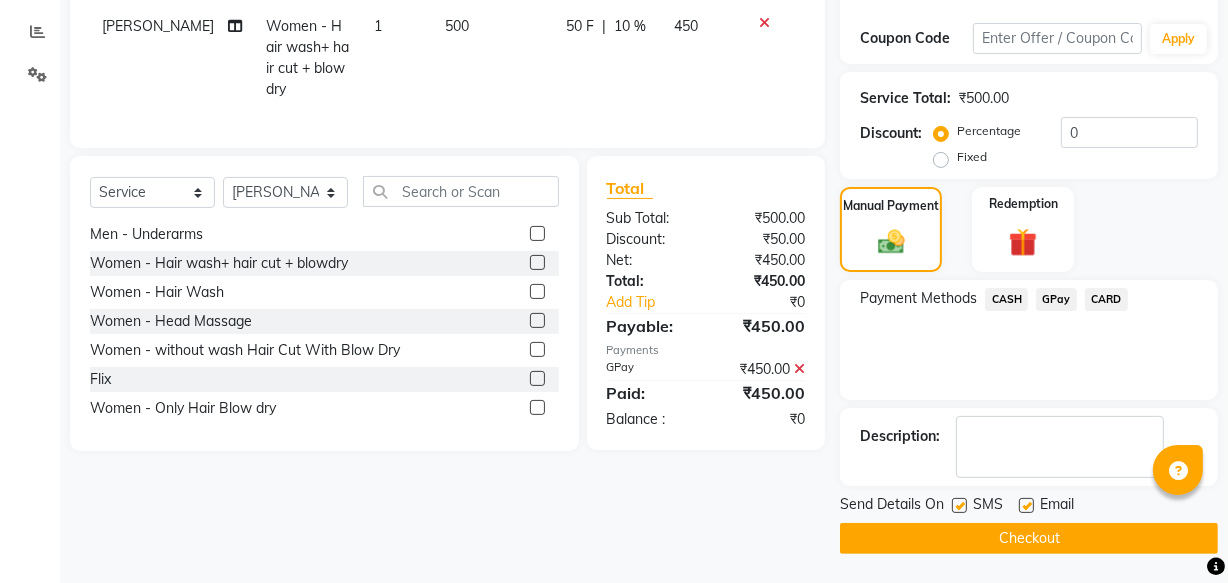 click on "Checkout" 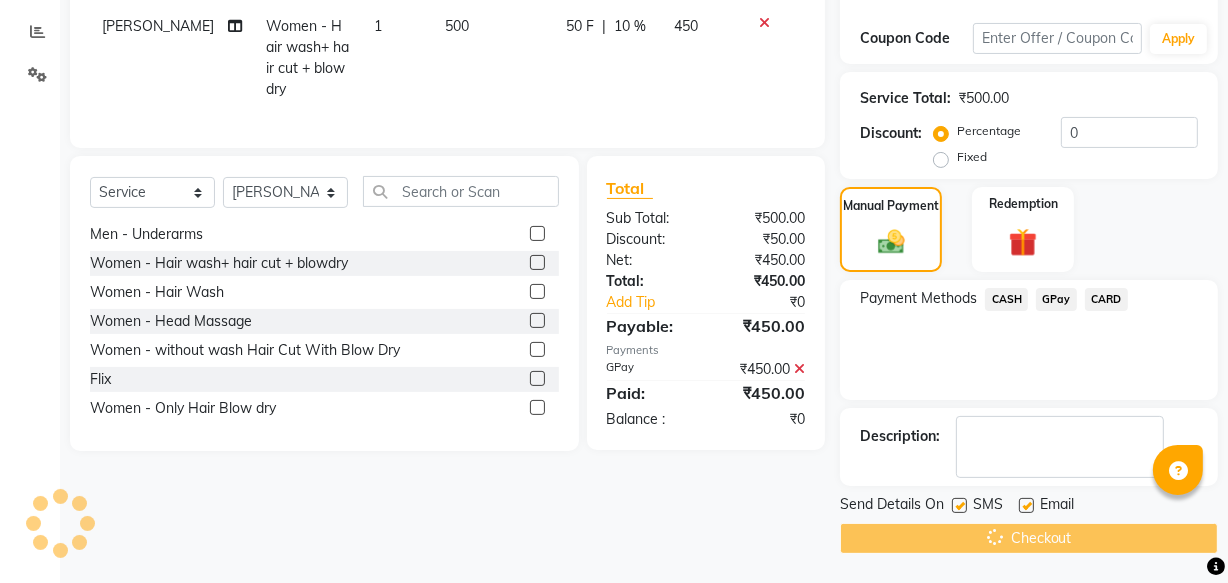 scroll, scrollTop: 0, scrollLeft: 0, axis: both 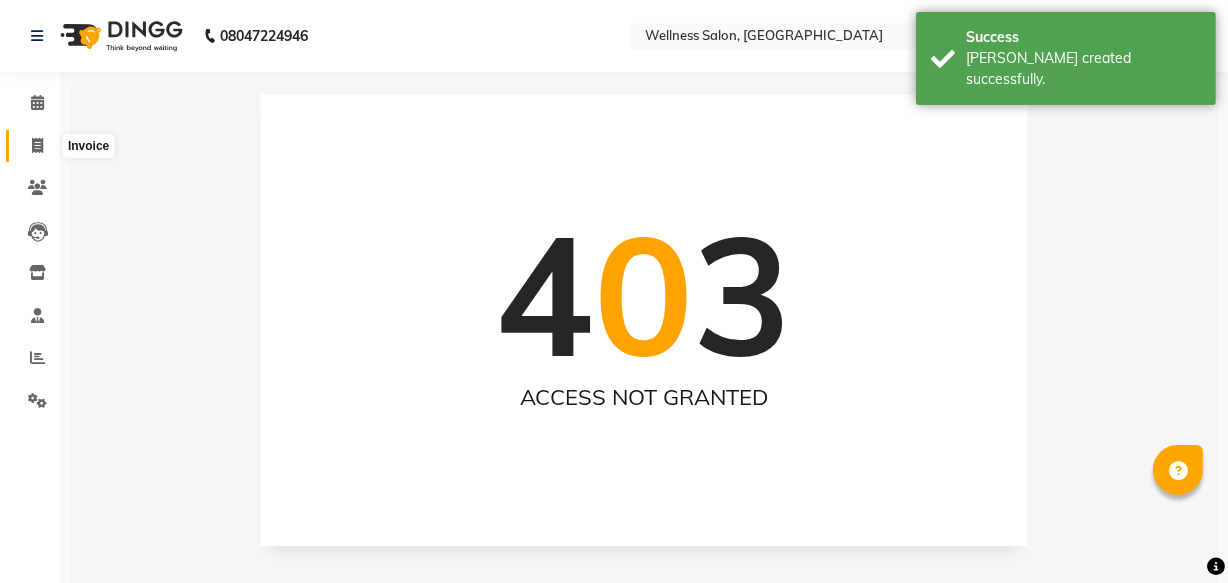 click 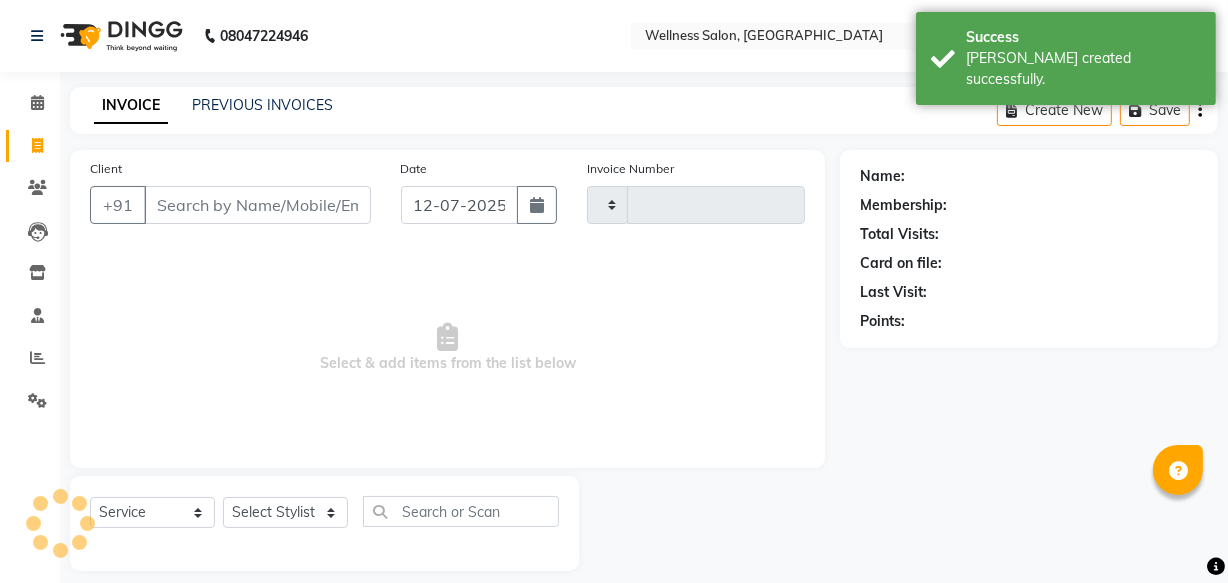 scroll, scrollTop: 19, scrollLeft: 0, axis: vertical 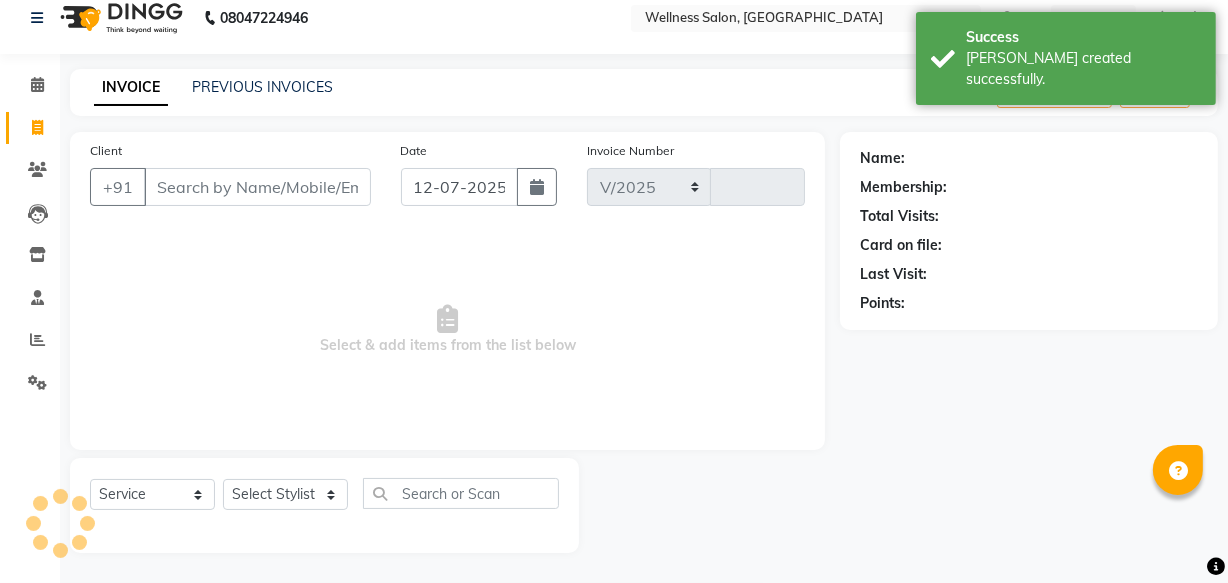 select on "4872" 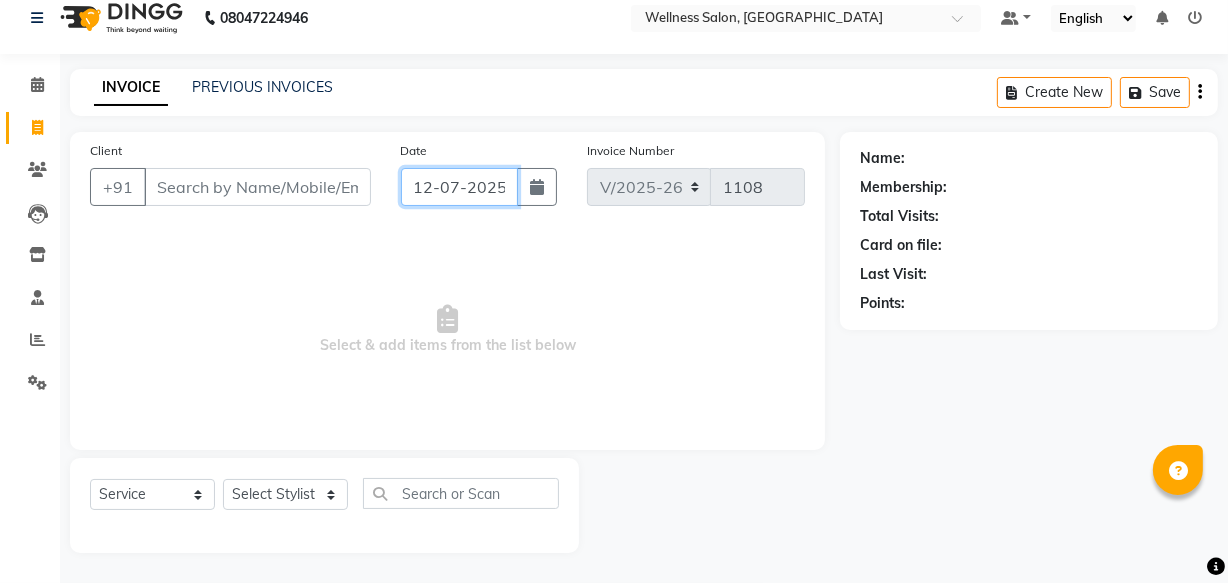 click on "12-07-2025" 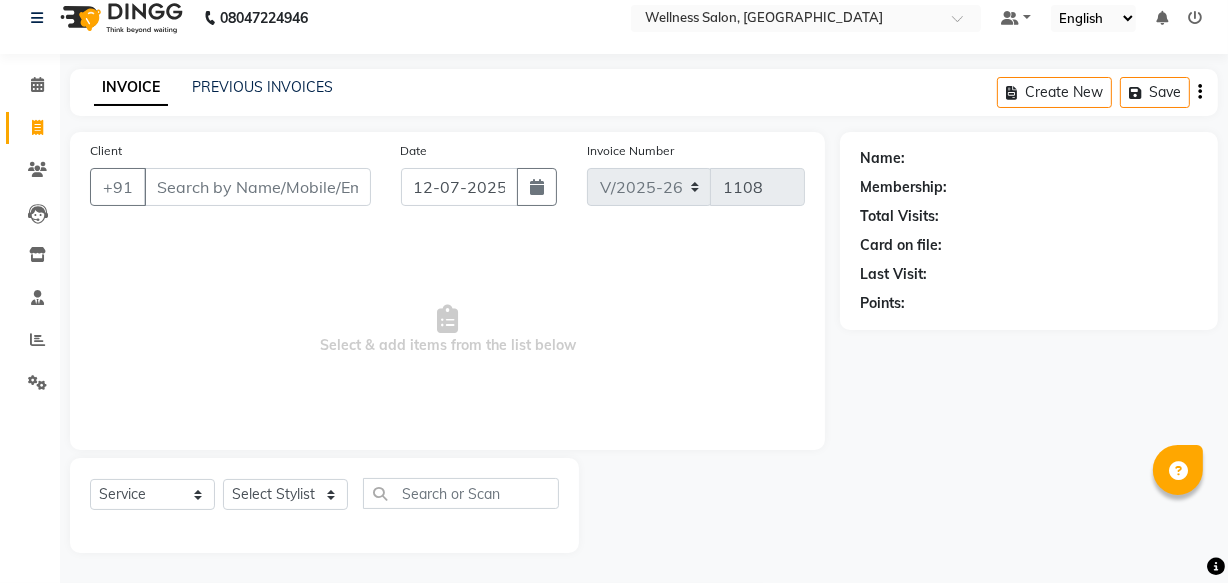 select on "7" 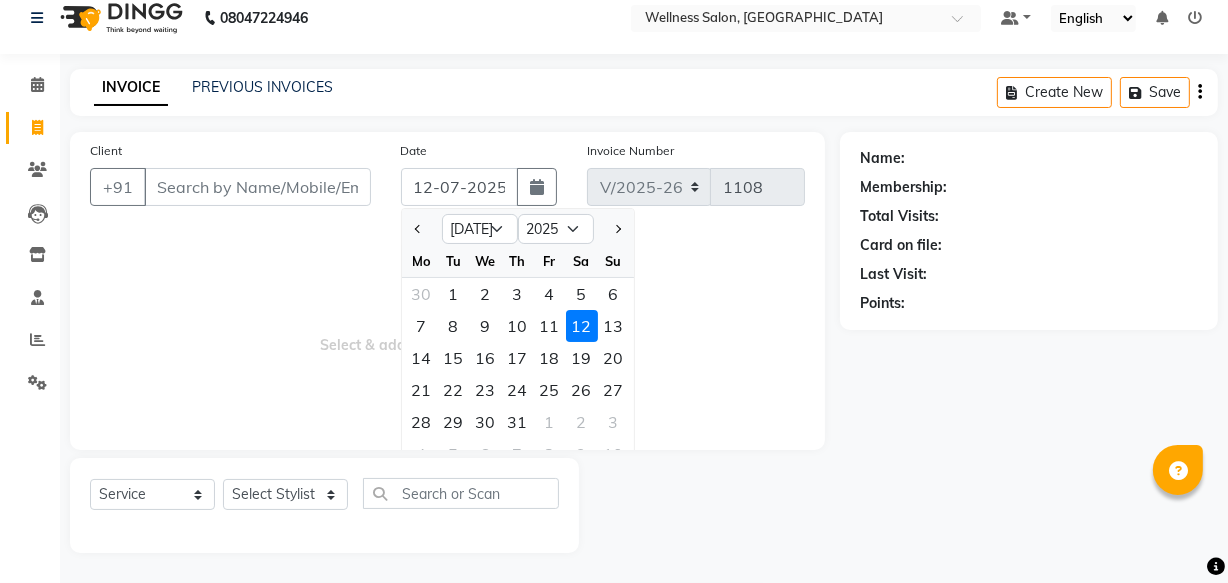 click on "11" 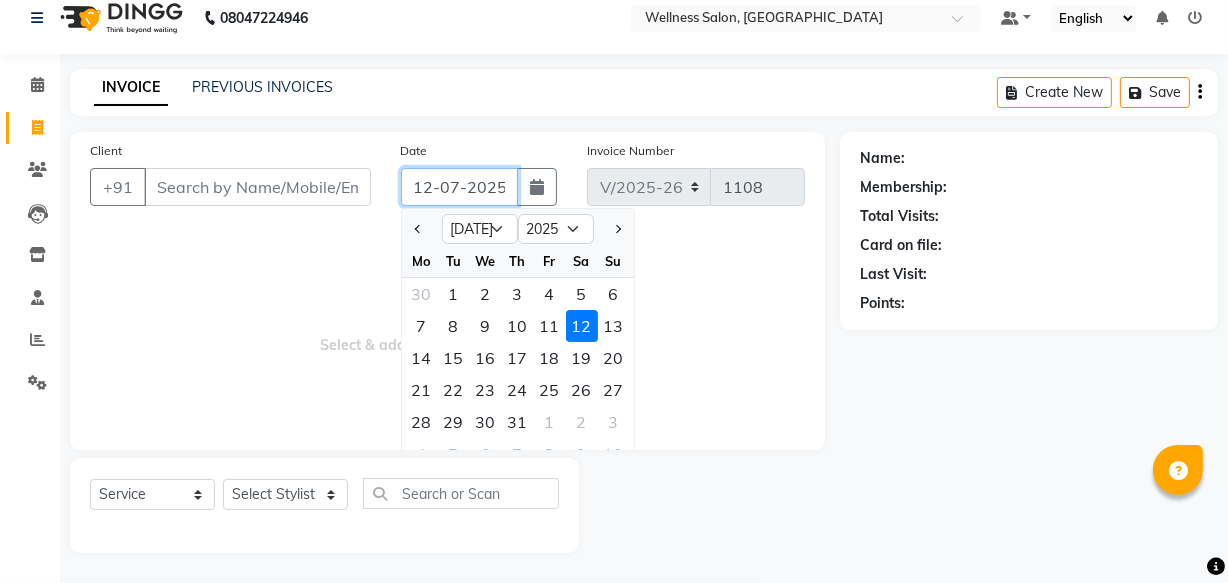 type on "[DATE]" 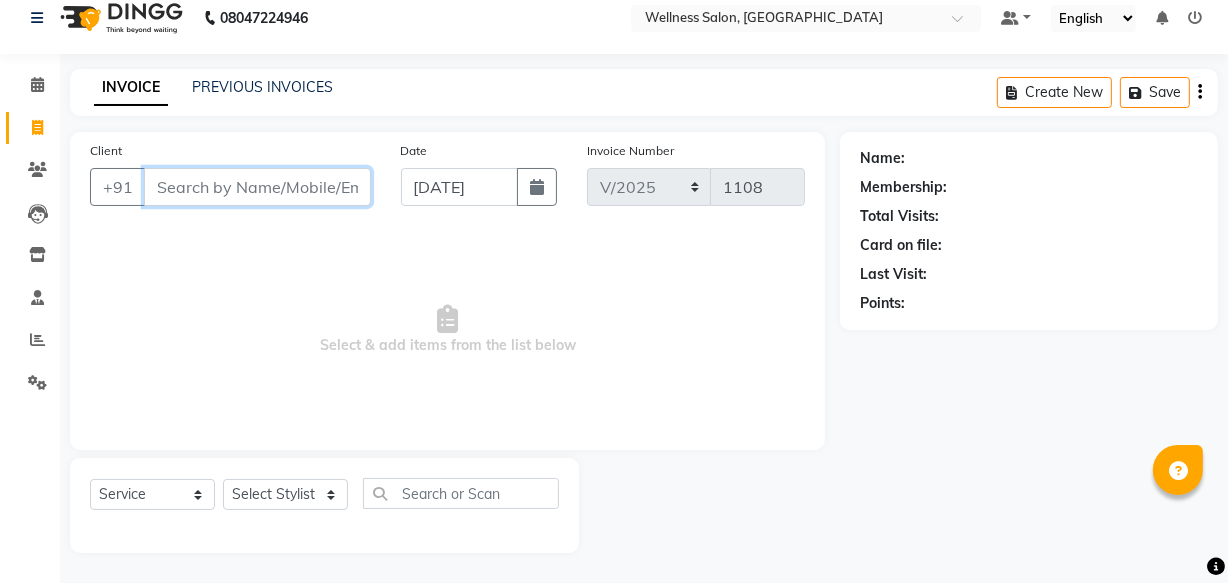 click on "Client" at bounding box center [257, 187] 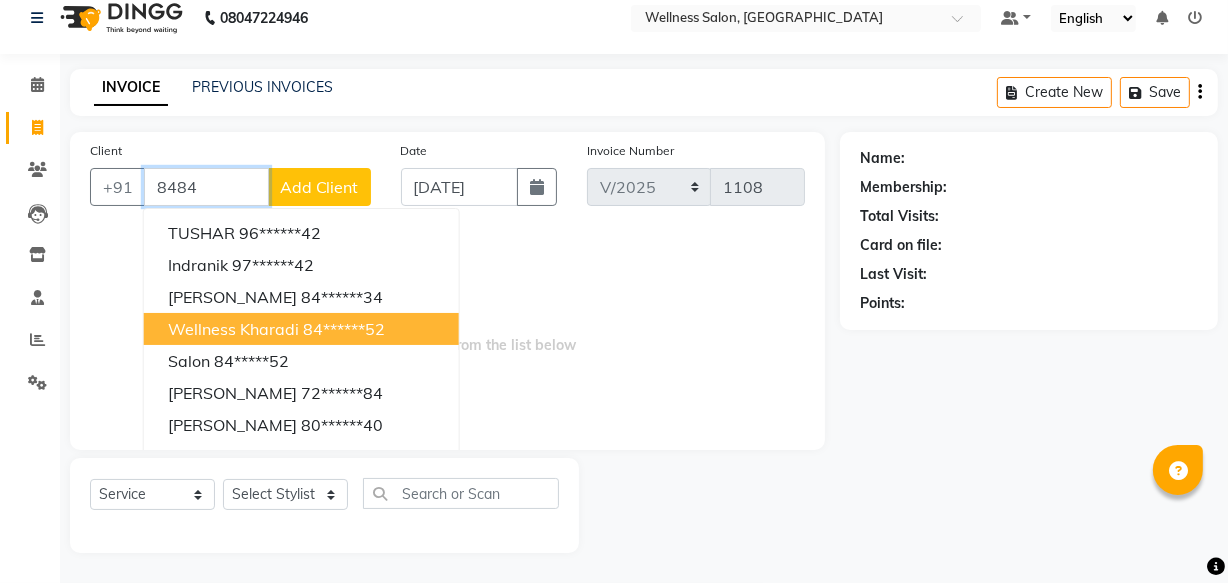 click on "wellness kharadi" at bounding box center (233, 329) 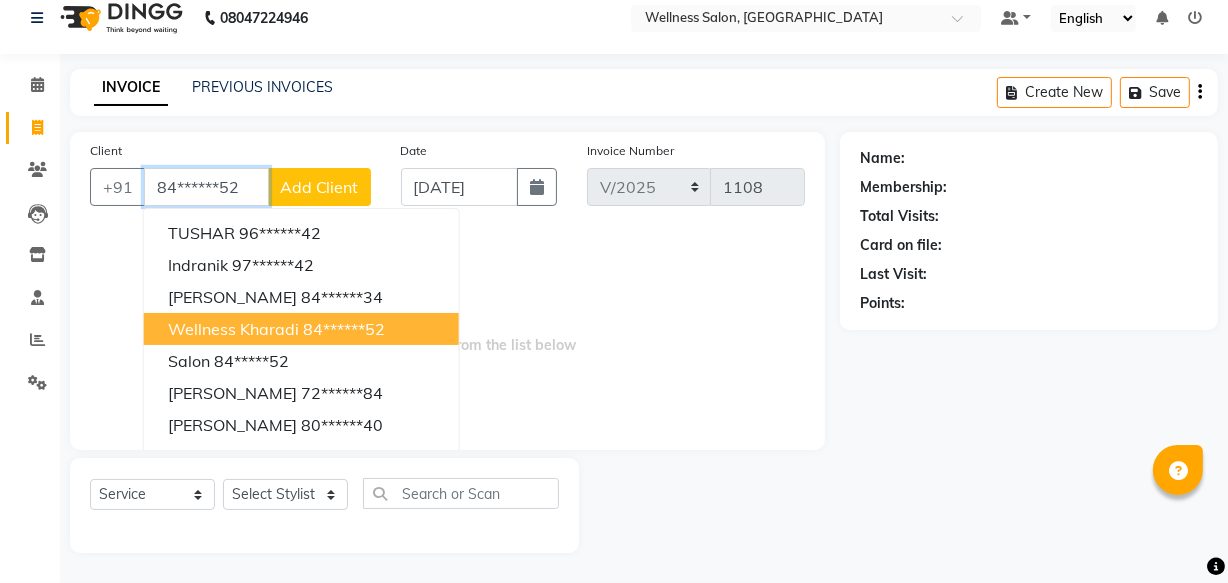 type on "84******52" 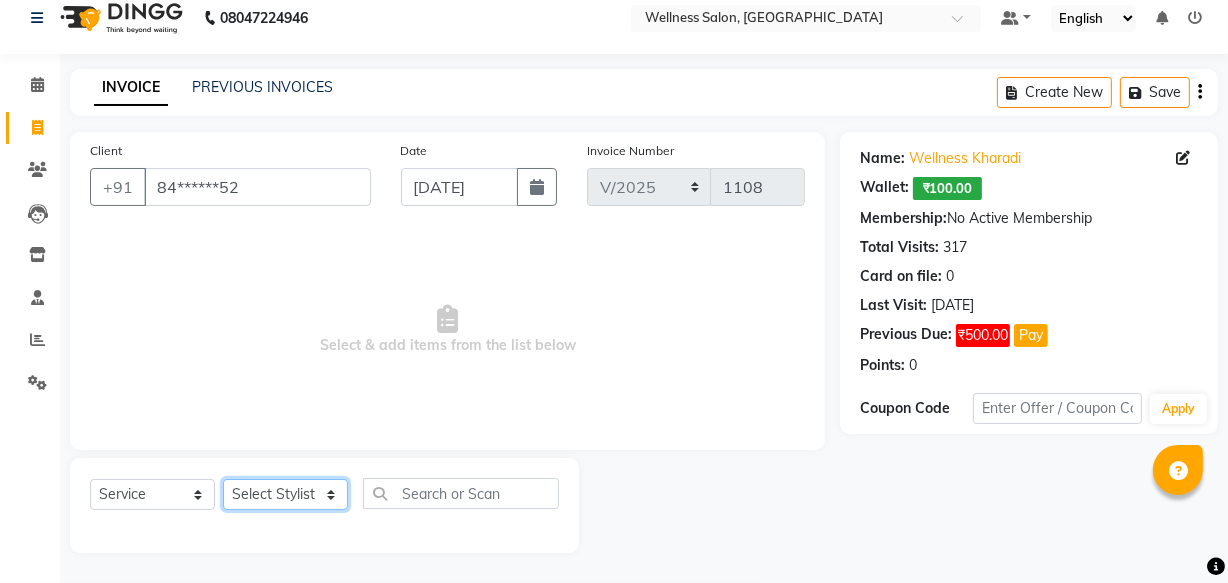 click on "Select Stylist Academy Babita [PERSON_NAME] Manager [PERSON_NAME]" 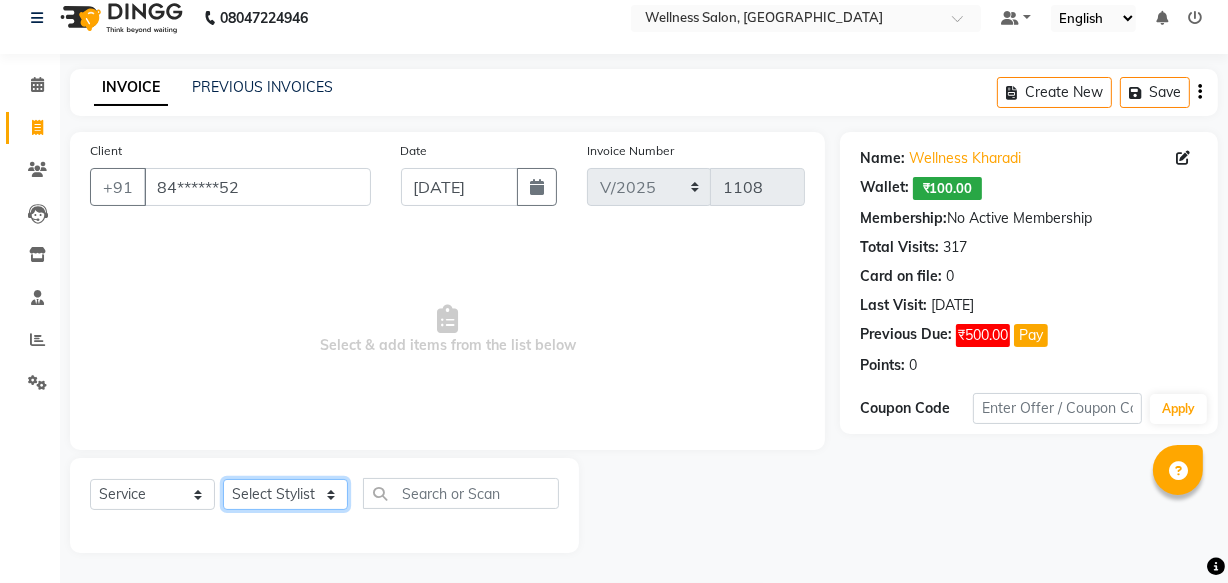 select on "30854" 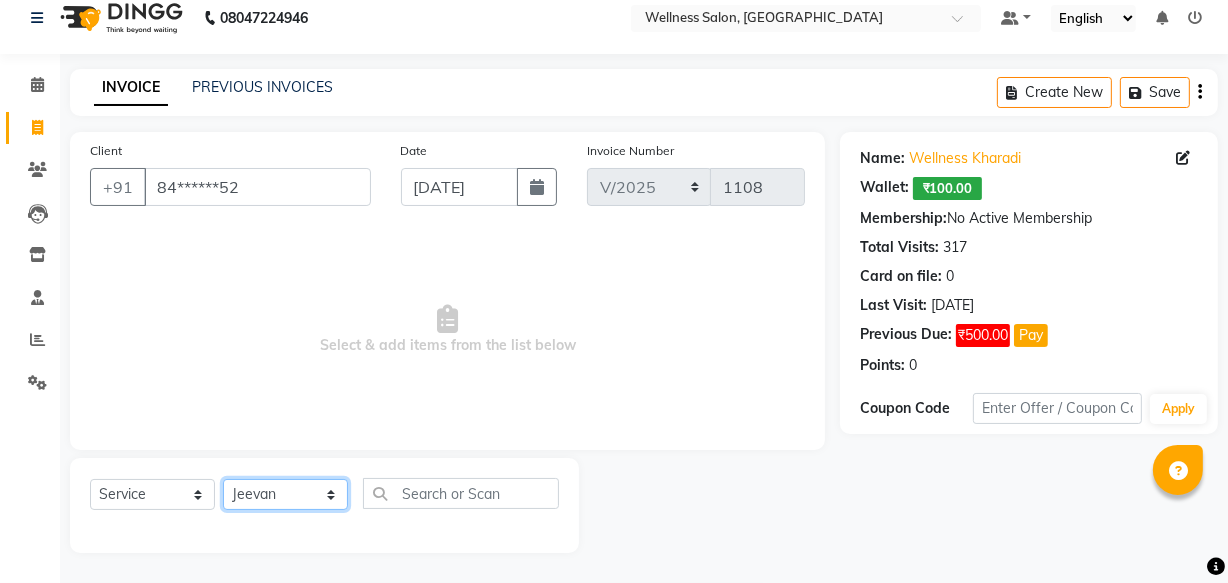 click on "Select Stylist Academy Babita [PERSON_NAME] Manager [PERSON_NAME]" 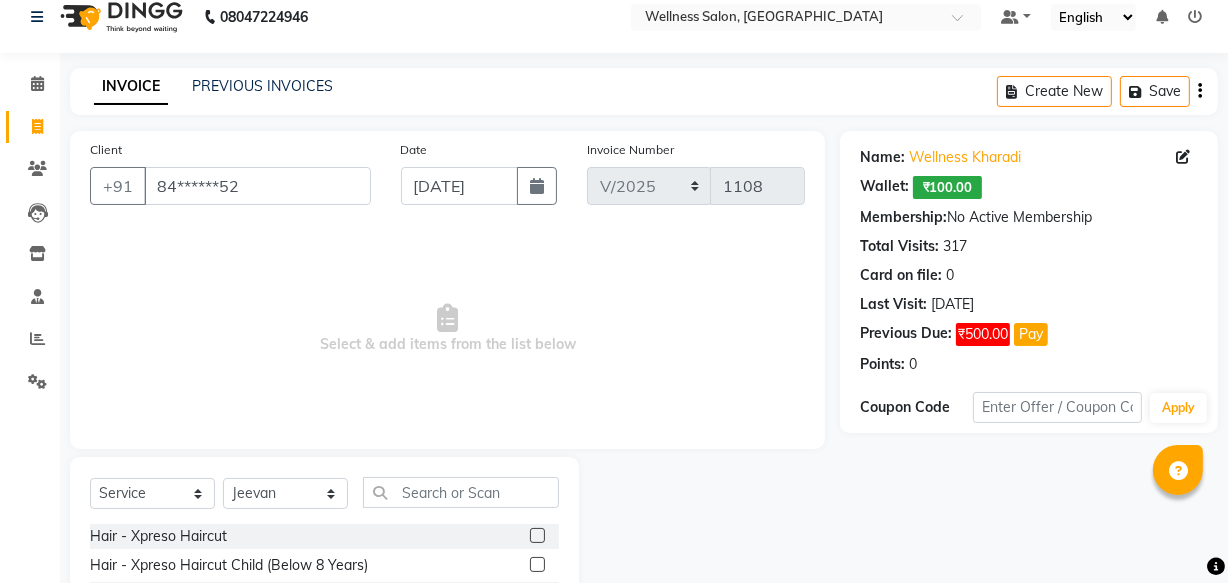 drag, startPoint x: 33, startPoint y: 531, endPoint x: 0, endPoint y: 525, distance: 33.54102 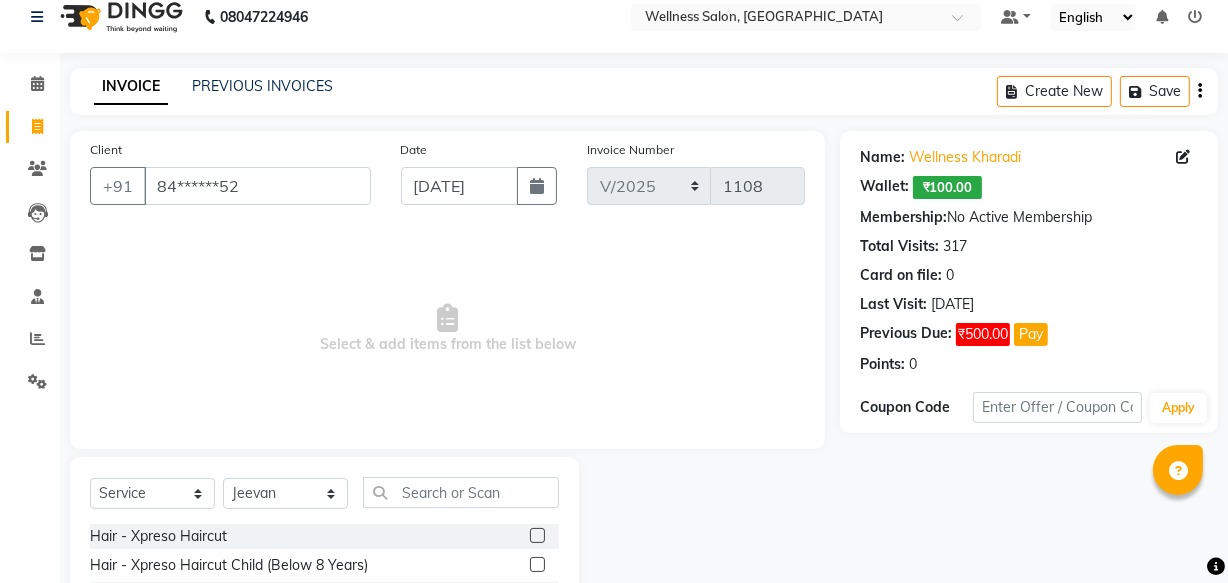 drag, startPoint x: 0, startPoint y: 525, endPoint x: 634, endPoint y: 310, distance: 669.4632 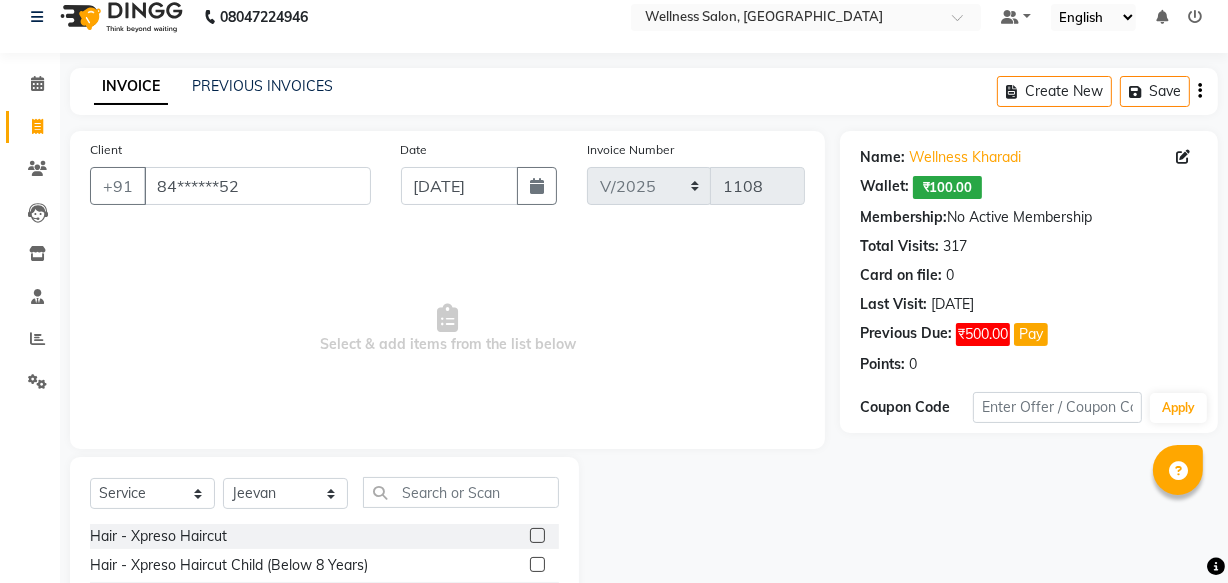 scroll, scrollTop: 219, scrollLeft: 0, axis: vertical 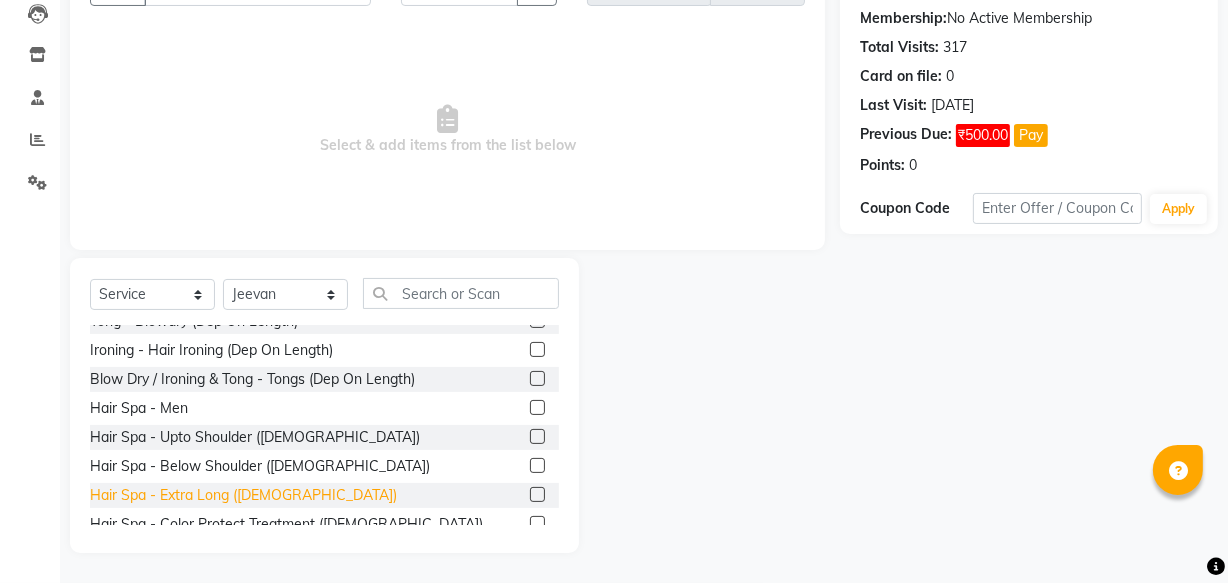 click on "Hair Spa - Extra Long ([DEMOGRAPHIC_DATA])" 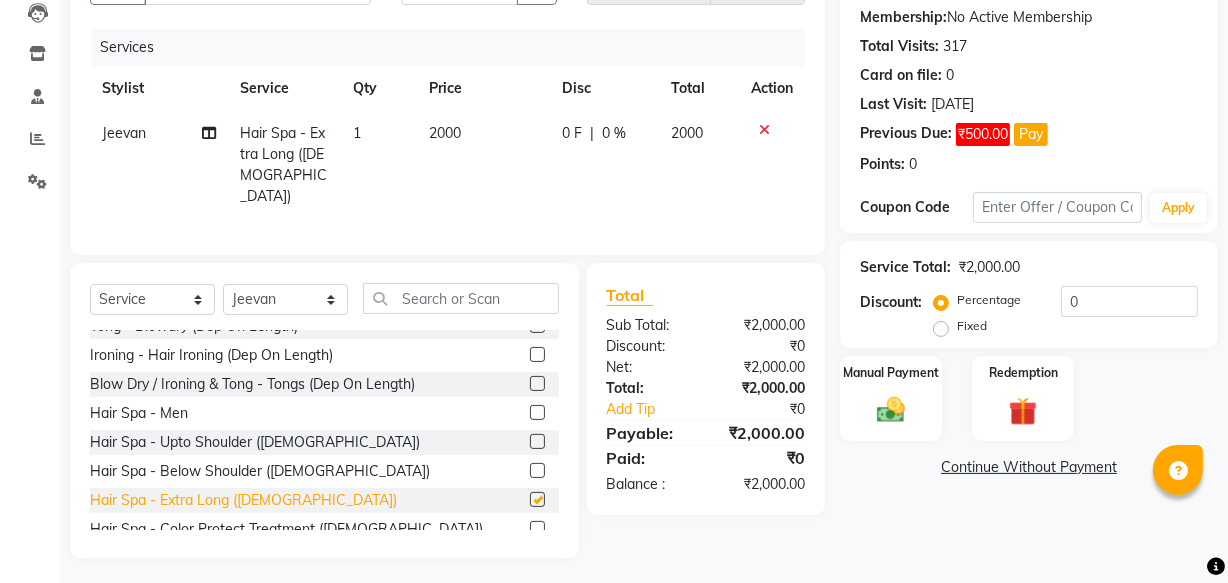 checkbox on "false" 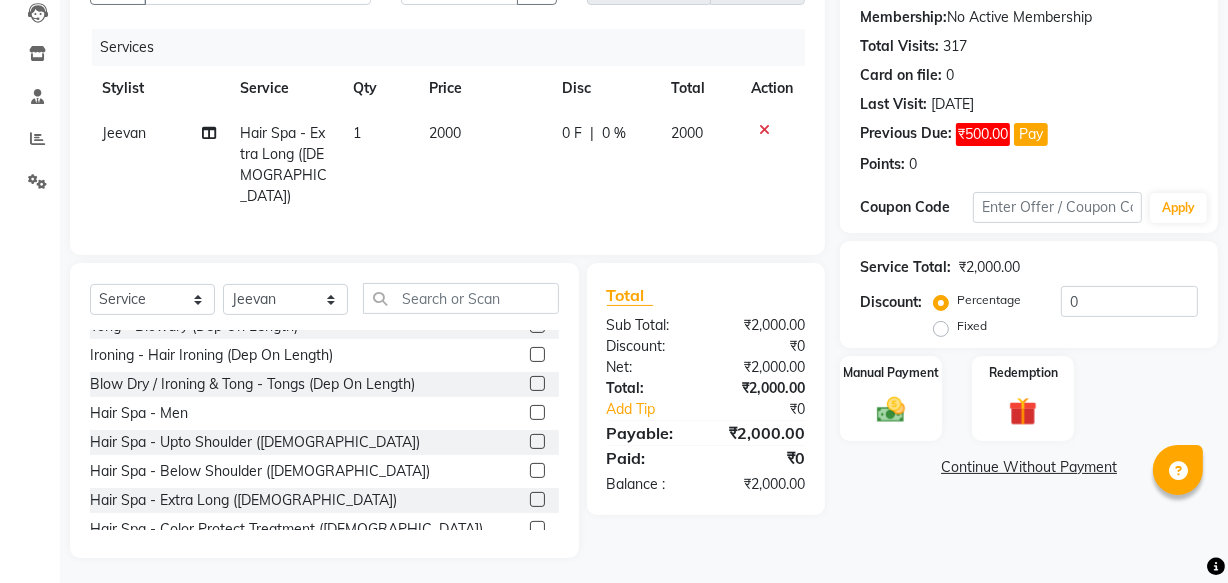 click on "0 F" 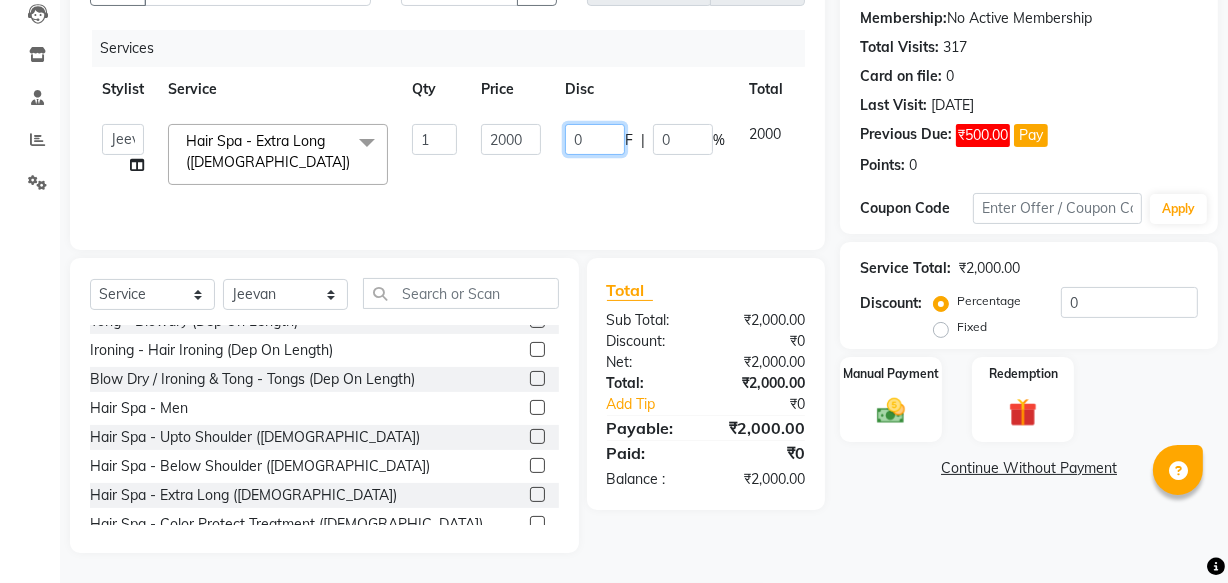 click on "0" 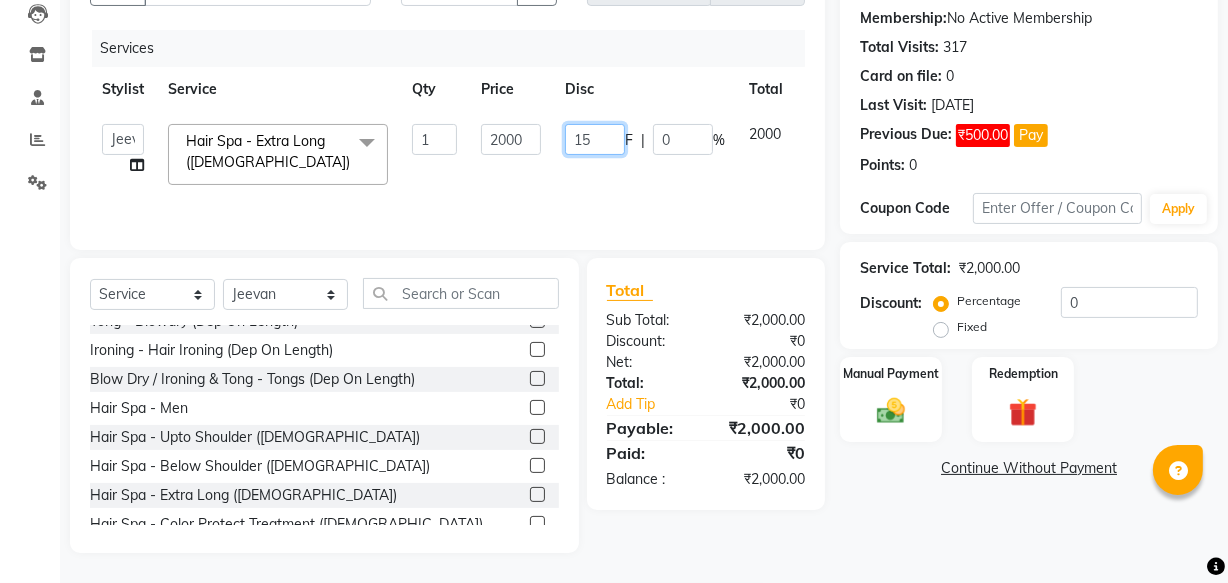 type on "150" 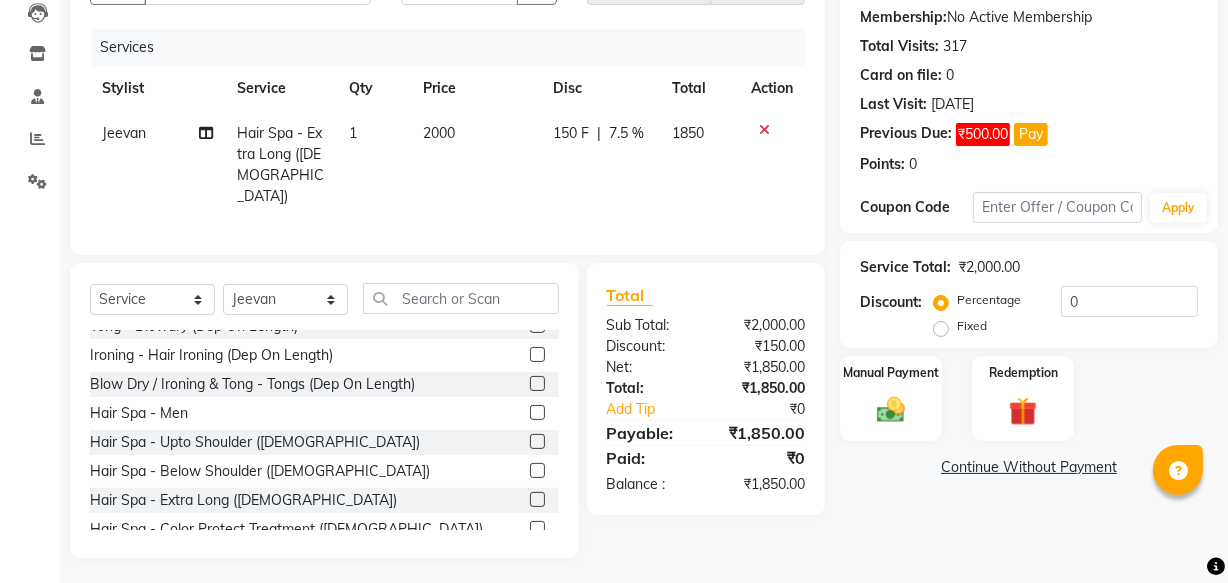 click on "Services Stylist Service Qty Price Disc Total Action Jeevan Hair Spa - Extra Long ([DEMOGRAPHIC_DATA]) 1 2000 150 F | 7.5 % 1850" 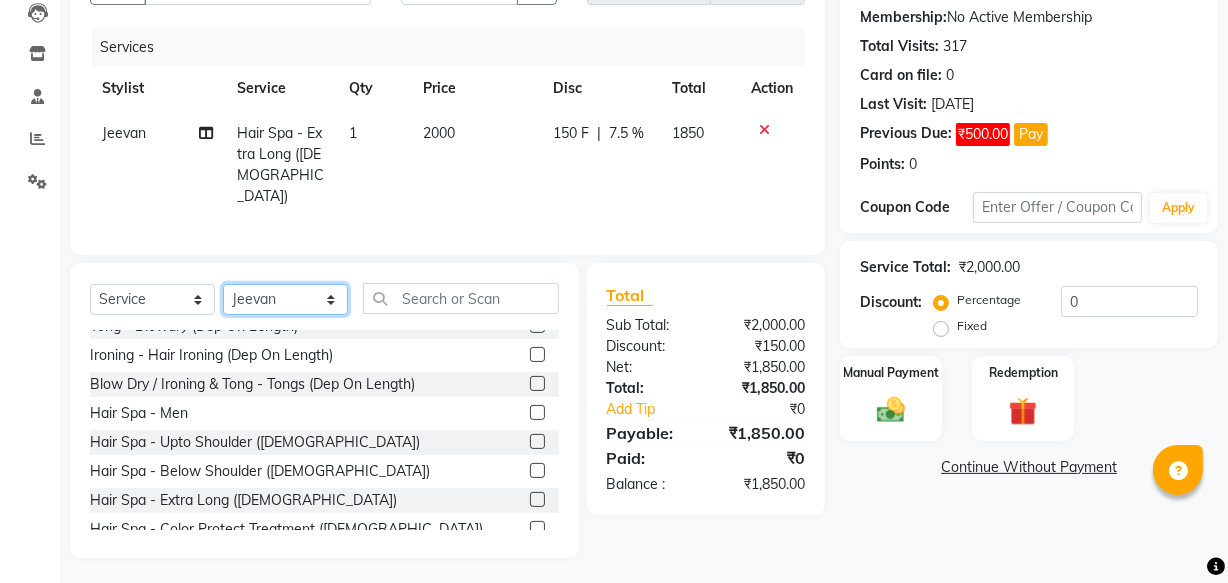 click on "Select Stylist Academy Babita [PERSON_NAME] Manager [PERSON_NAME]" 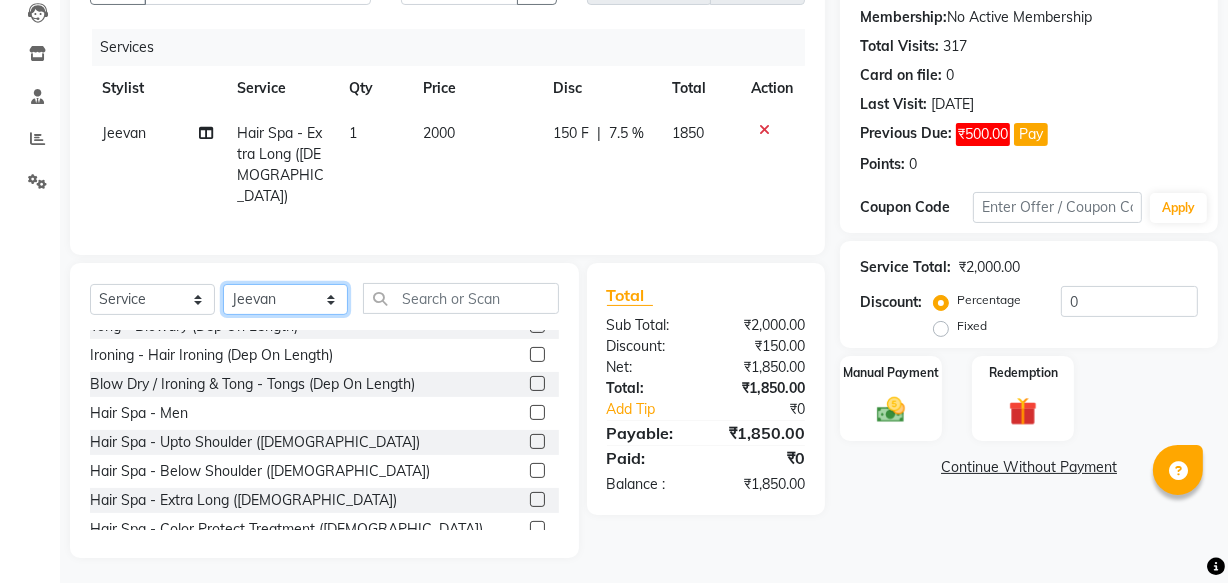 select on "61588" 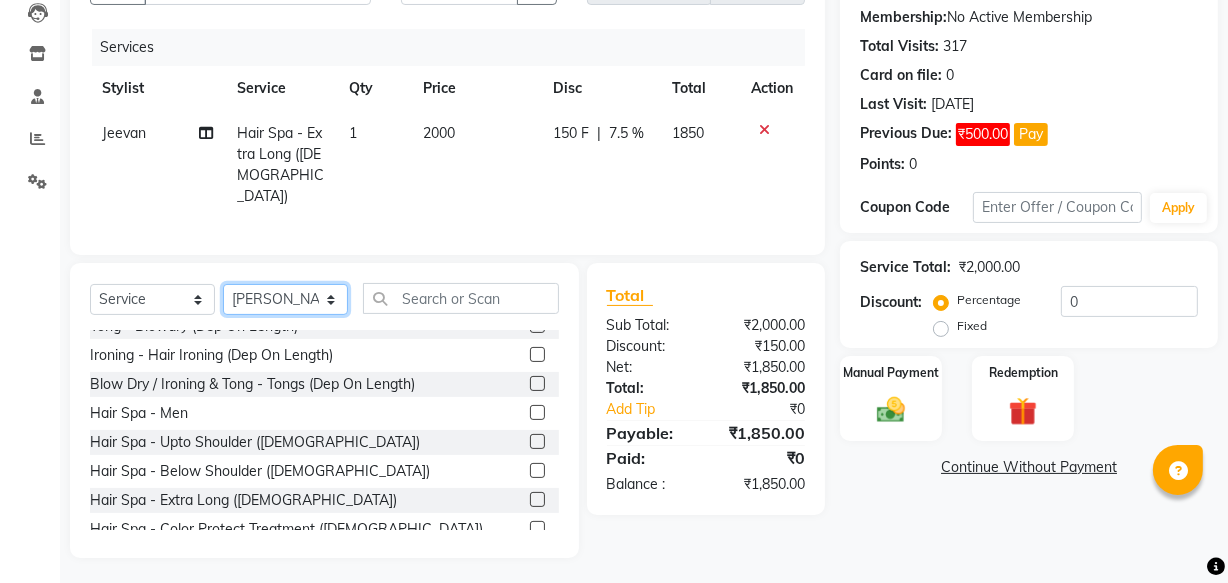 click on "Select Stylist Academy Babita [PERSON_NAME] Manager [PERSON_NAME]" 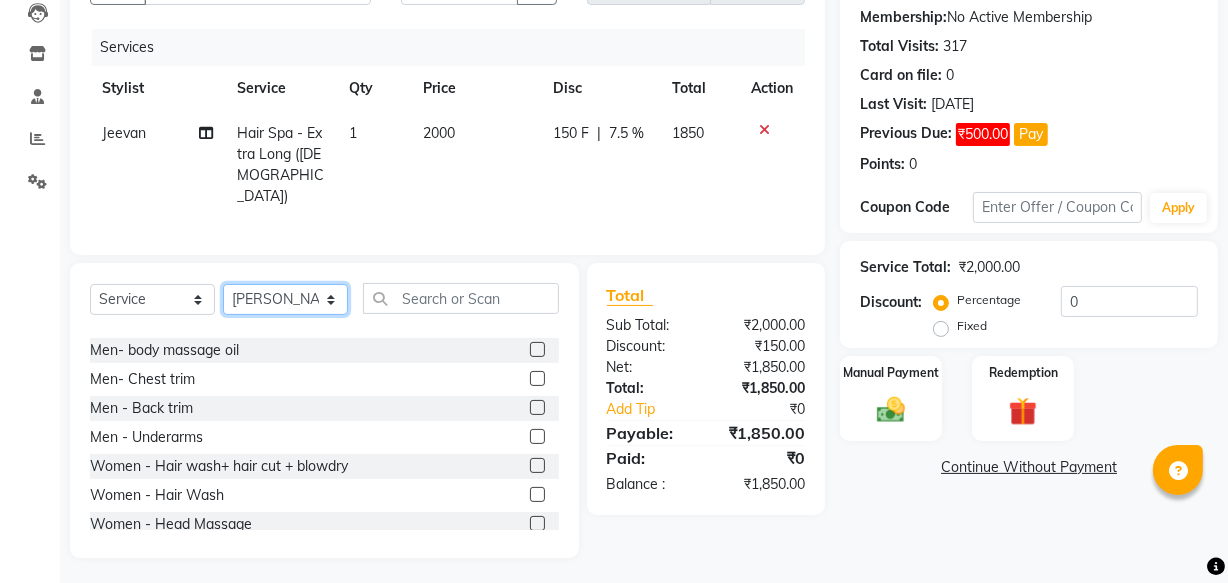 scroll, scrollTop: 327, scrollLeft: 0, axis: vertical 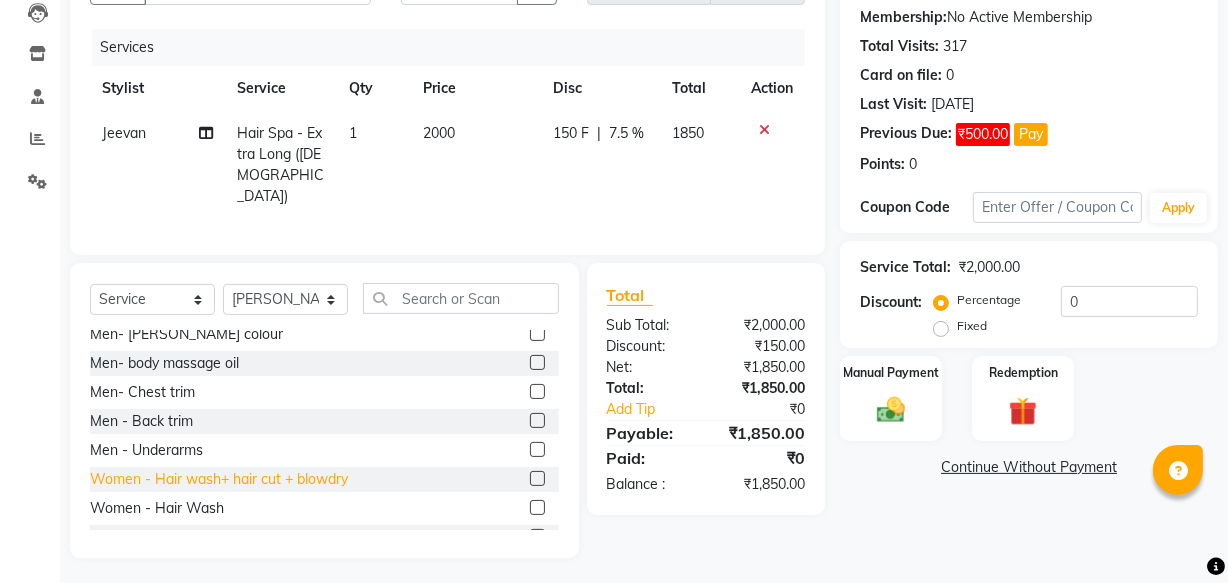 click on "Women - Hair wash+ hair cut + blowdry" 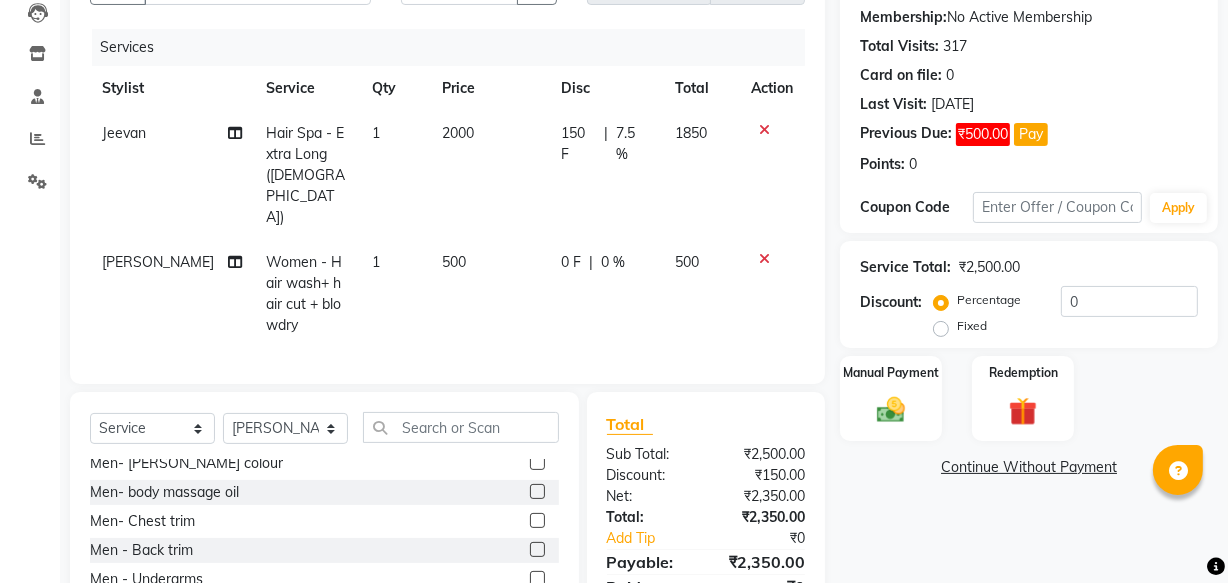 checkbox on "false" 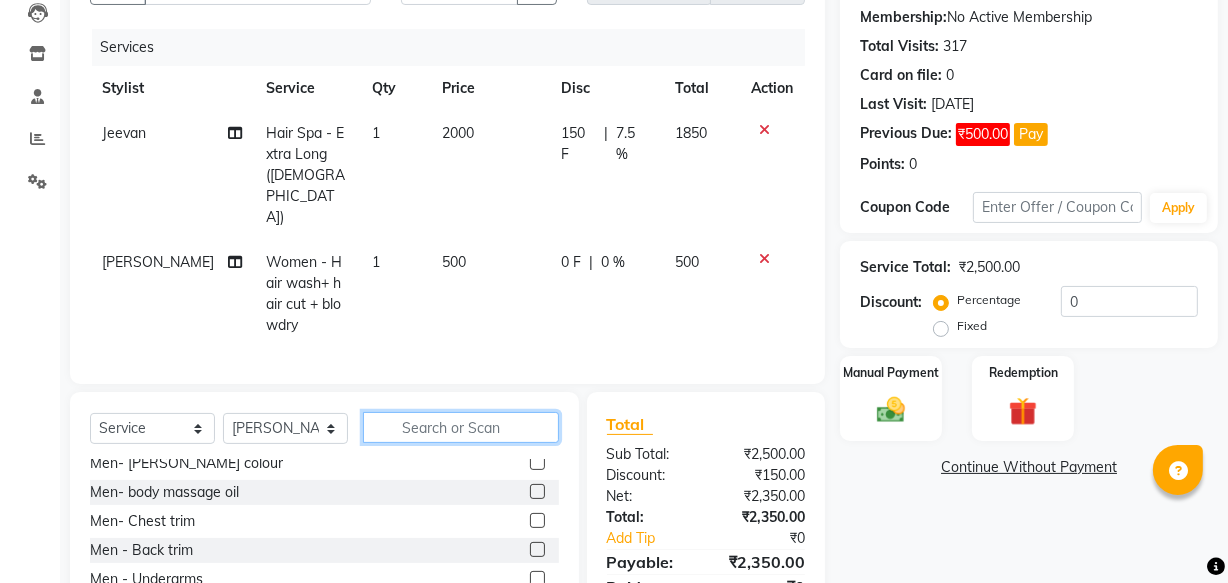 click 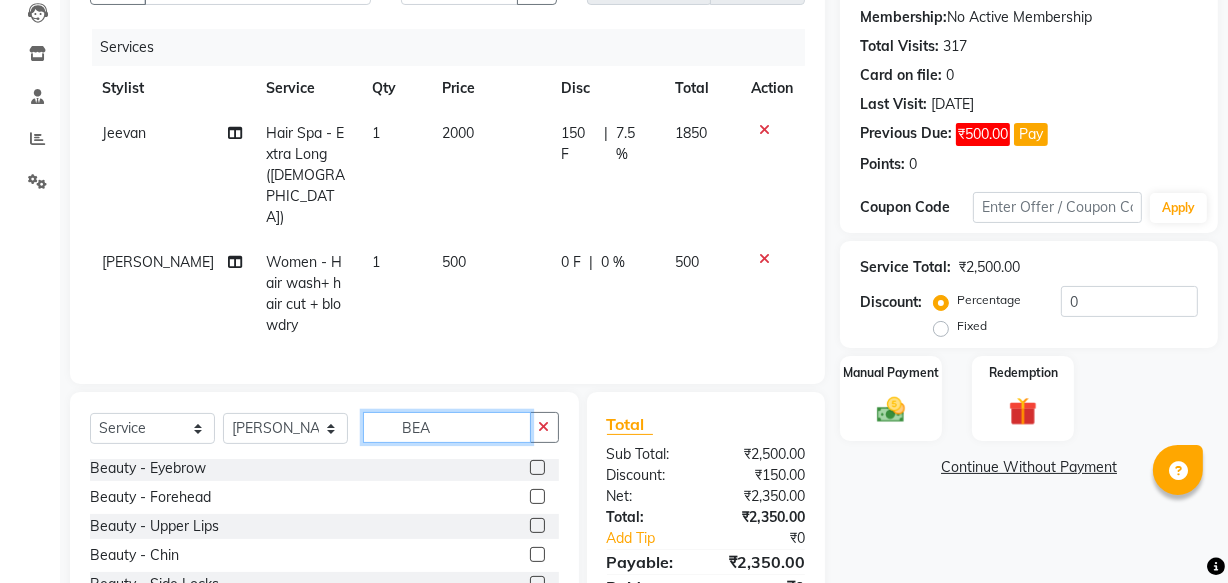 scroll, scrollTop: 37, scrollLeft: 0, axis: vertical 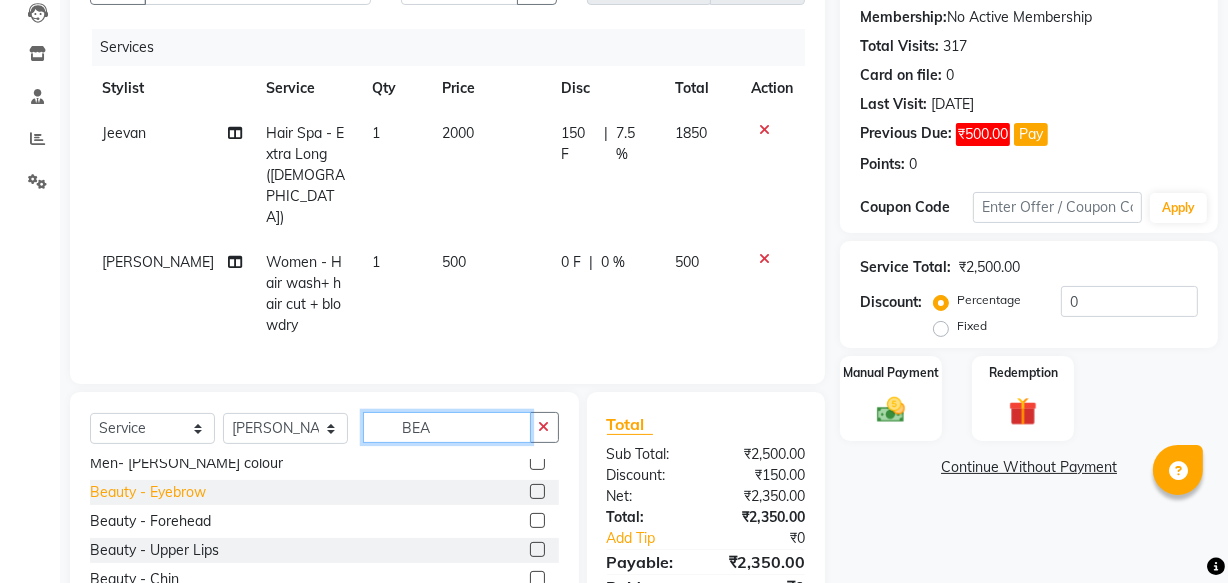 type on "BEA" 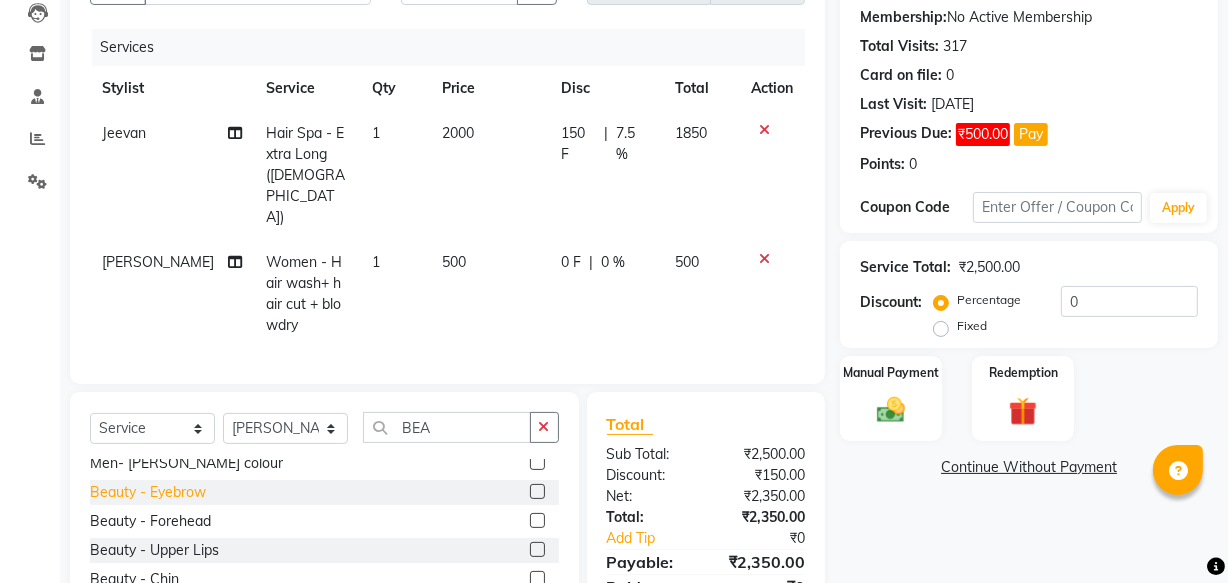 click on "Beauty - Eyebrow" 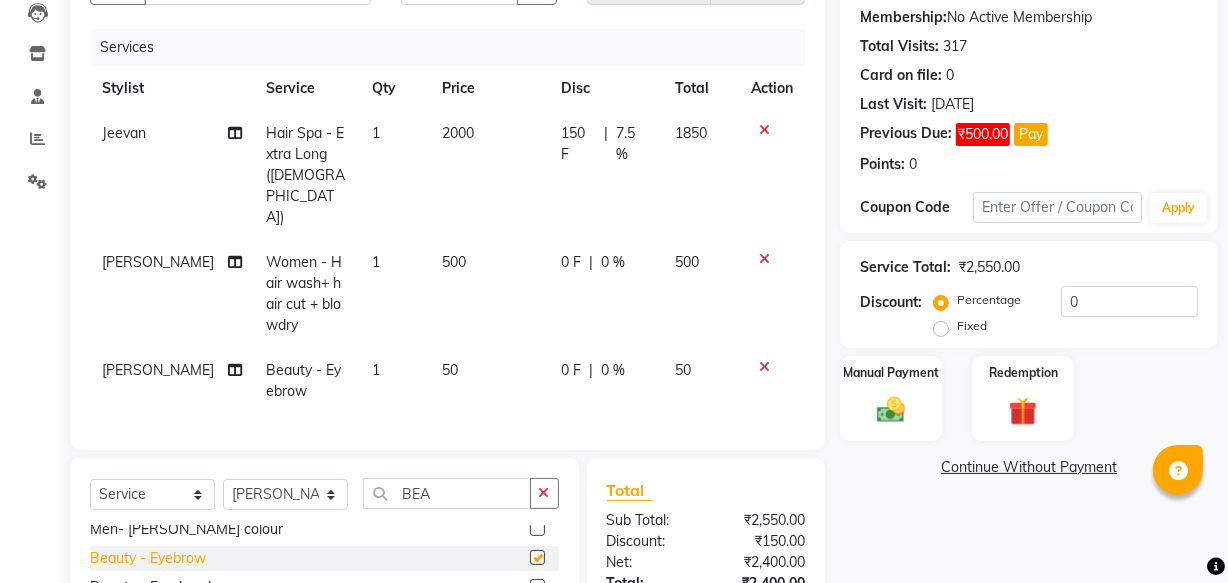 checkbox on "false" 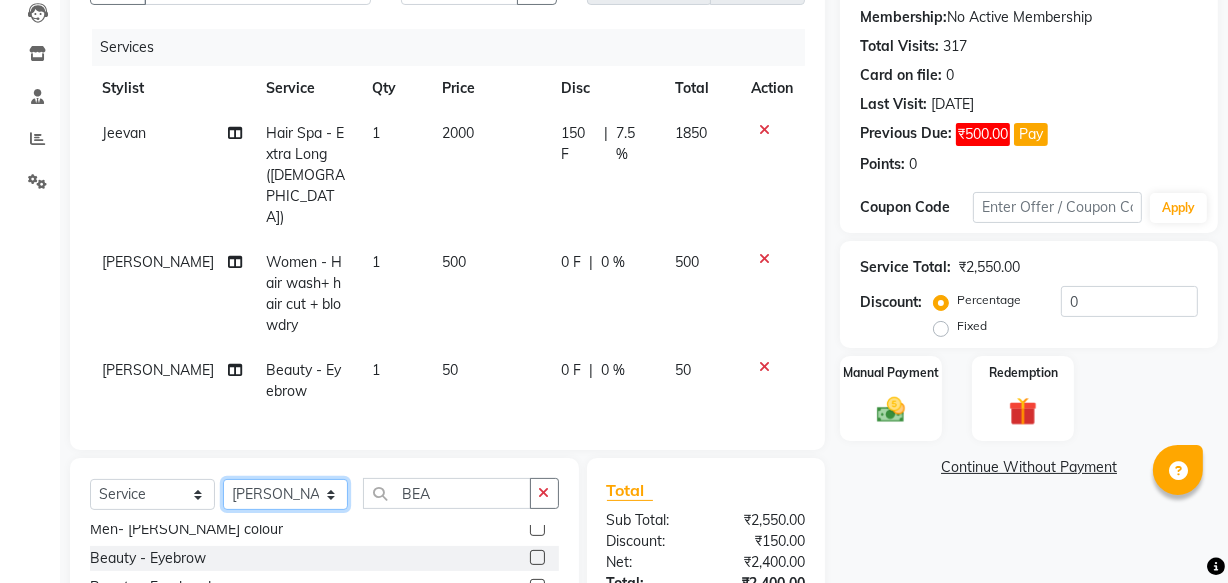 click on "Select Stylist Academy Babita [PERSON_NAME] Manager [PERSON_NAME]" 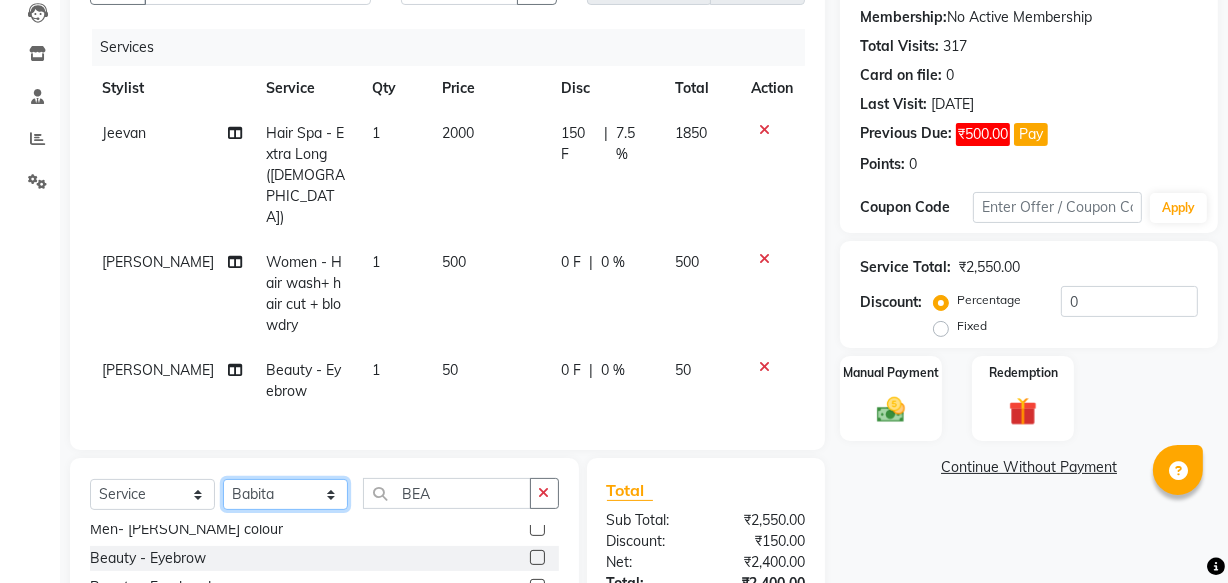 click on "Select Stylist Academy Babita [PERSON_NAME] Manager [PERSON_NAME]" 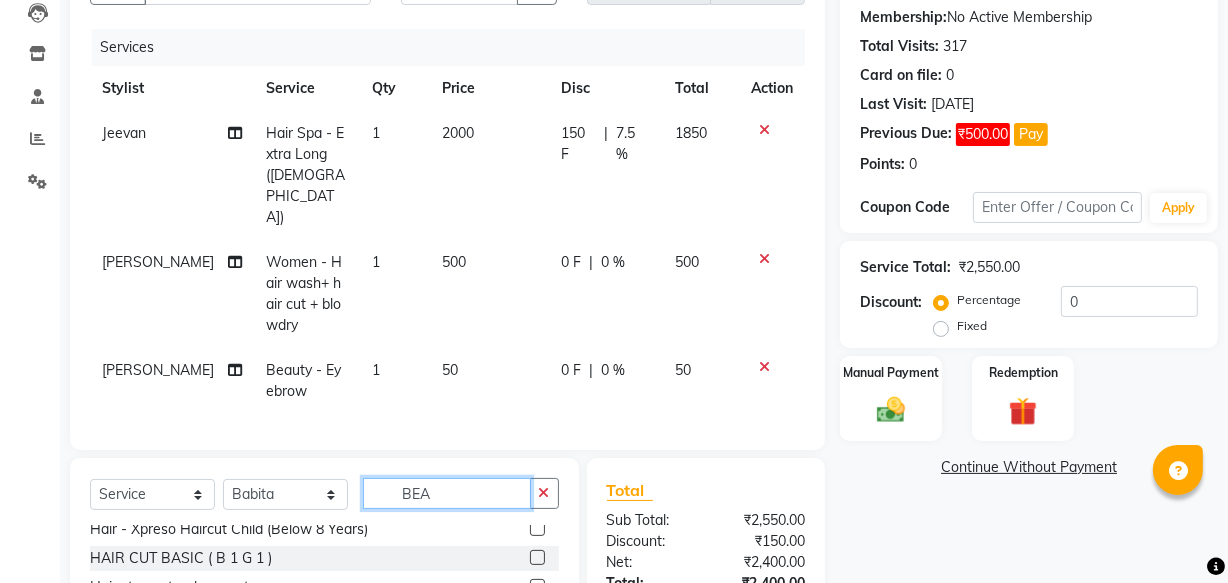 click on "BEA" 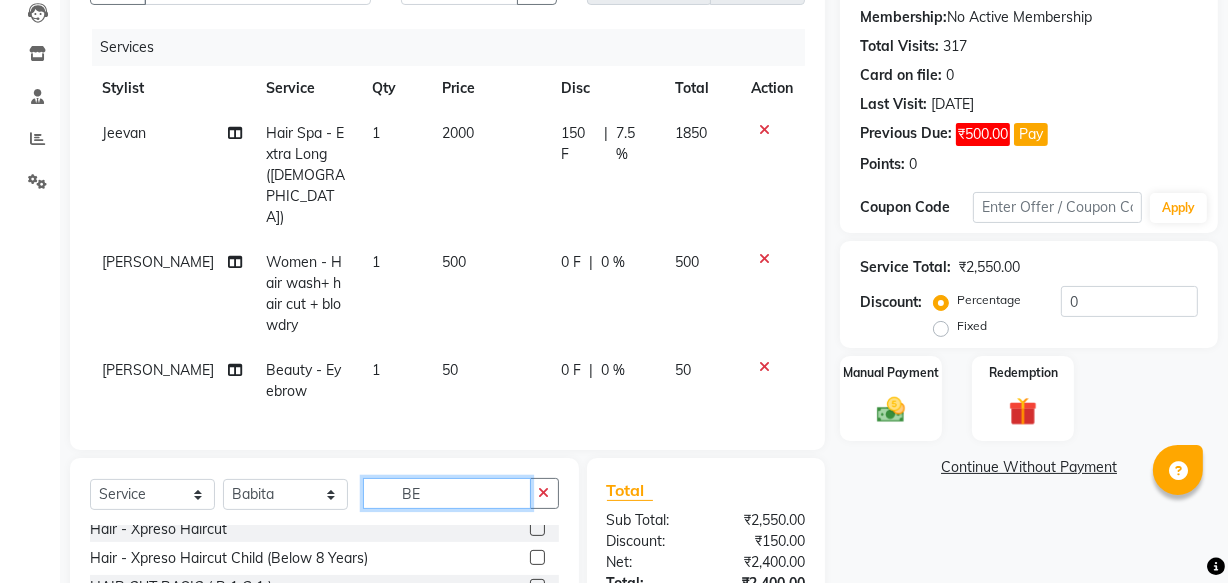 type on "B" 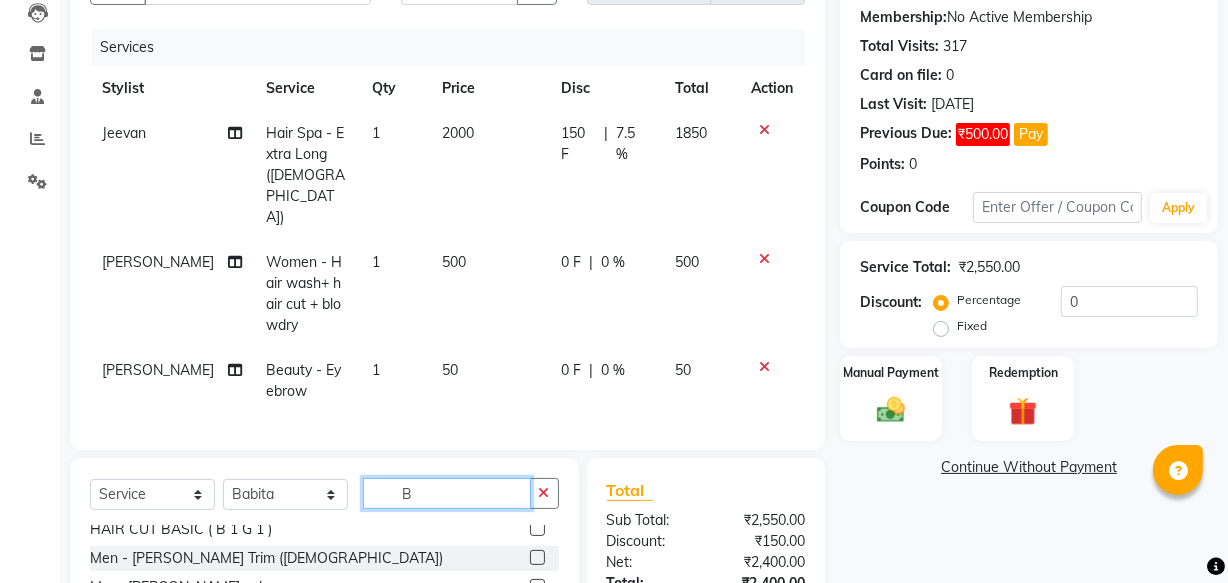 scroll, scrollTop: 8, scrollLeft: 0, axis: vertical 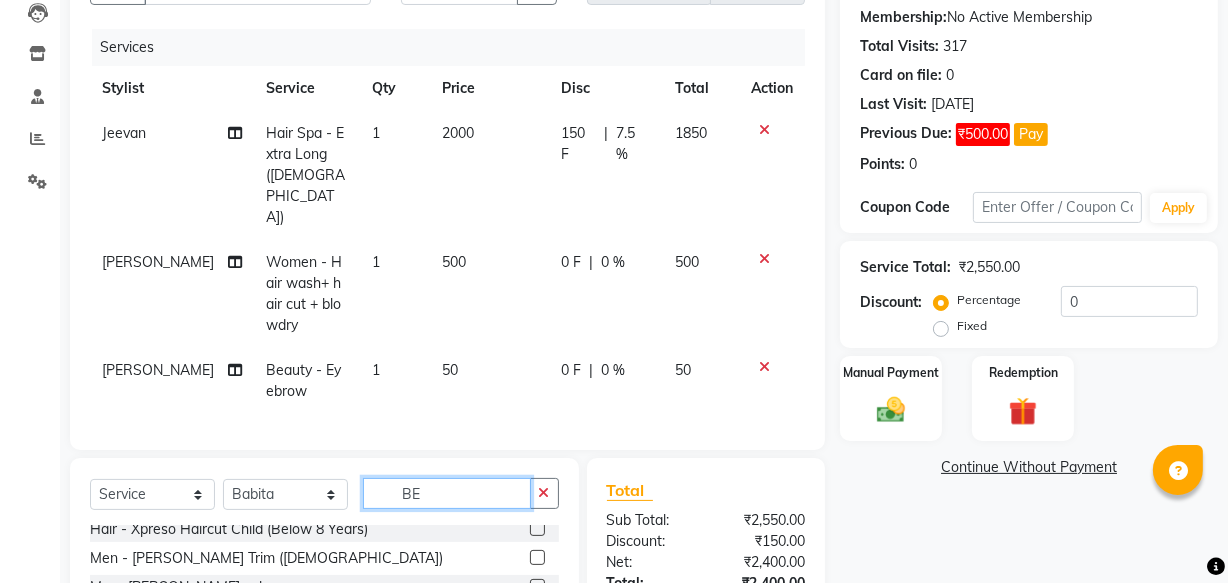 type on "BEA" 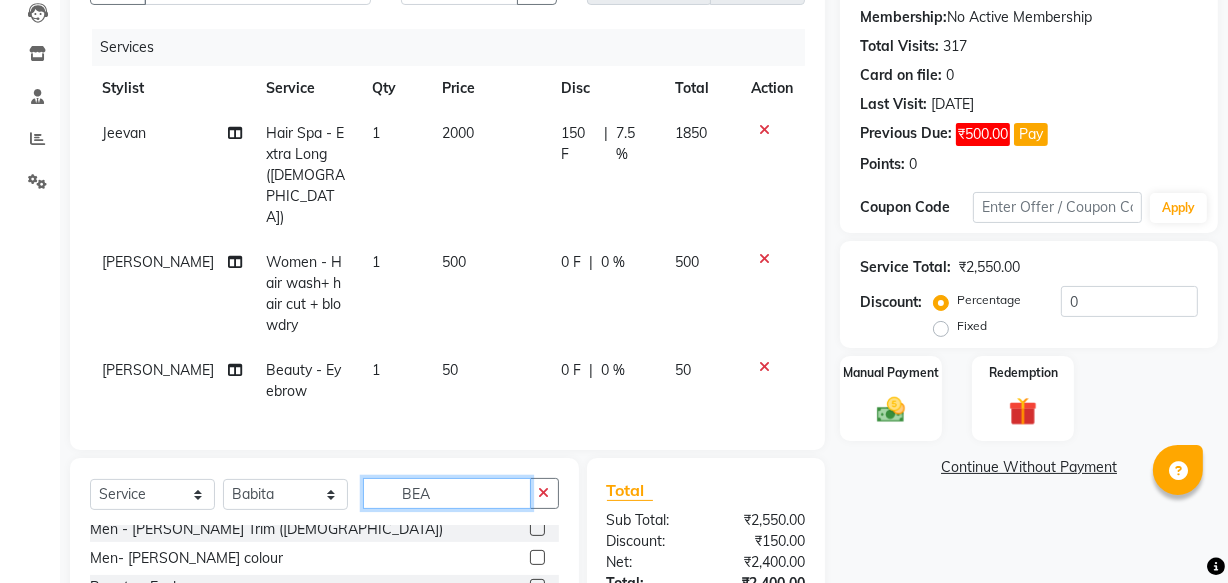 scroll, scrollTop: 0, scrollLeft: 0, axis: both 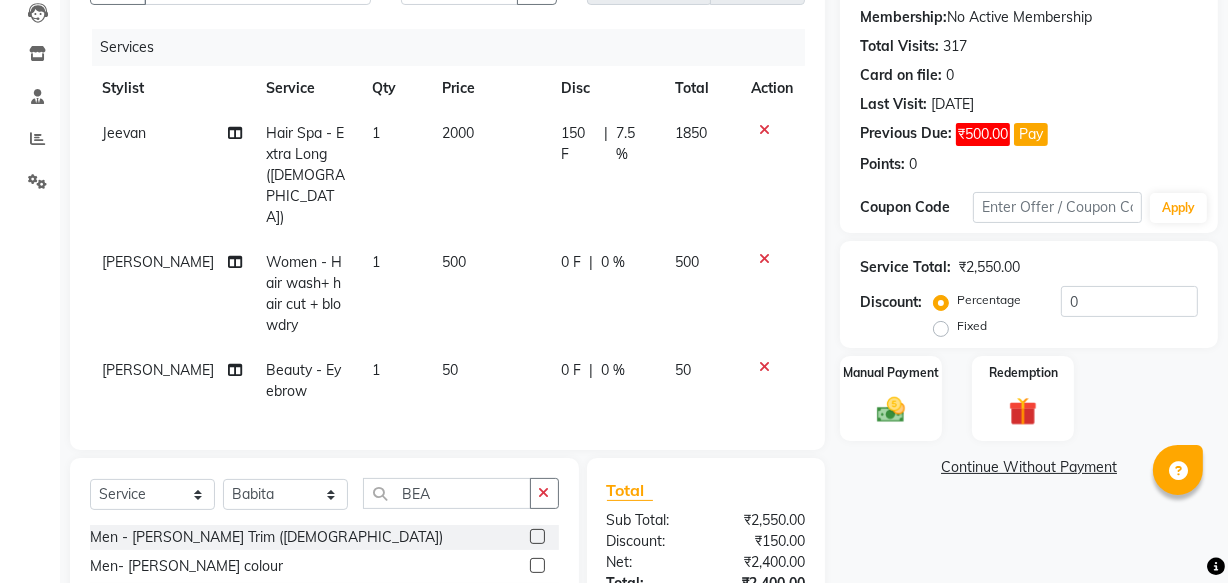 click on "Beauty - Eyebrow" 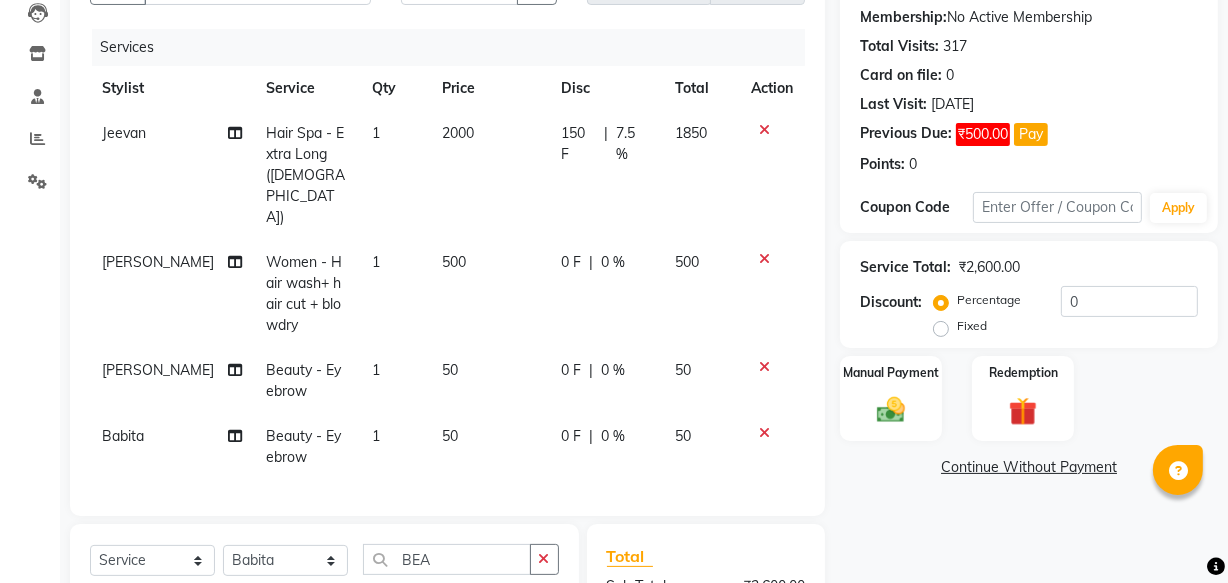 checkbox on "false" 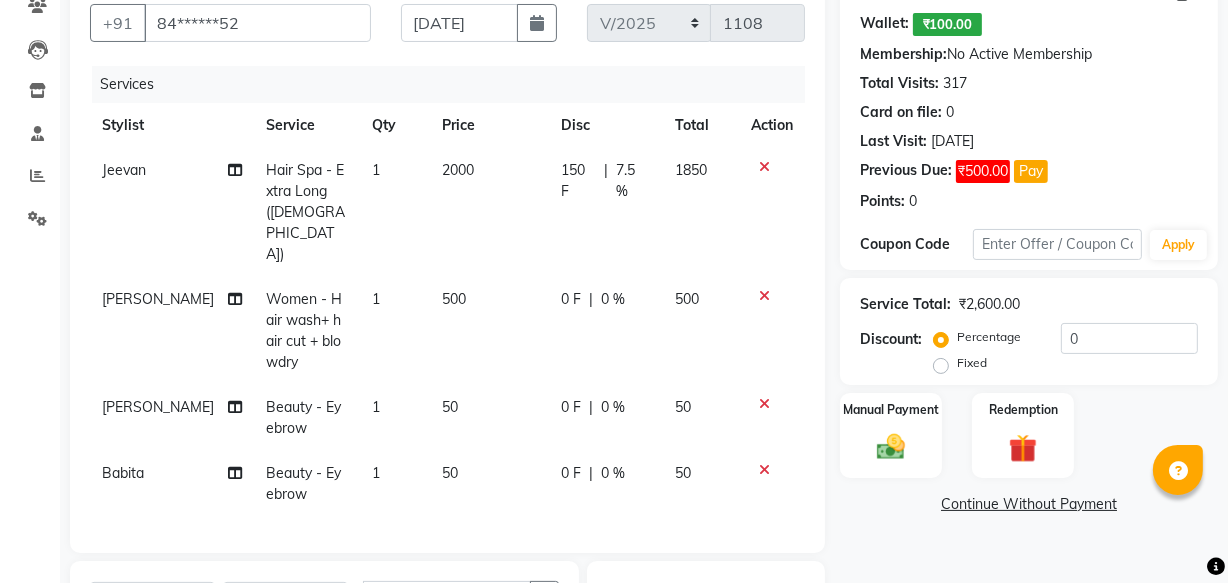 scroll, scrollTop: 110, scrollLeft: 0, axis: vertical 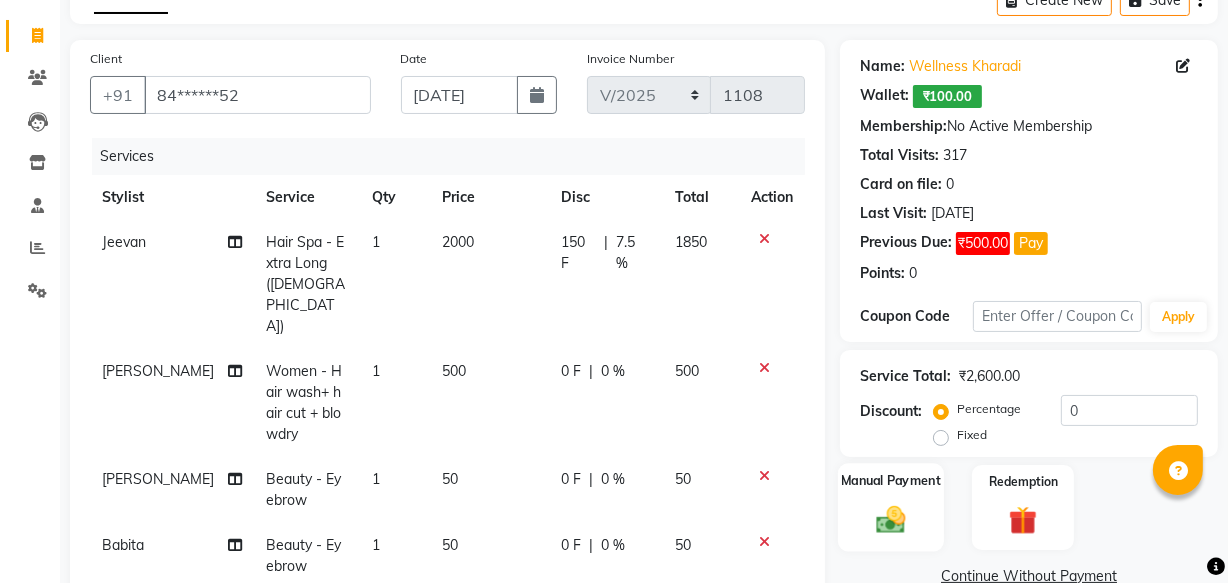 click 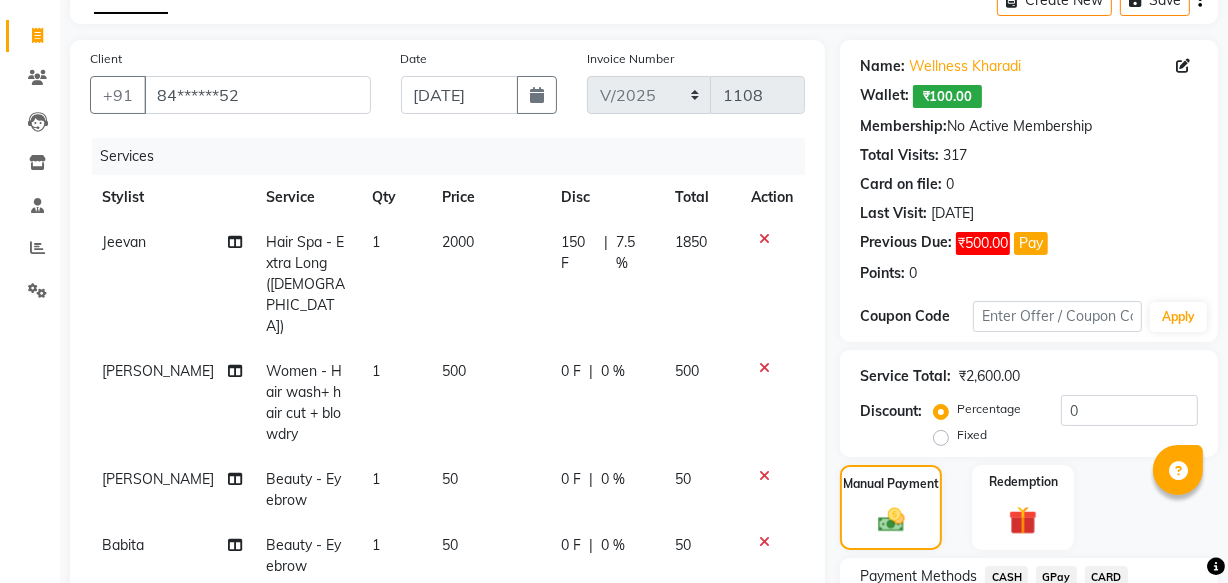 scroll, scrollTop: 457, scrollLeft: 0, axis: vertical 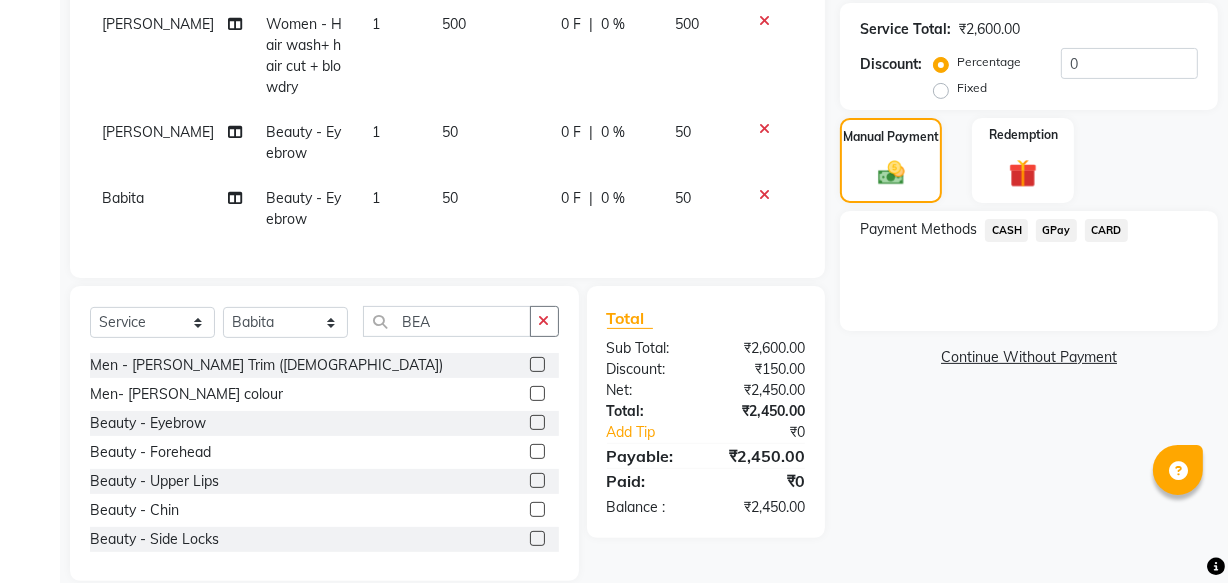 click on "GPay" 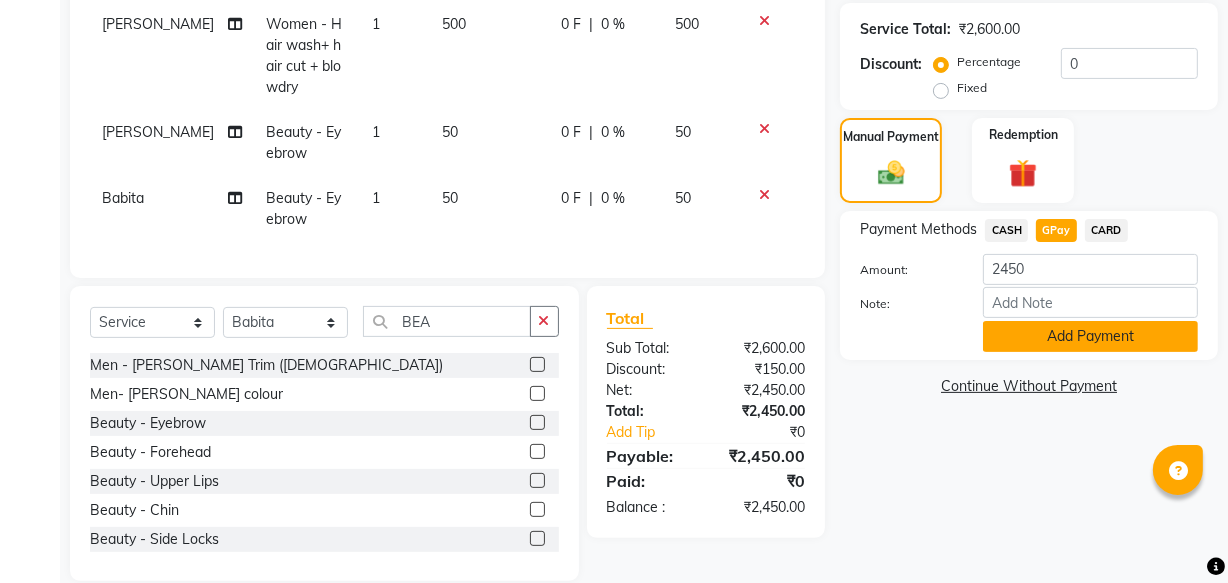 click on "Add Payment" 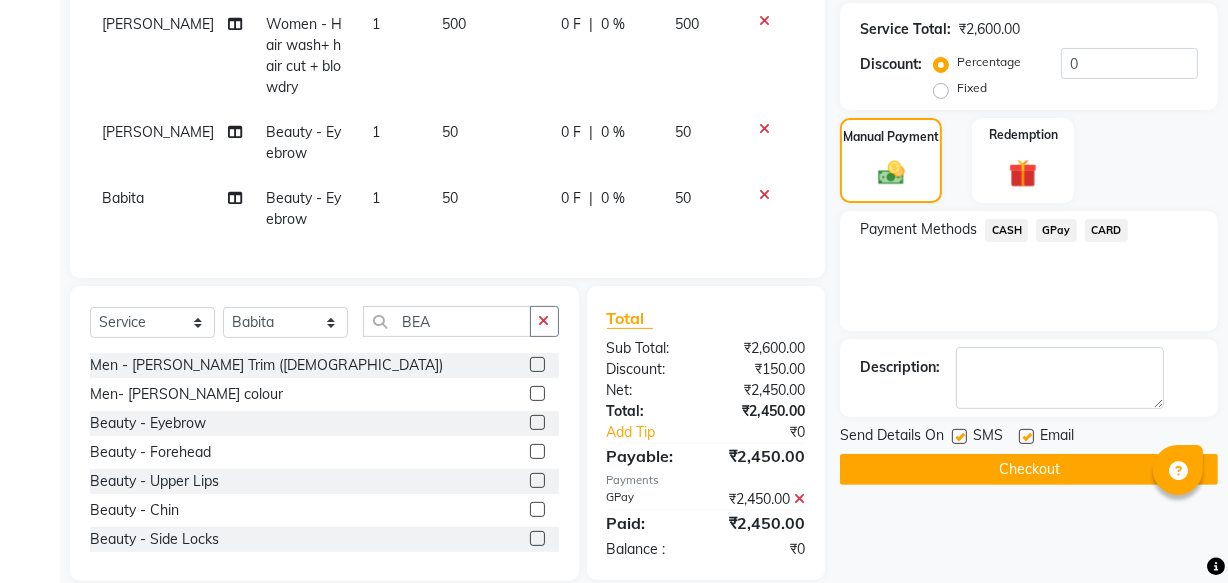click on "Checkout" 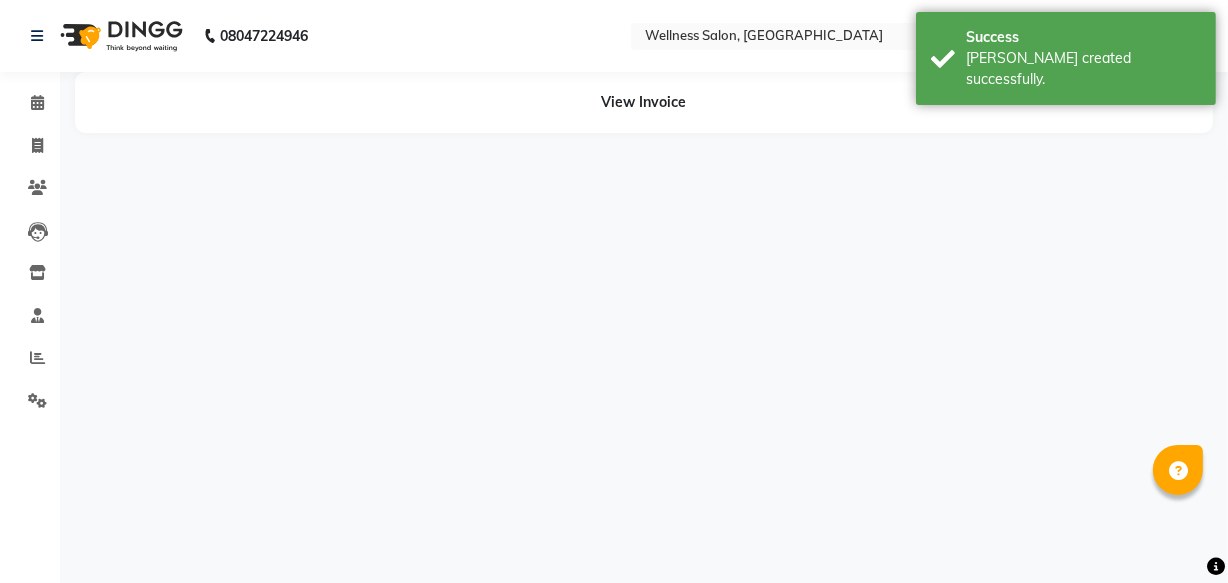 scroll, scrollTop: 0, scrollLeft: 0, axis: both 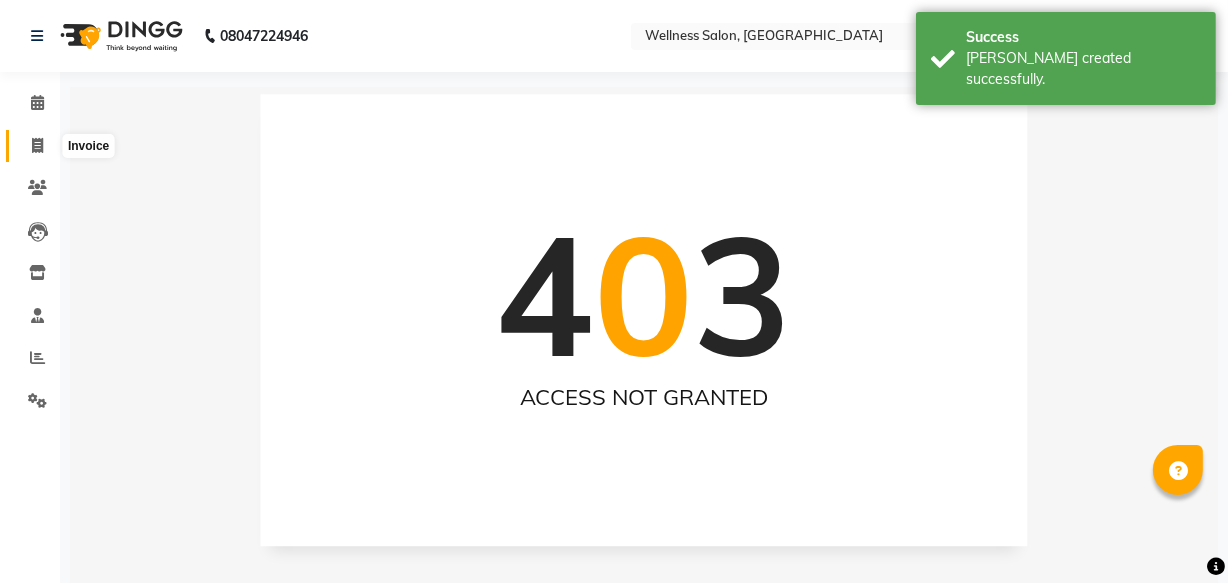 click 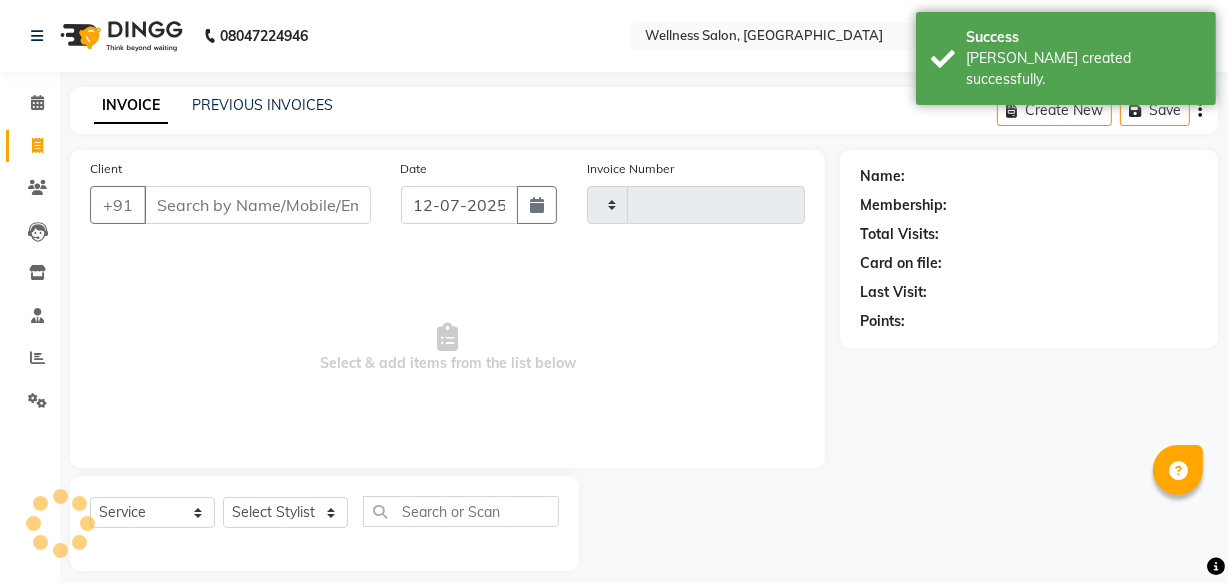 type on "1109" 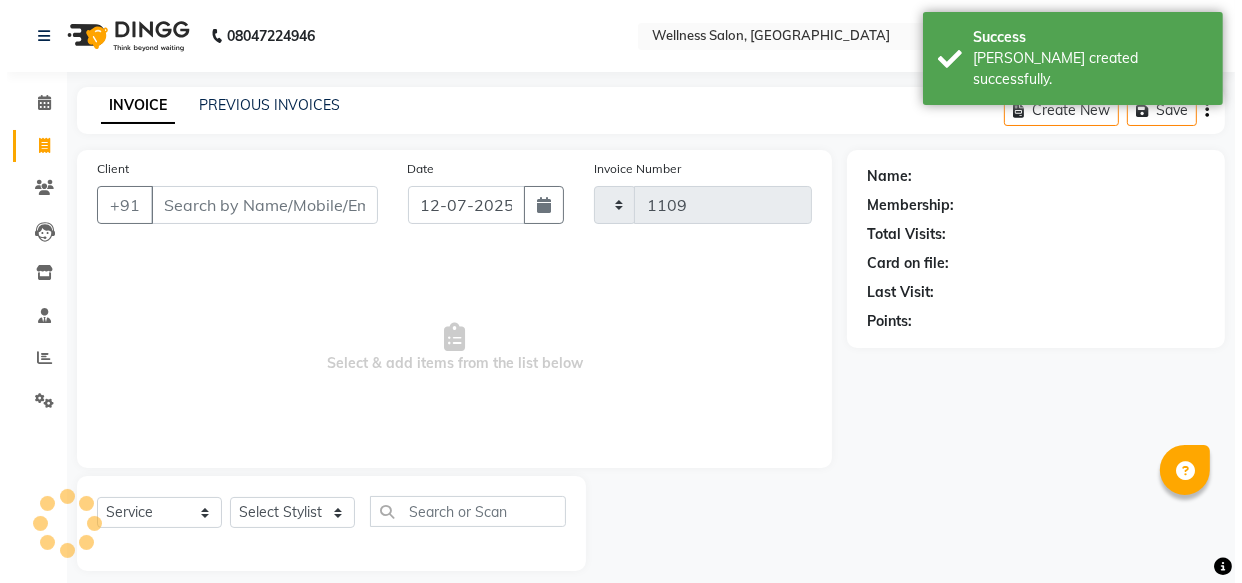 scroll, scrollTop: 19, scrollLeft: 0, axis: vertical 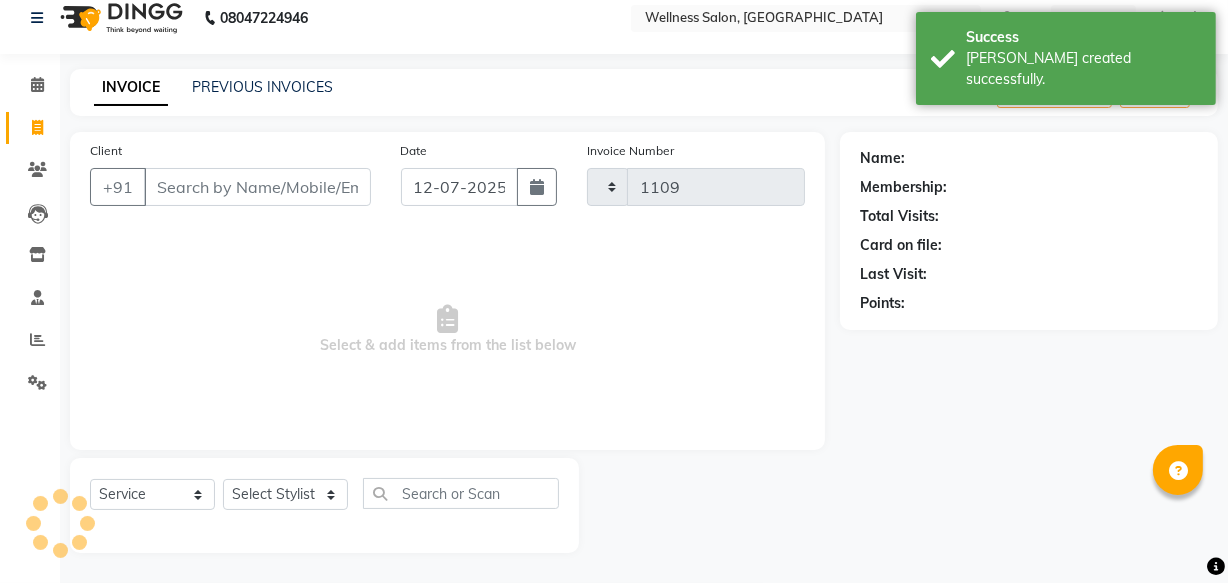 select on "4872" 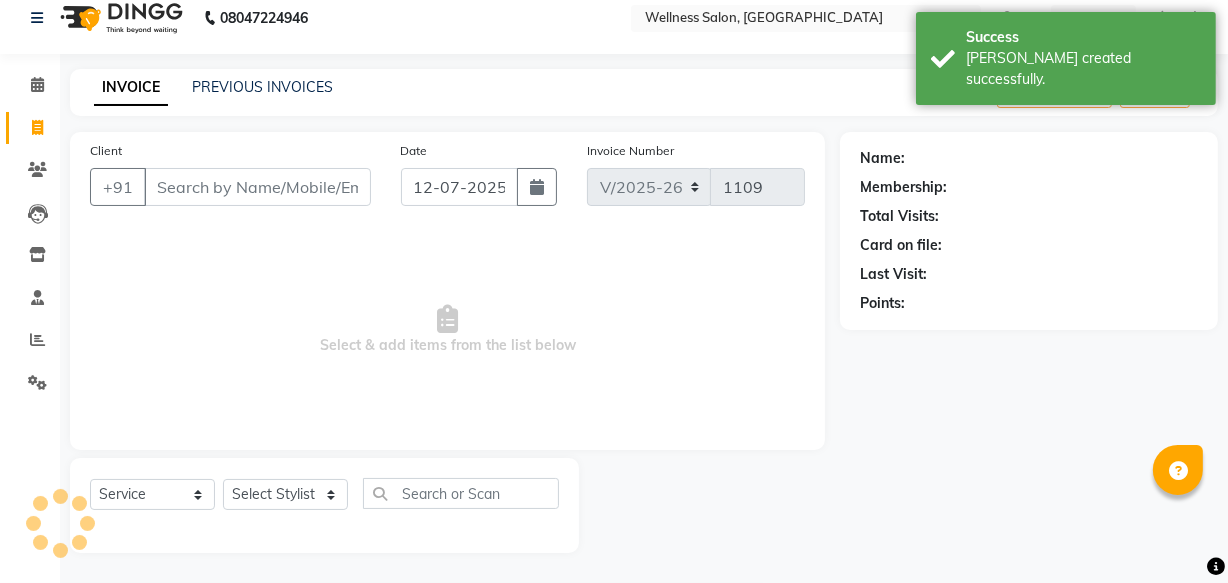 click on "Client" at bounding box center [257, 187] 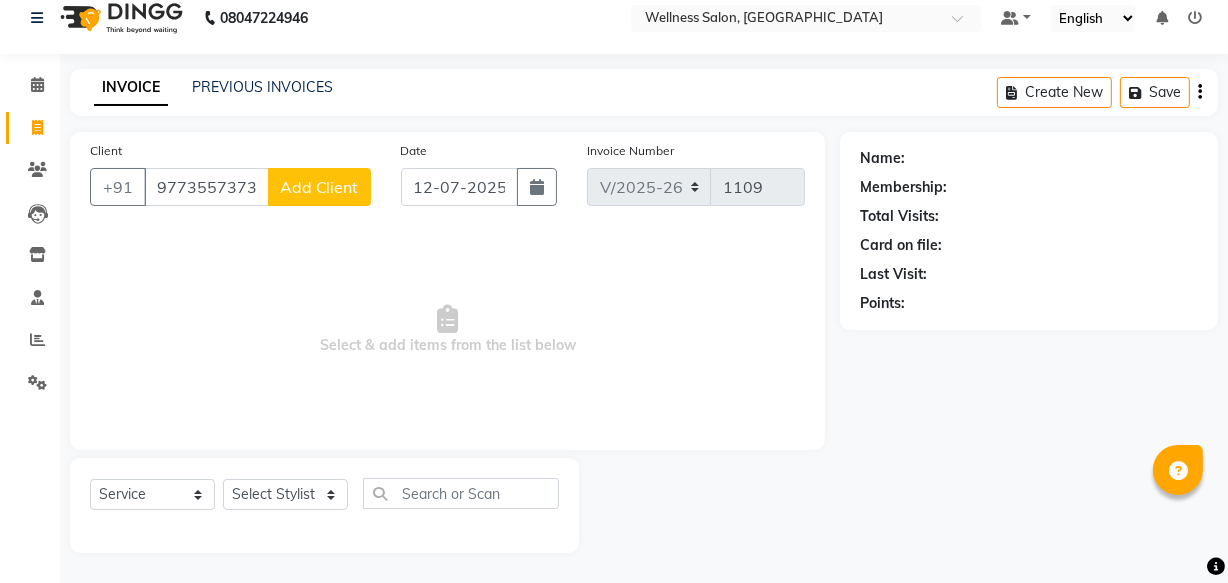 type on "9773557373" 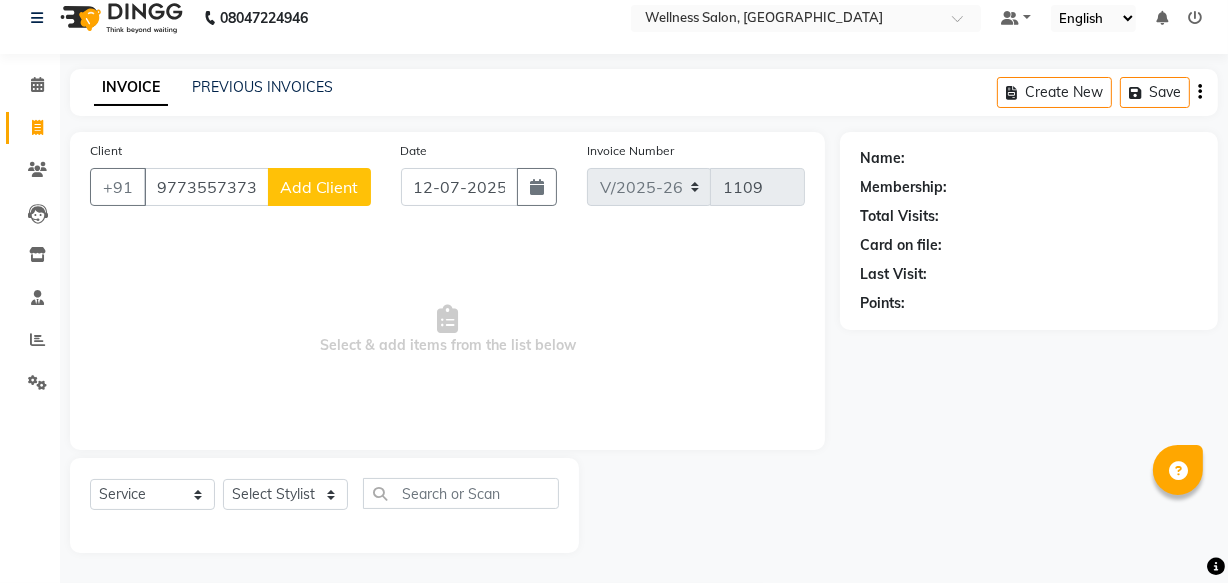 click on "Add Client" 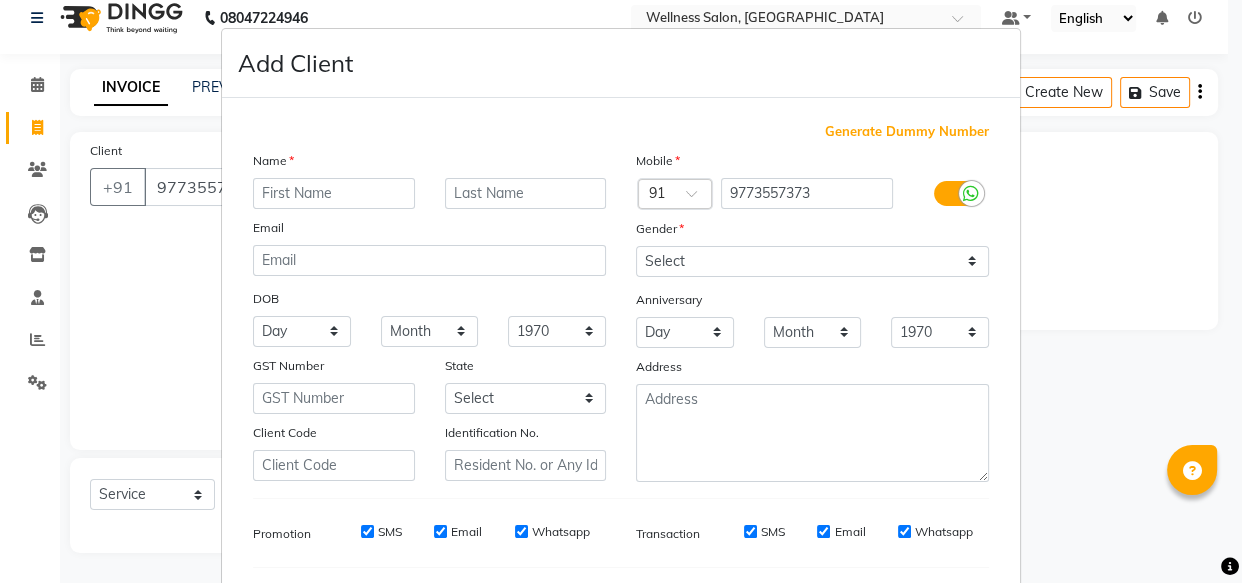 click at bounding box center (334, 193) 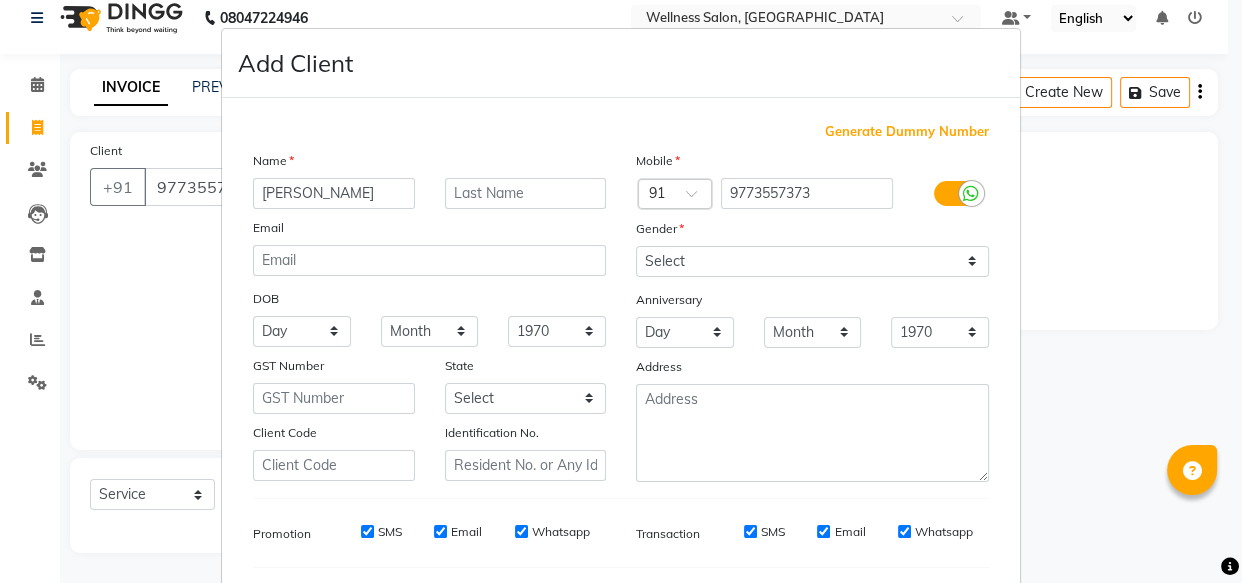 type on "[PERSON_NAME]" 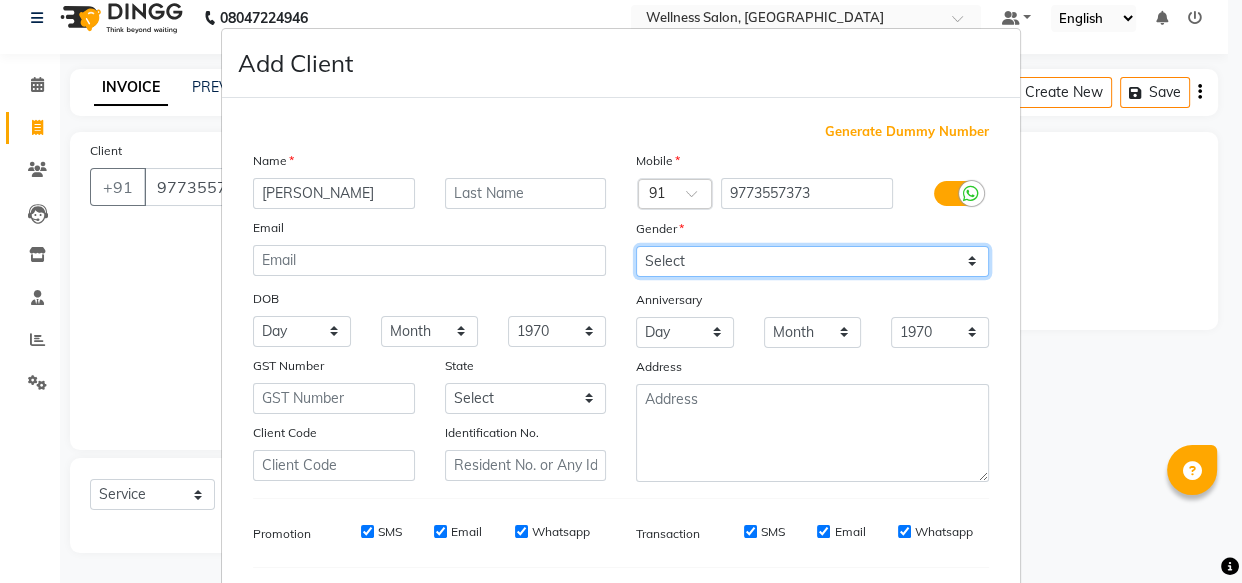 click on "Select [DEMOGRAPHIC_DATA] [DEMOGRAPHIC_DATA] Other Prefer Not To Say" at bounding box center [812, 261] 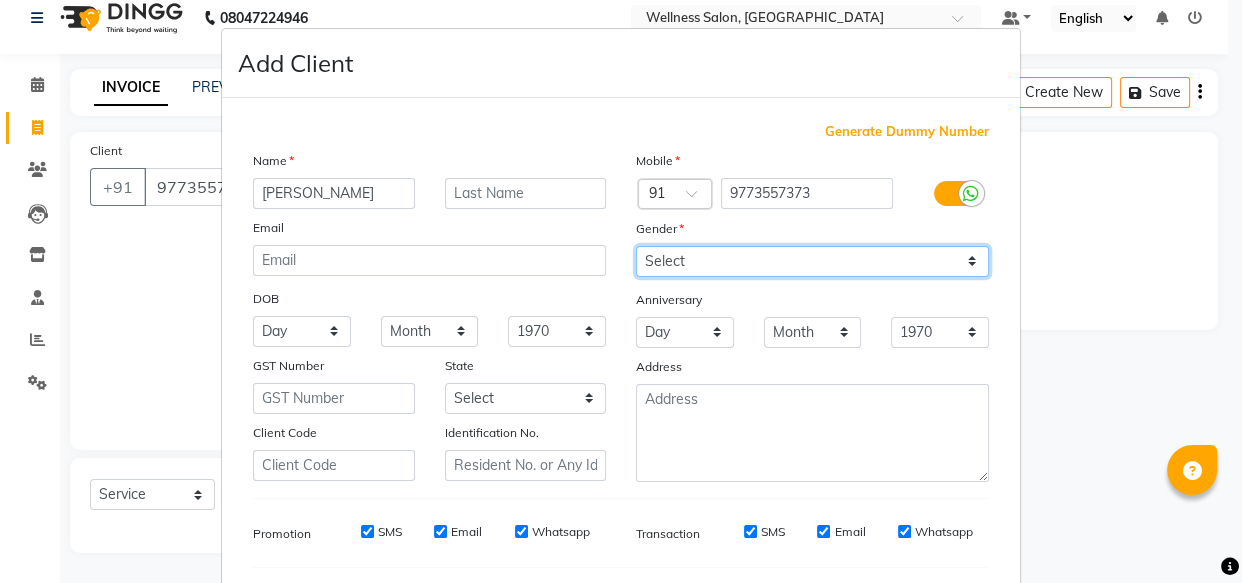 select on "[DEMOGRAPHIC_DATA]" 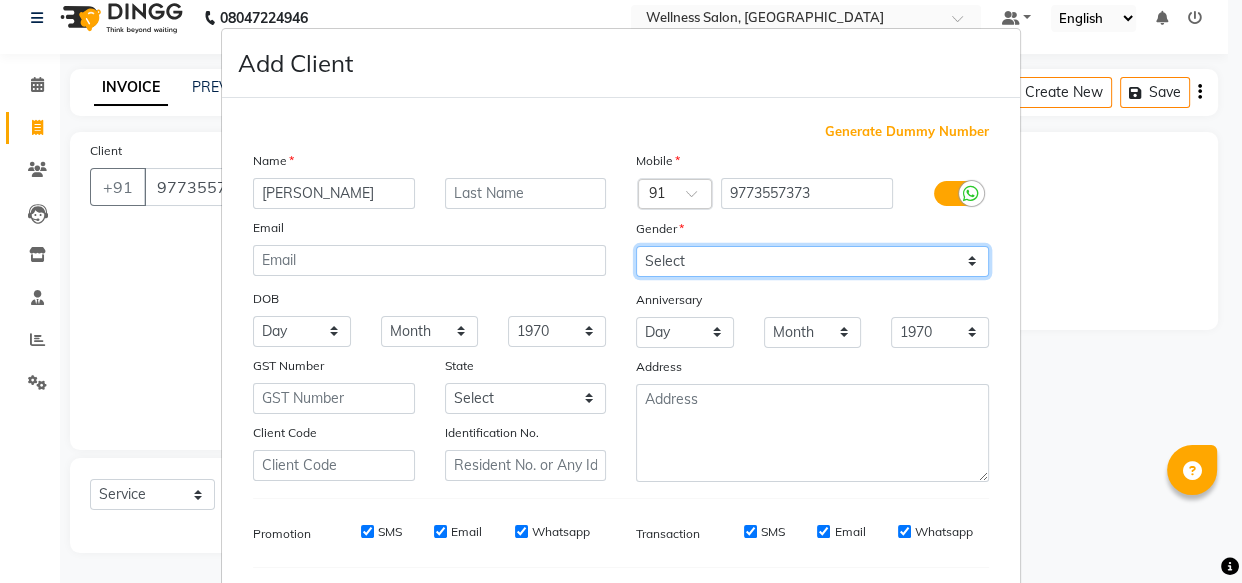 click on "Select [DEMOGRAPHIC_DATA] [DEMOGRAPHIC_DATA] Other Prefer Not To Say" at bounding box center (812, 261) 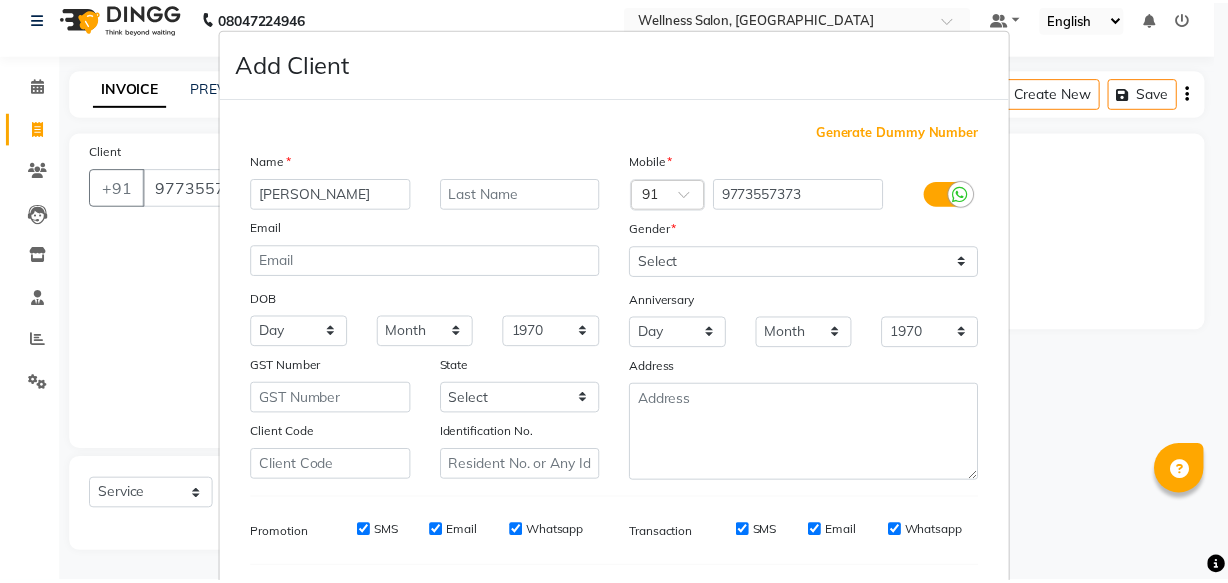 scroll, scrollTop: 270, scrollLeft: 0, axis: vertical 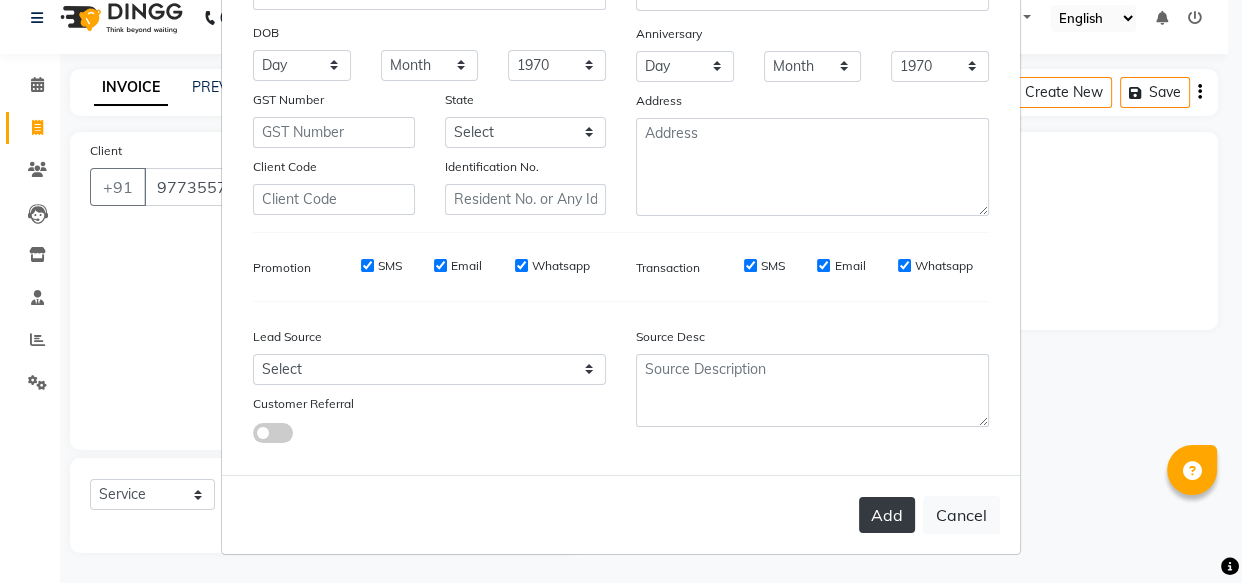 click on "Add" at bounding box center [887, 515] 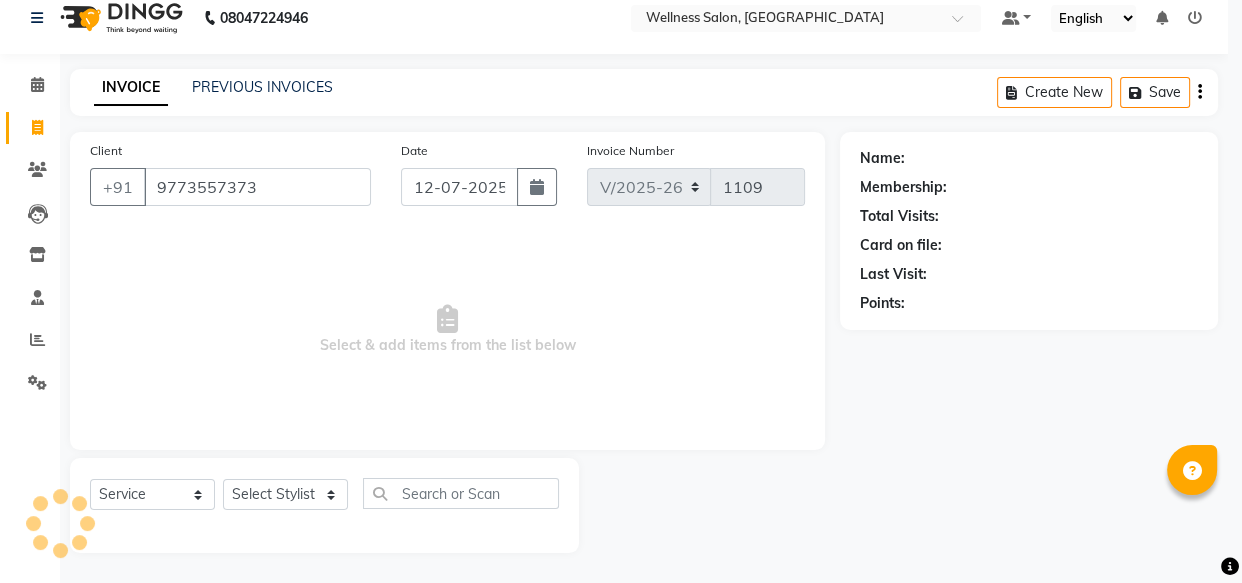 type on "97******73" 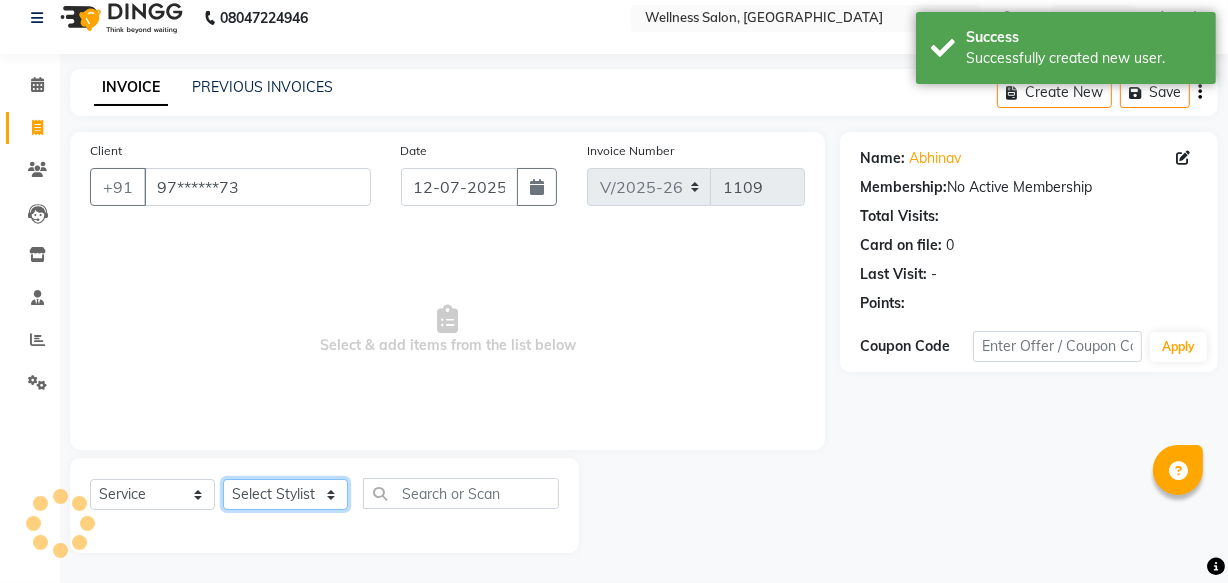 click on "Select Stylist Academy Babita [PERSON_NAME] Manager [PERSON_NAME]" 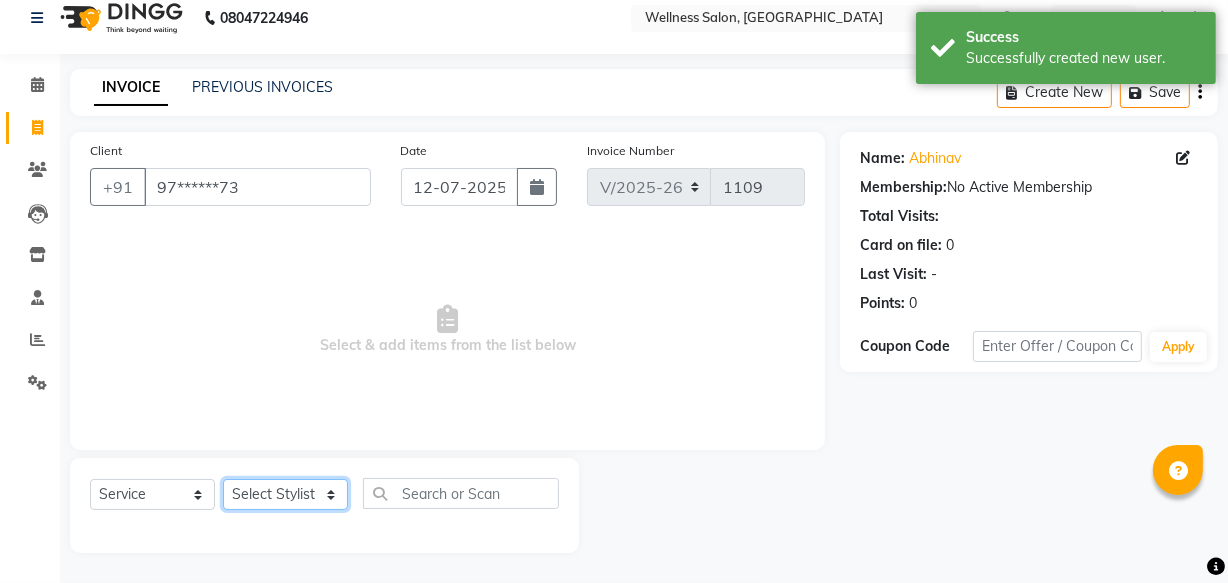 select on "61588" 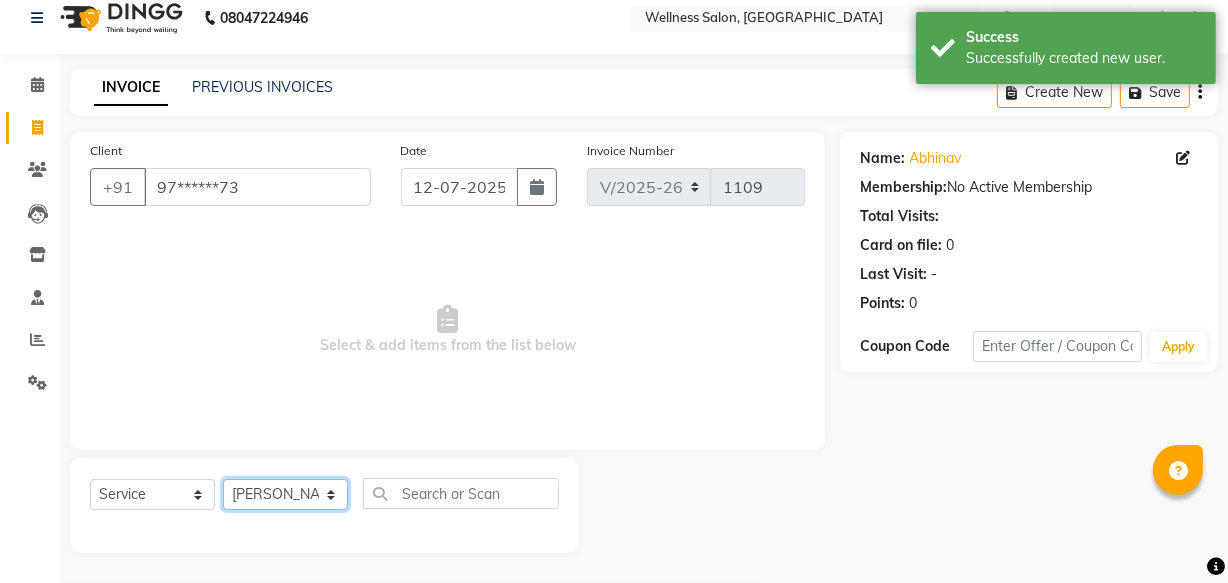 click on "Select Stylist Academy Babita [PERSON_NAME] Manager [PERSON_NAME]" 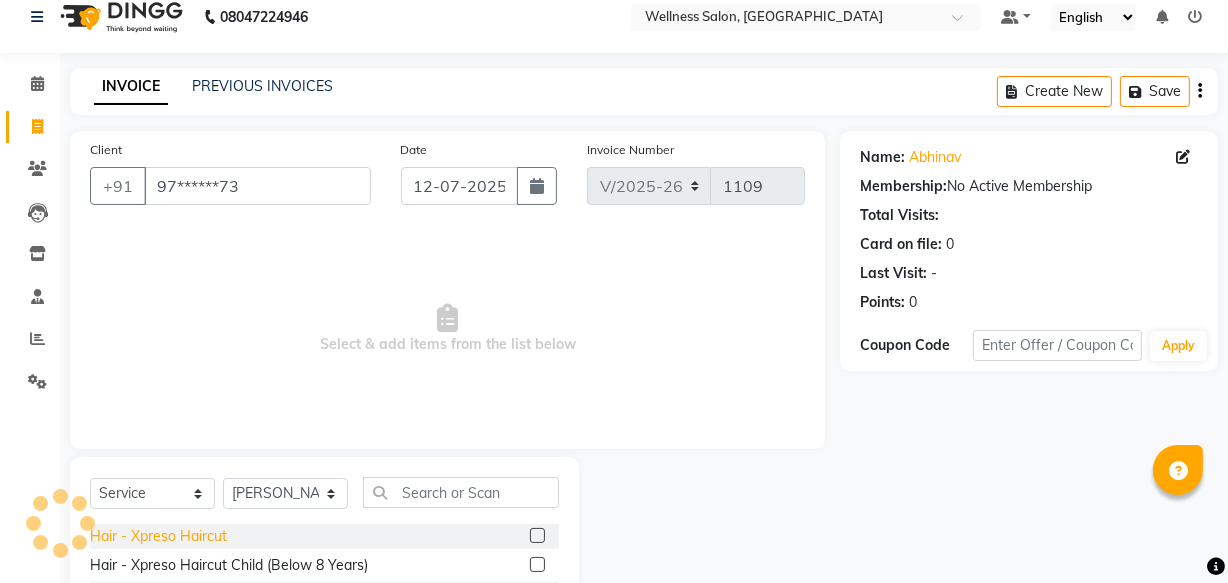 click on "Hair - Xpreso Haircut" 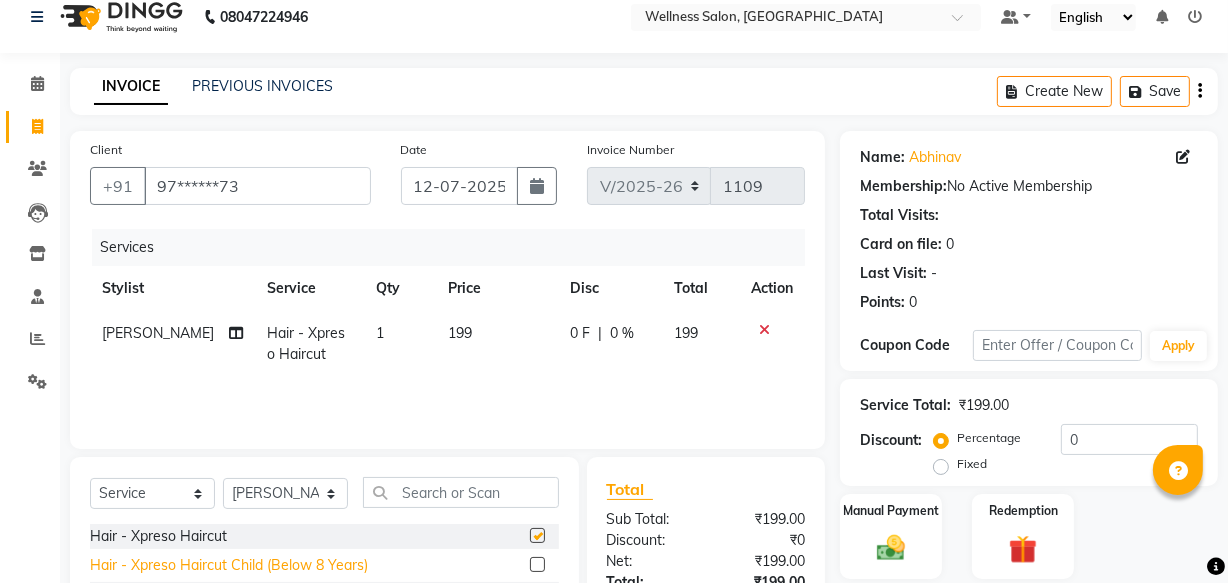 checkbox on "false" 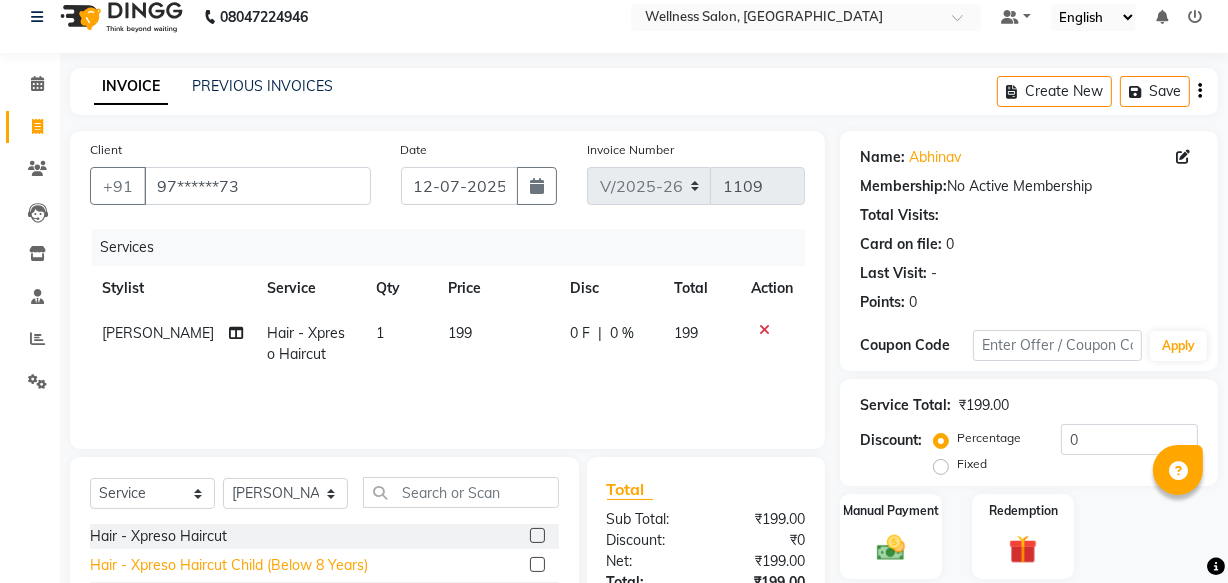 click on "Hair - Xpreso Haircut Child (Below 8 Years)" 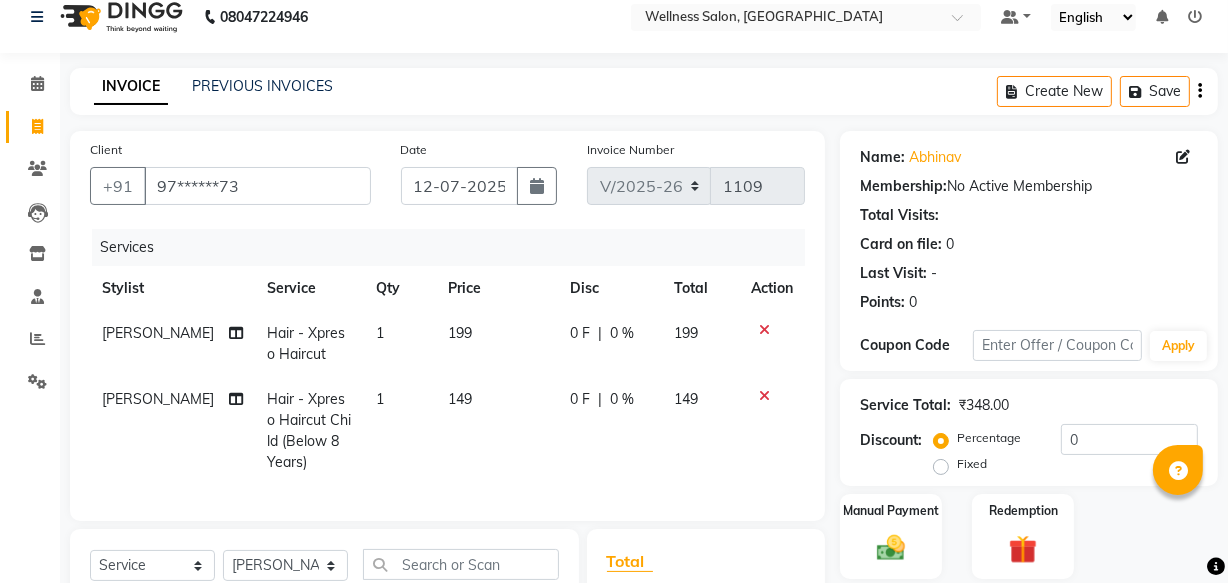 checkbox on "false" 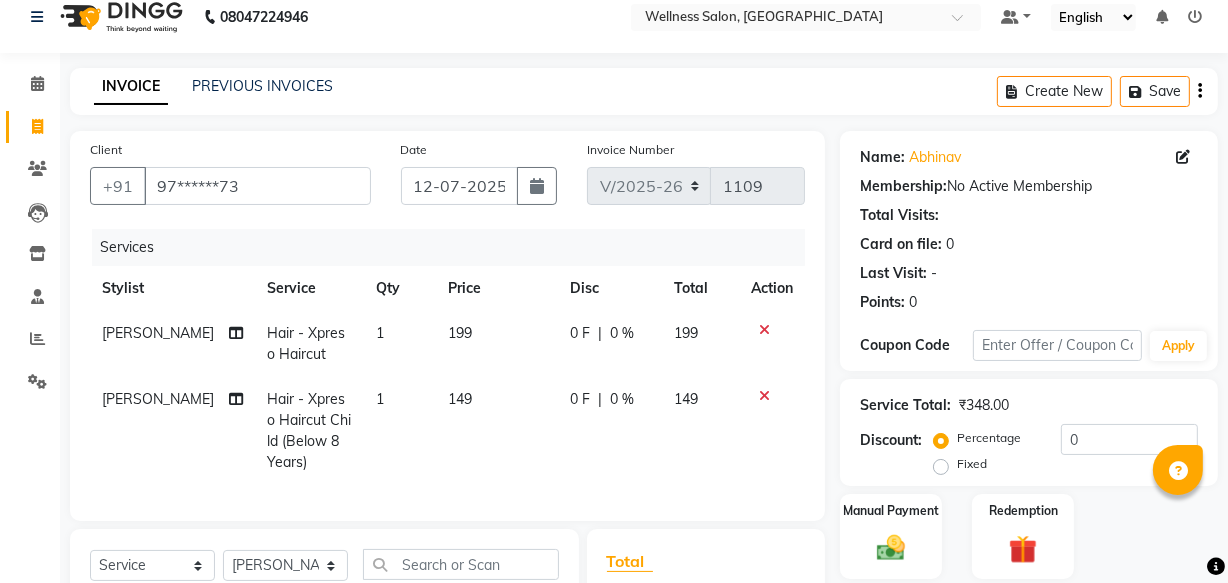 scroll, scrollTop: 304, scrollLeft: 0, axis: vertical 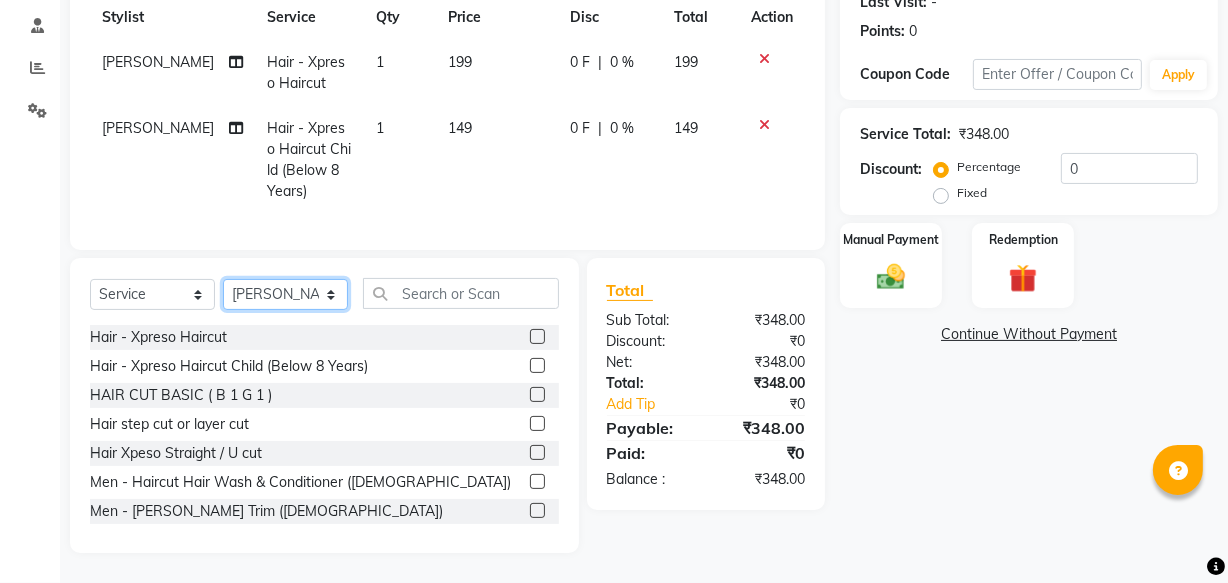 click on "Select Stylist Academy Babita [PERSON_NAME] Manager [PERSON_NAME]" 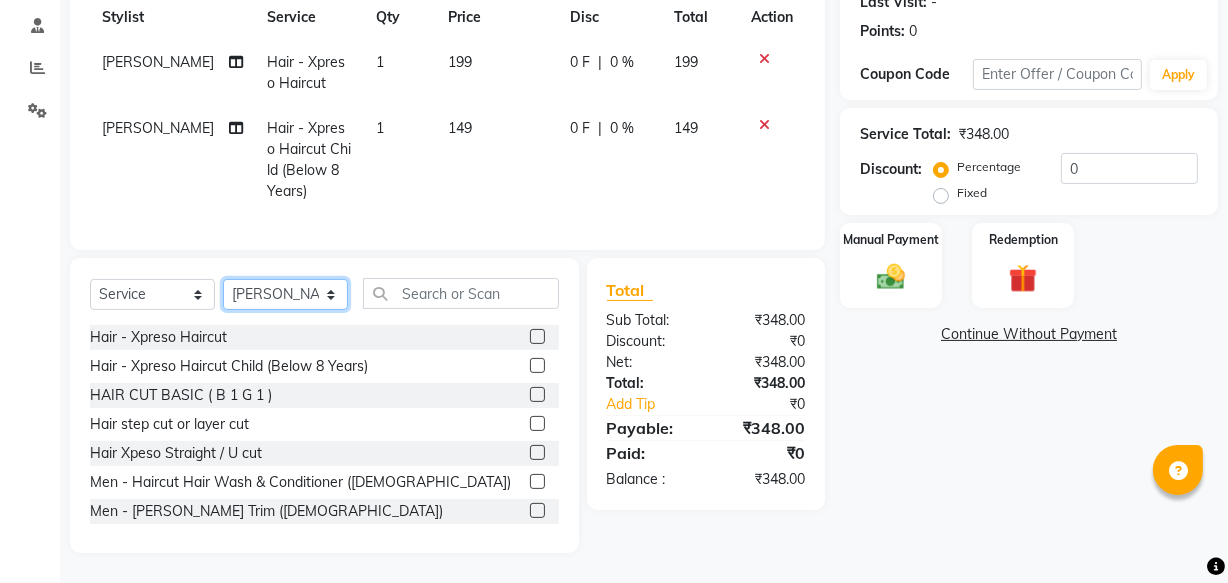 select on "30854" 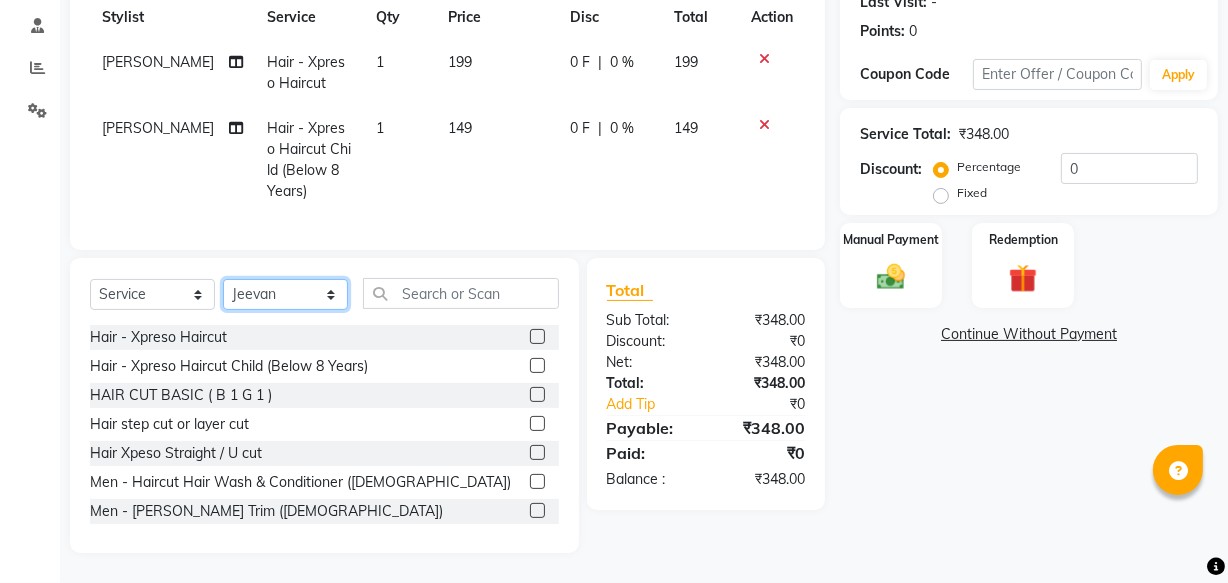 click on "Select Stylist Academy Babita [PERSON_NAME] Manager [PERSON_NAME]" 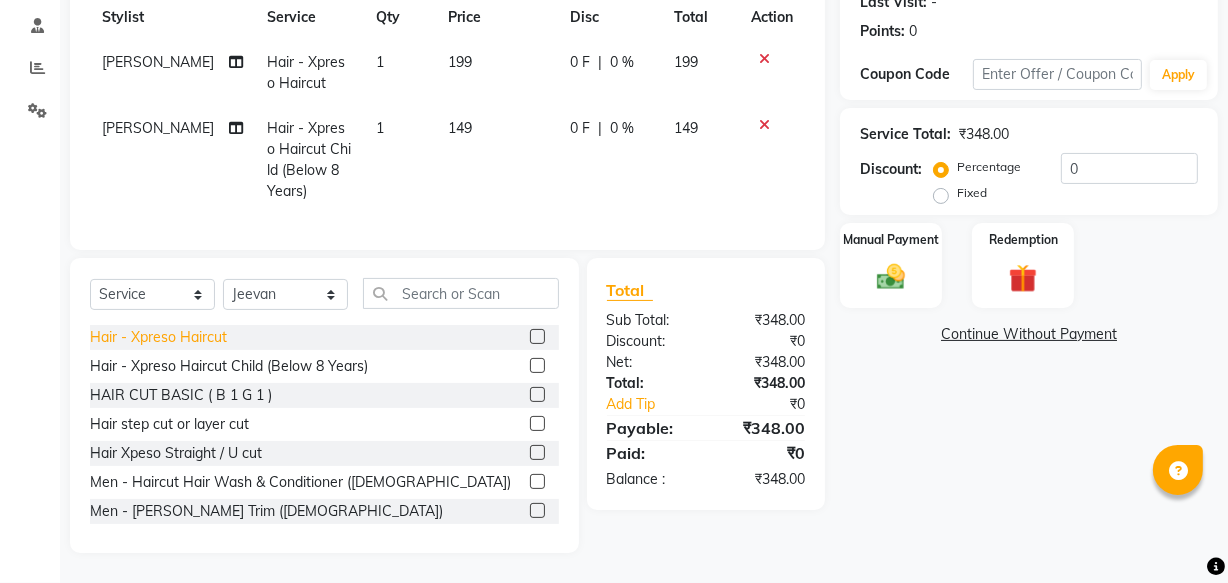 click on "Hair - Xpreso Haircut" 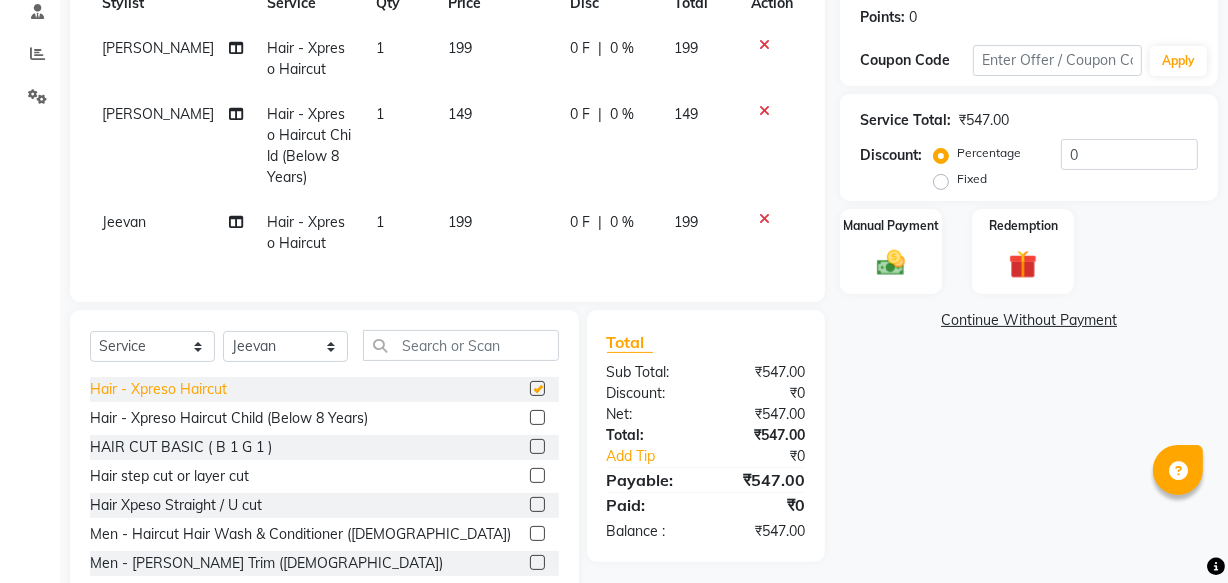 checkbox on "false" 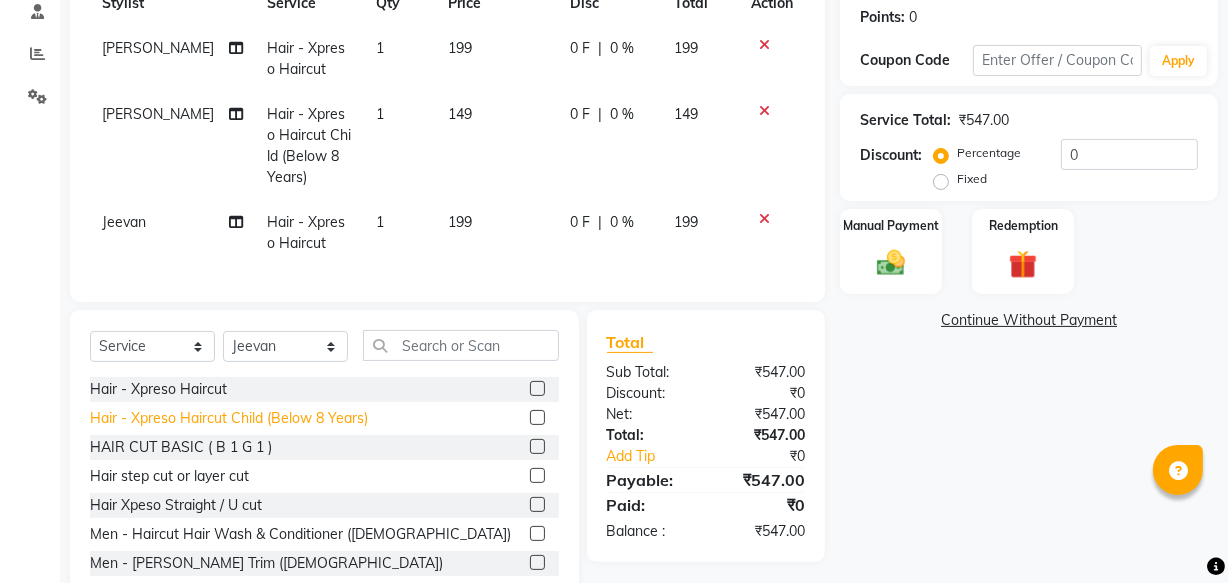 click on "Hair - Xpreso Haircut Child (Below 8 Years)" 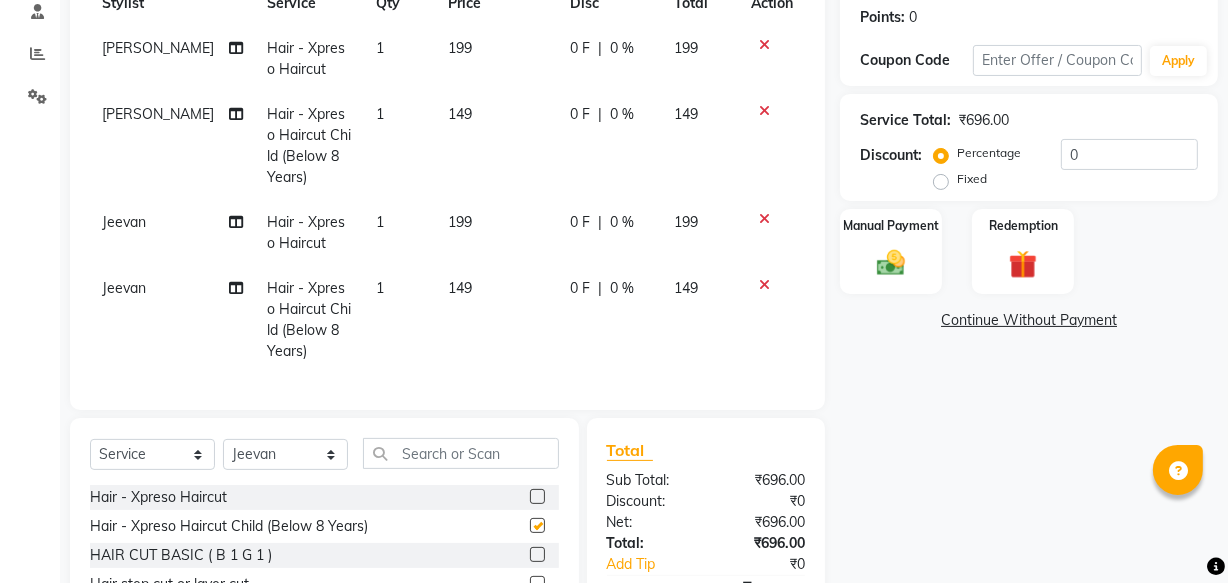 checkbox on "false" 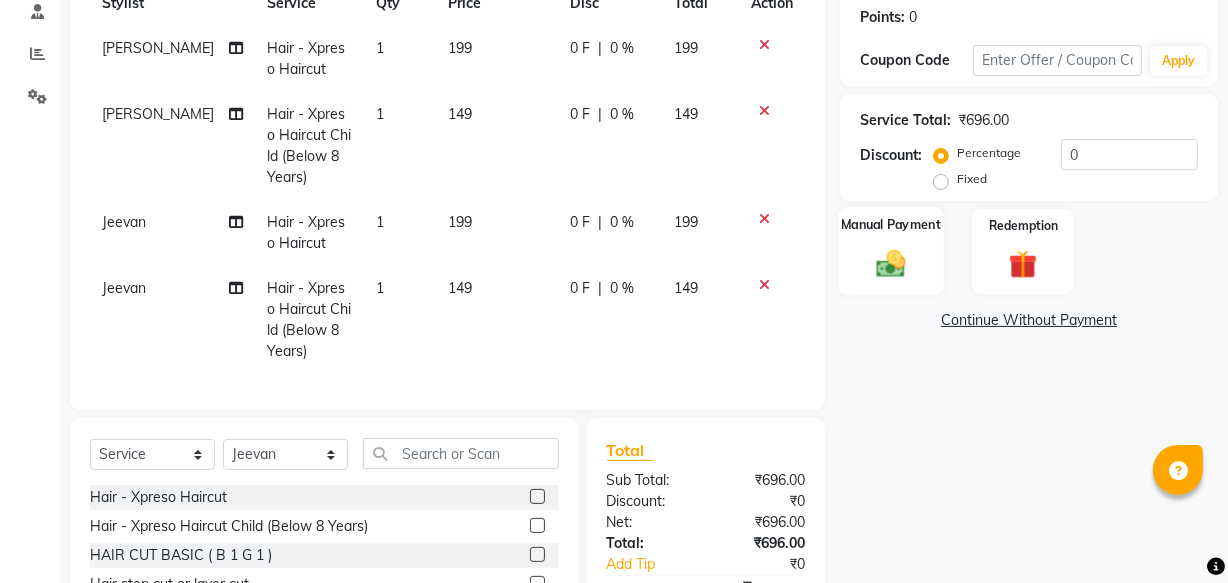 drag, startPoint x: 887, startPoint y: 273, endPoint x: 923, endPoint y: 280, distance: 36.67424 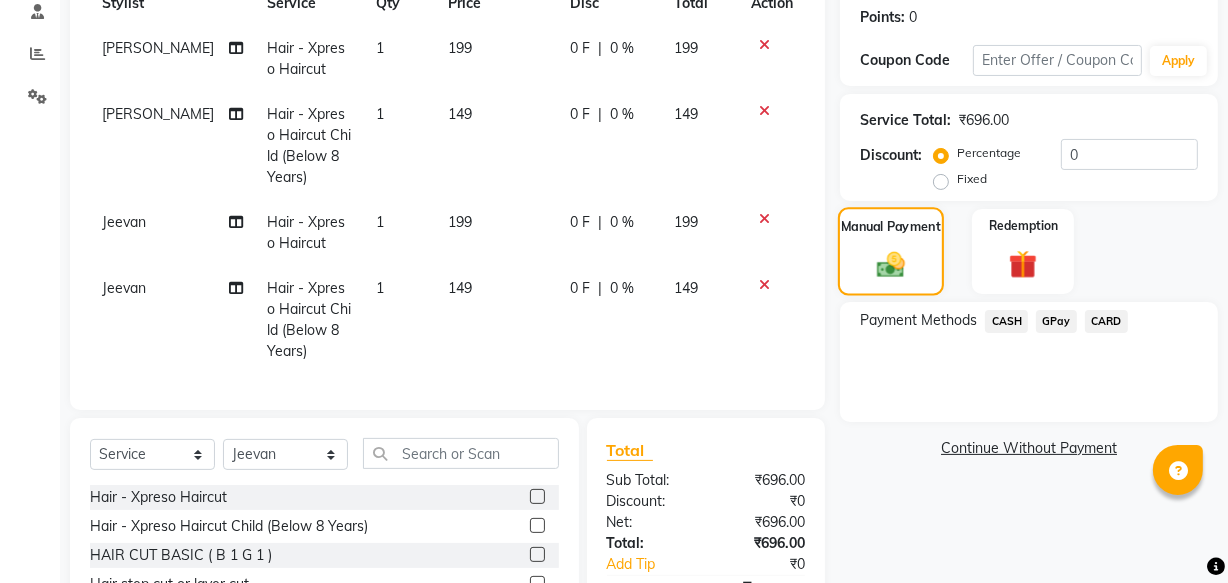 click 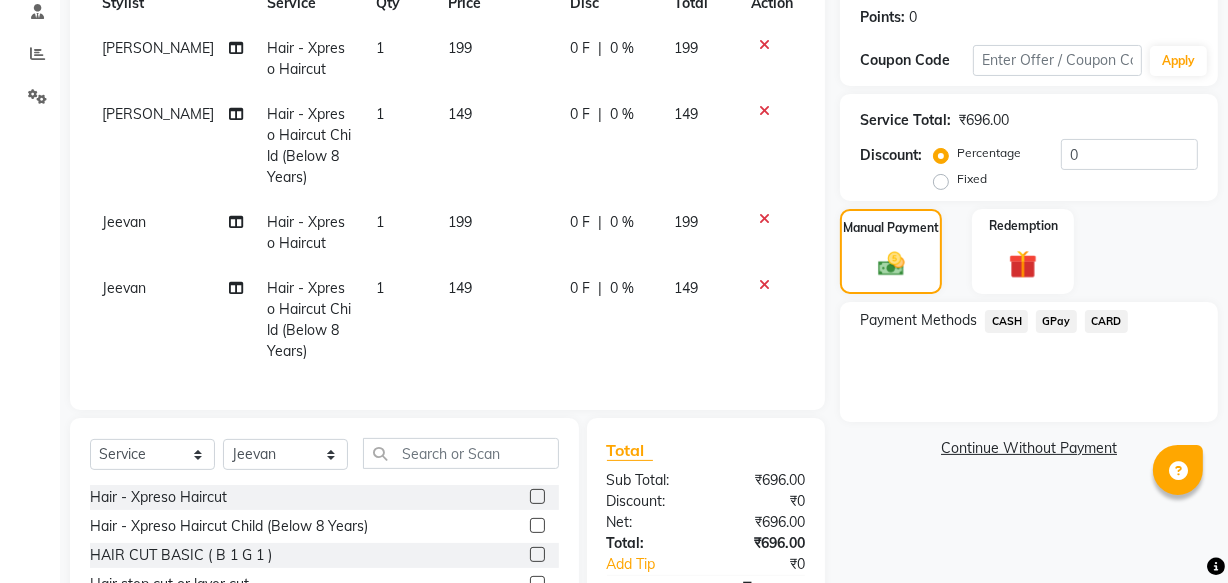 click on "GPay" 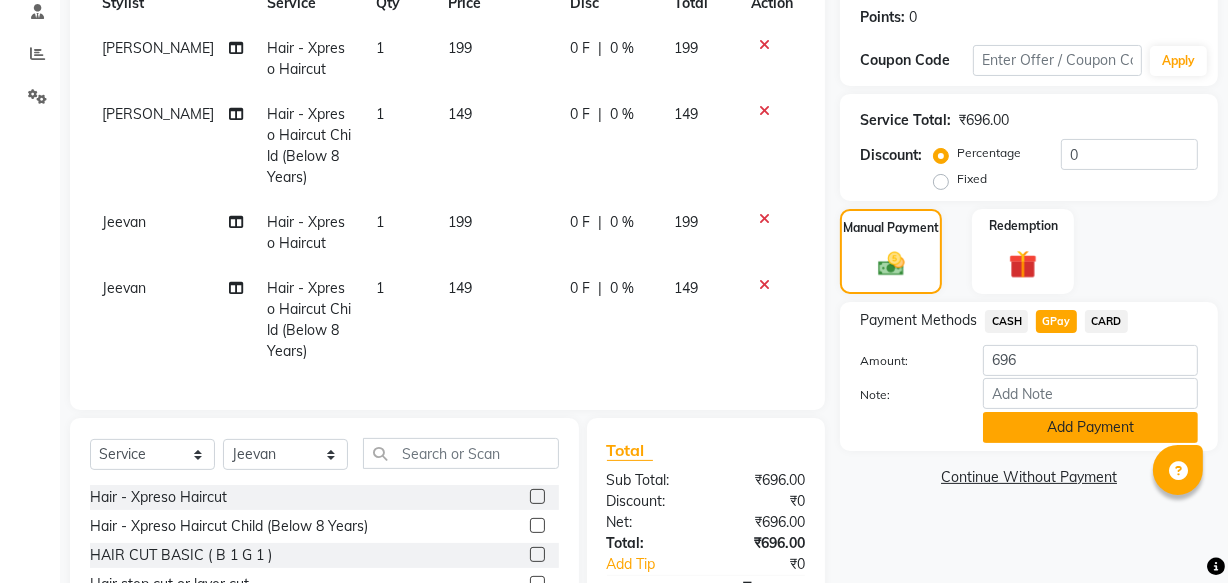 click on "Add Payment" 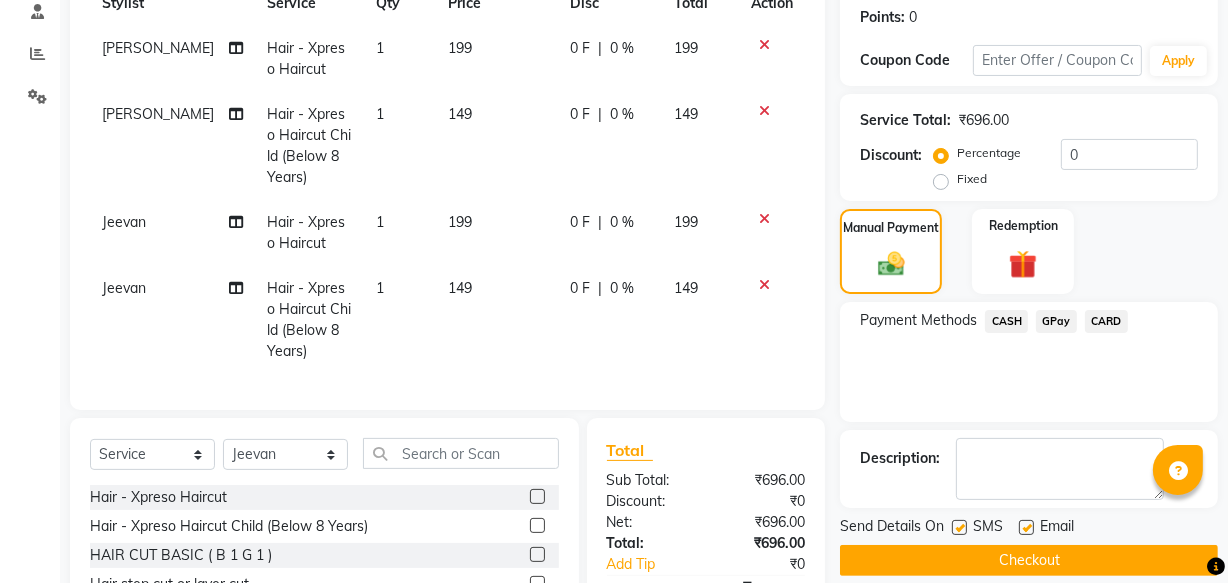 click on "INVOICE PREVIOUS INVOICES Create New   Save  Client +91 97******73 Date [DATE] Invoice Number V/2025 V/[PHONE_NUMBER] Services Stylist Service Qty Price Disc Total Action [PERSON_NAME]  Hair - Xpreso Haircut 1 199 0 F | 0 % 199 [PERSON_NAME]  Hair - Xpreso Haircut Child (Below 8 Years) 1 149 0 F | 0 % 149 Jeevan Hair - Xpreso Haircut 1 199 0 F | 0 % 199 Jeevan Hair - Xpreso Haircut Child (Below 8 Years) 1 149 0 F | 0 % 149 Select  Service  Product  Membership  Package Voucher Prepaid Gift Card  Select Stylist Academy Babita [PERSON_NAME] Jeevan Manager [PERSON_NAME] Hair - Xpreso Haircut  Hair - Xpreso Haircut Child (Below 8 Years)  HAIR CUT BASIC  ( B 1 G 1 )  Hair step cut or layer cut  Hair Xpeso Straight / U cut  Men - Haircut Hair Wash & Conditioner ([DEMOGRAPHIC_DATA])  Men - [PERSON_NAME] Trim ([DEMOGRAPHIC_DATA])  Men - Shaving ([DEMOGRAPHIC_DATA])  Men - Hair Wash & Conditioner ([DEMOGRAPHIC_DATA])  Men - Oil Head  Massage Men ([DEMOGRAPHIC_DATA])  Men - Haircut Premium  Men- [PERSON_NAME] colour  Men- body massage oil   Men- Chest trim  Men - Back trim  Men - Underarms  Women - Hair Wash   Flix  Feet" 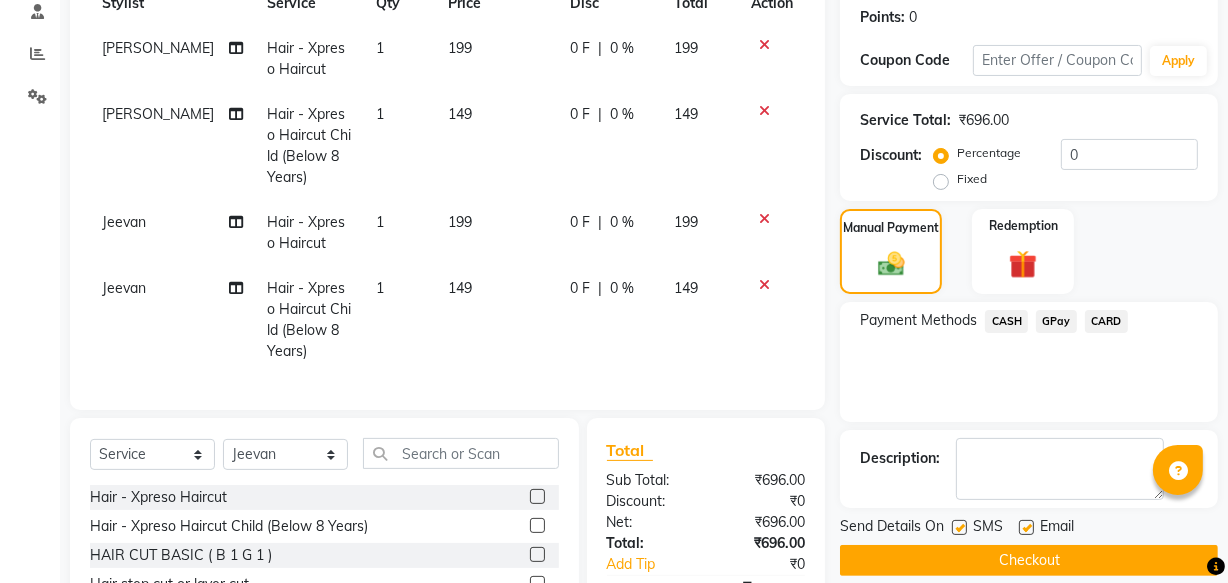scroll, scrollTop: 478, scrollLeft: 0, axis: vertical 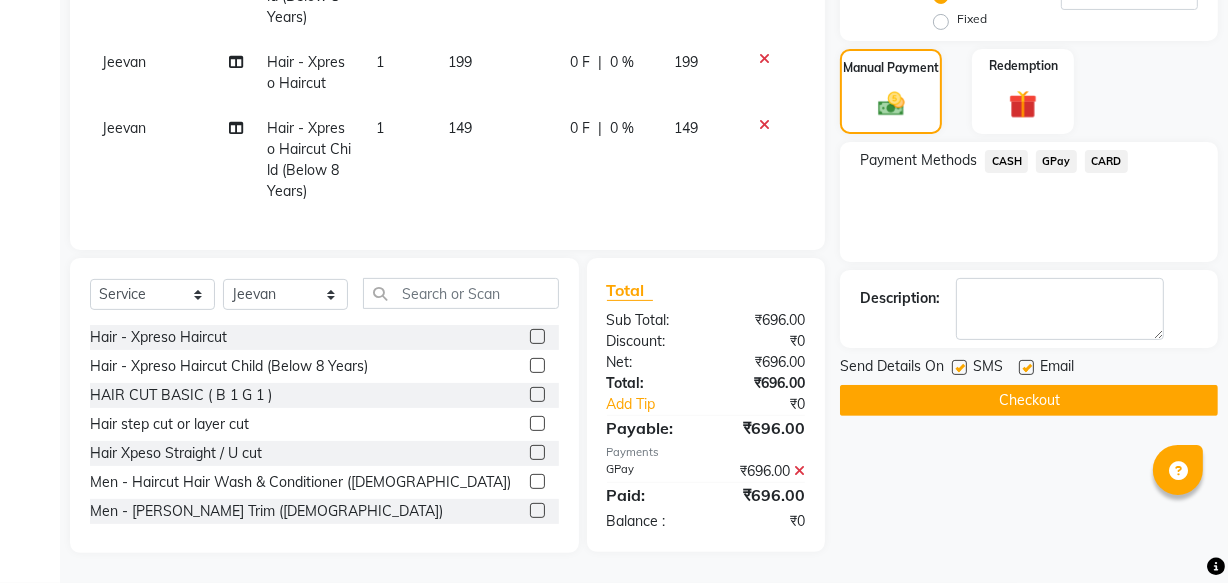 click on "Checkout" 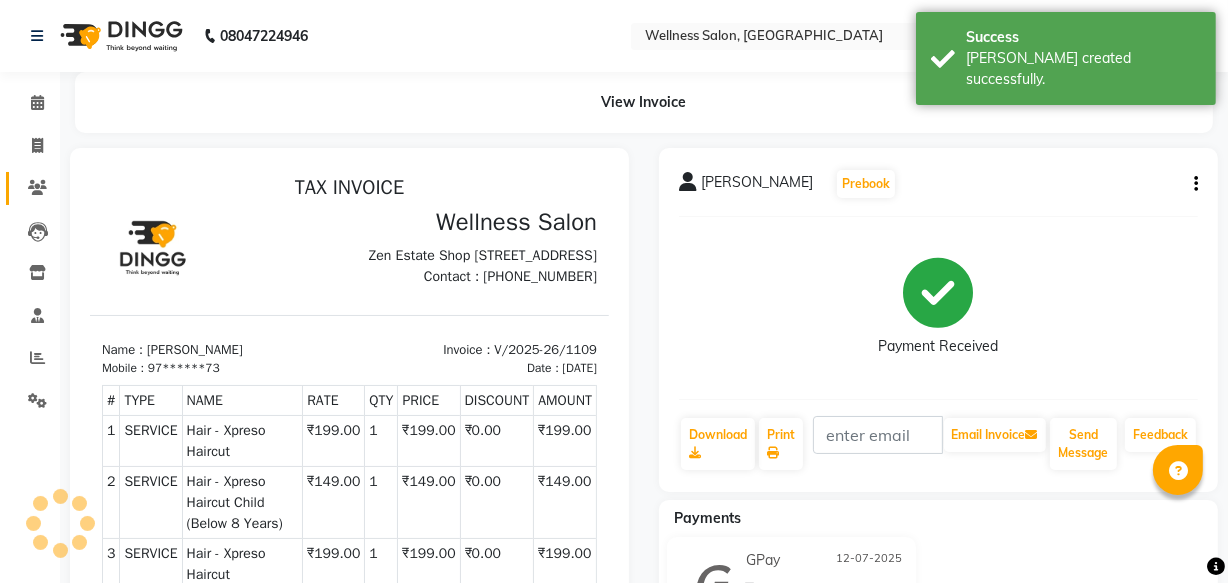 scroll, scrollTop: 0, scrollLeft: 0, axis: both 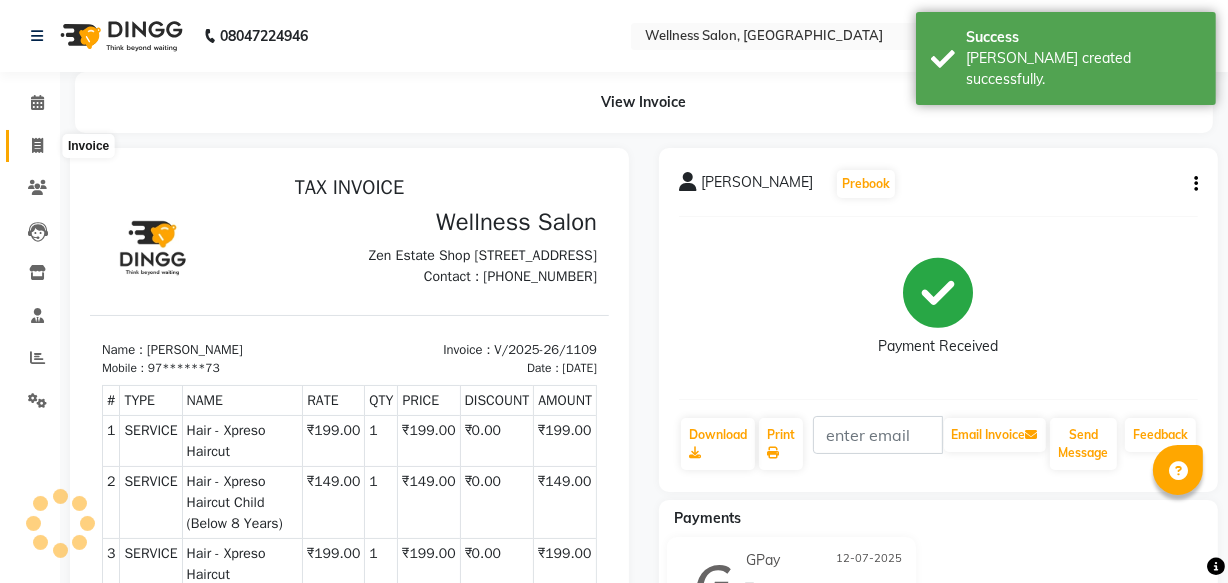 click 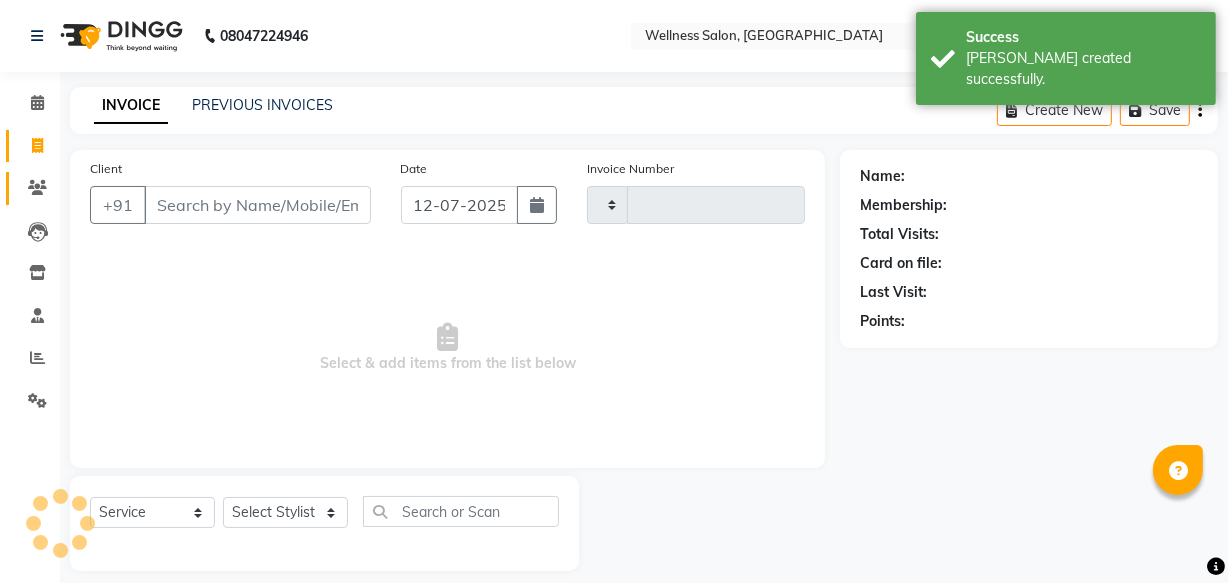 scroll, scrollTop: 19, scrollLeft: 0, axis: vertical 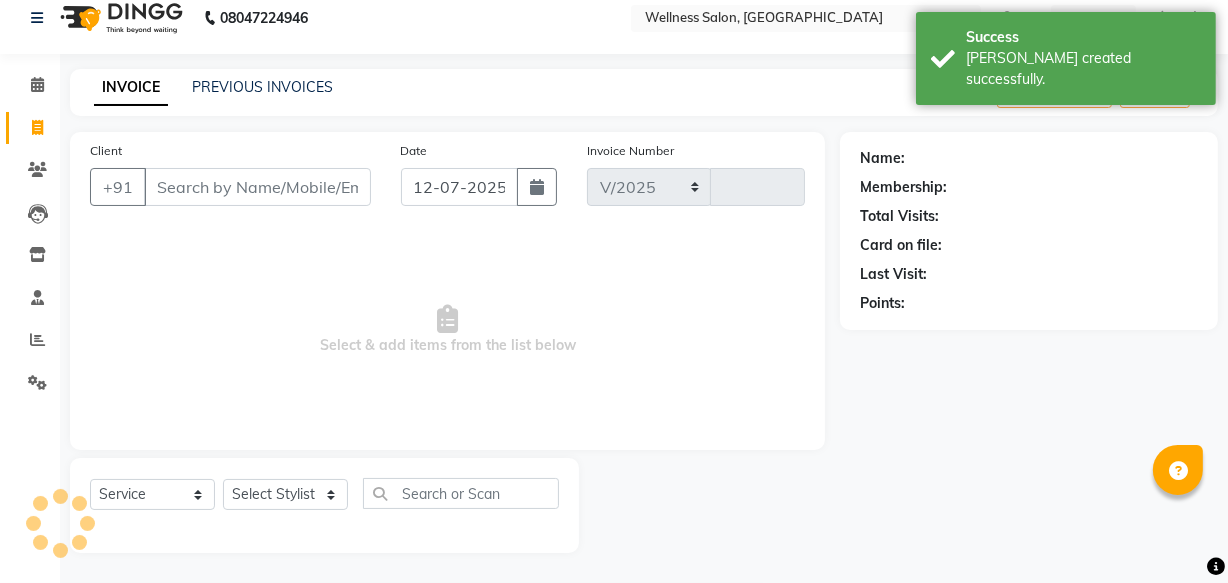 select on "4872" 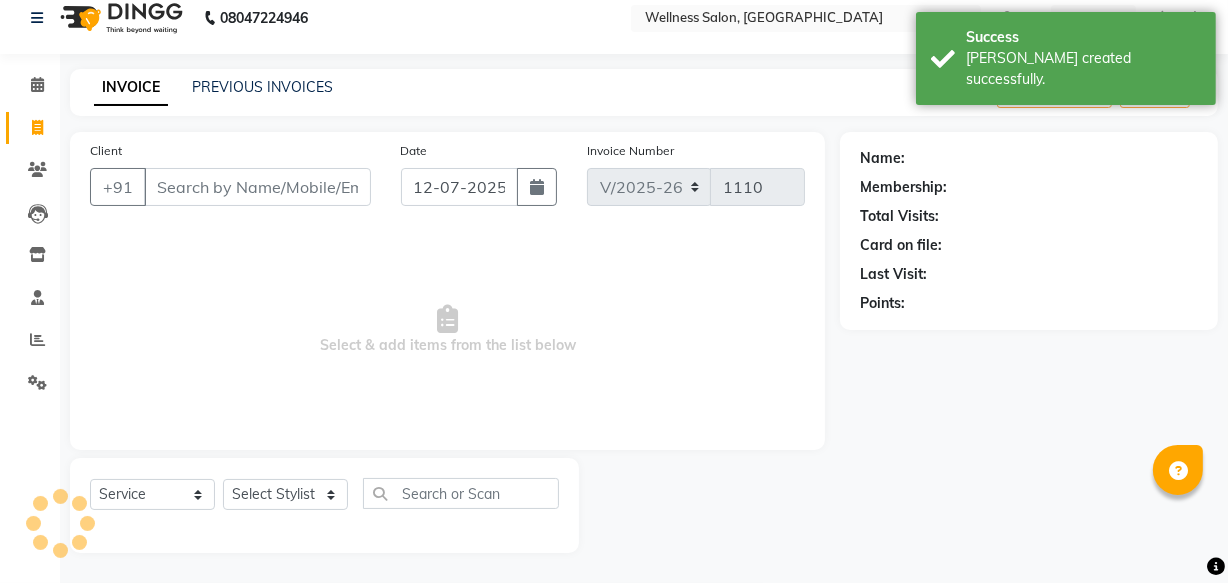 click on "Client" at bounding box center [257, 187] 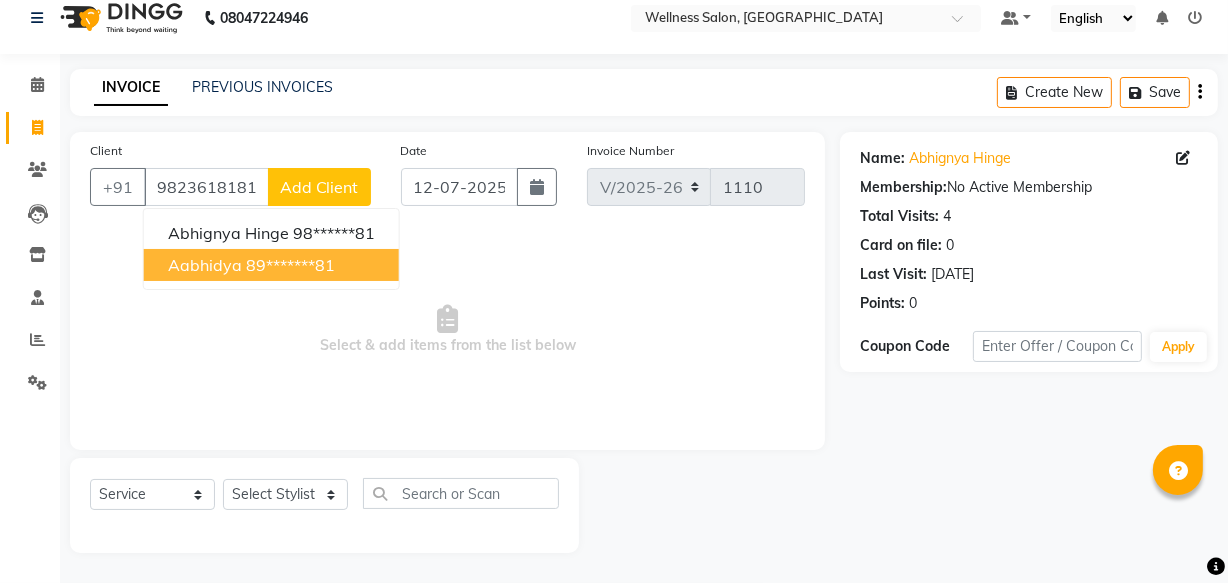 click on "aabhidya  89*******81" at bounding box center [271, 265] 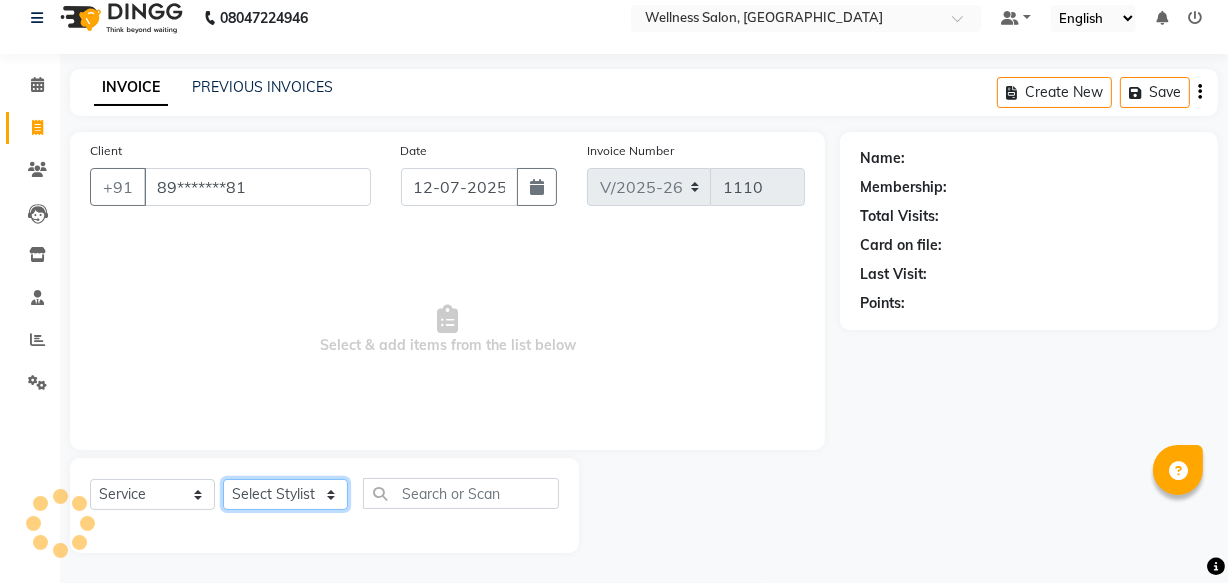 click on "Select Stylist Academy Babita [PERSON_NAME] Manager [PERSON_NAME]" 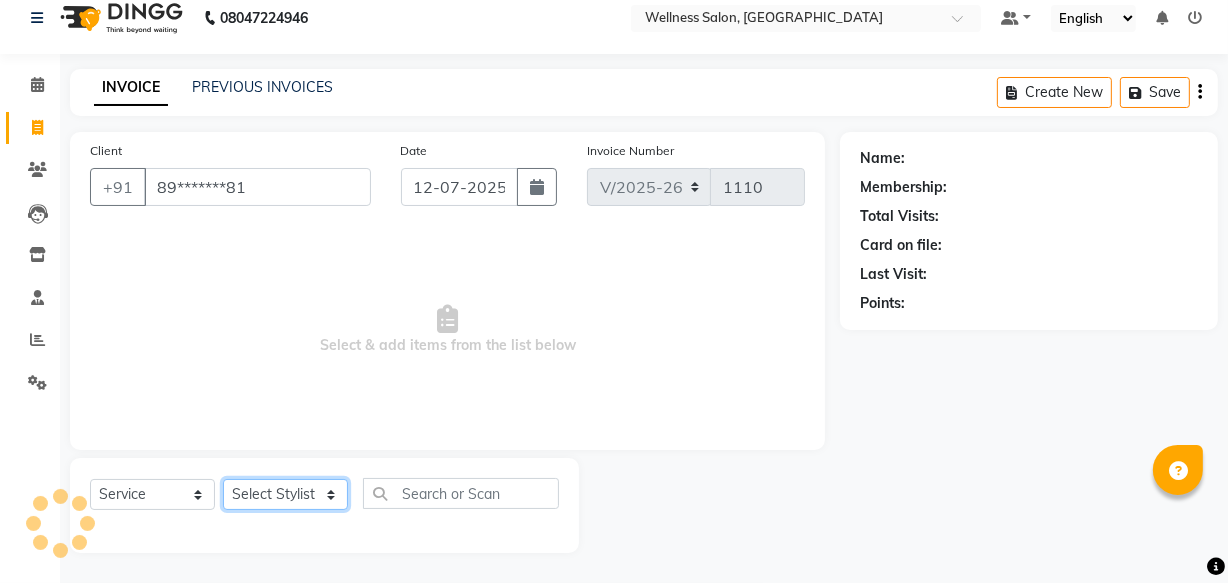 select on "61588" 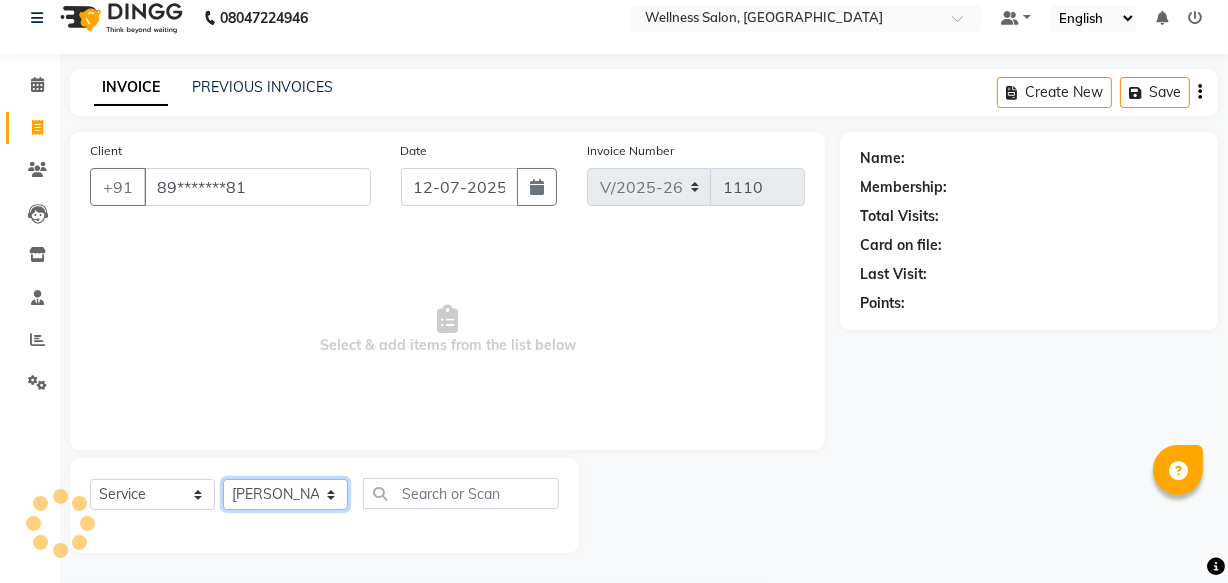 click on "Select Stylist Academy Babita [PERSON_NAME] Manager [PERSON_NAME]" 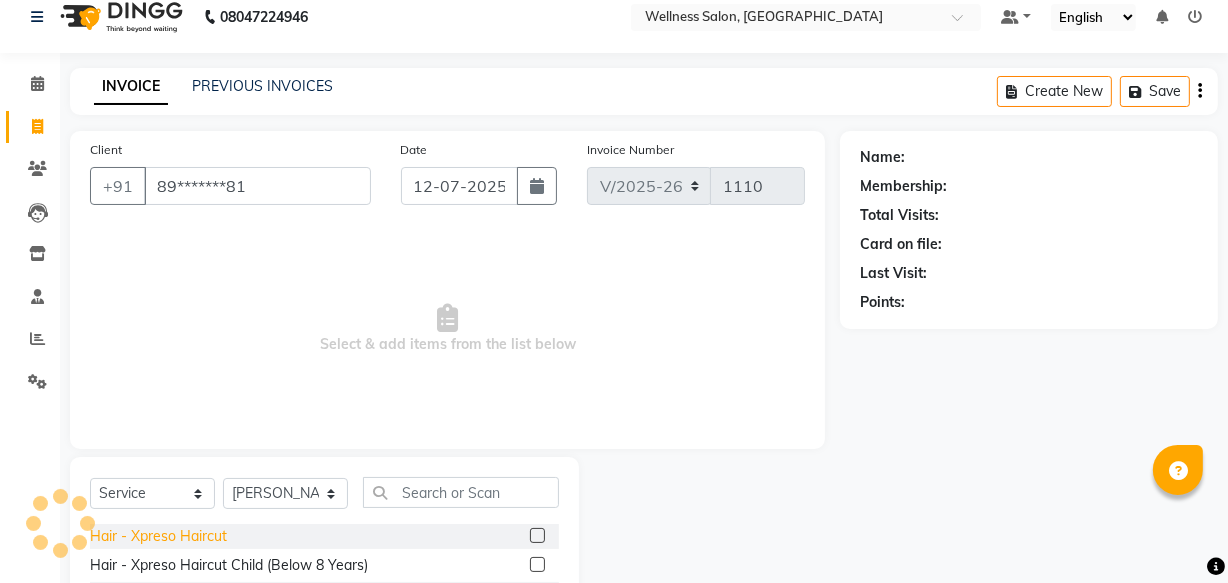 click on "Hair - Xpreso Haircut" 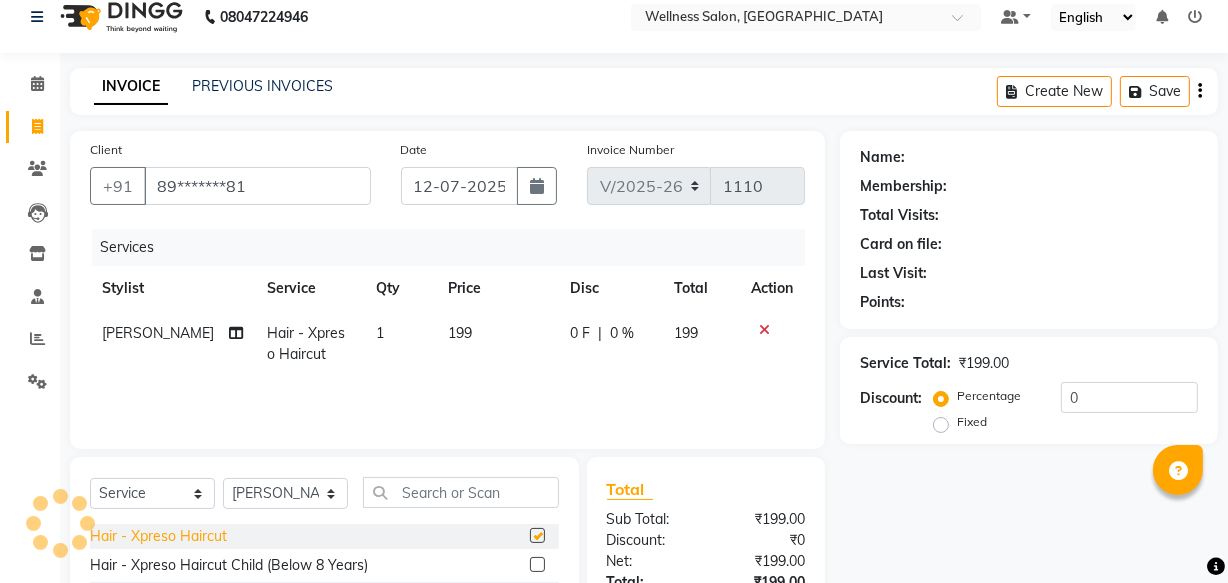 checkbox on "false" 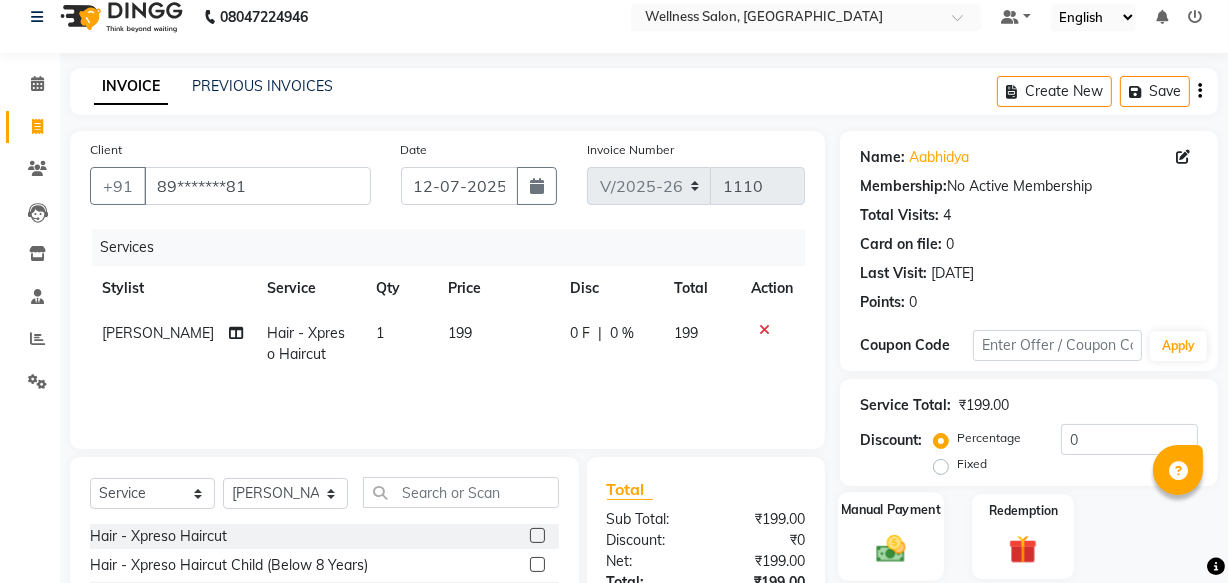 click 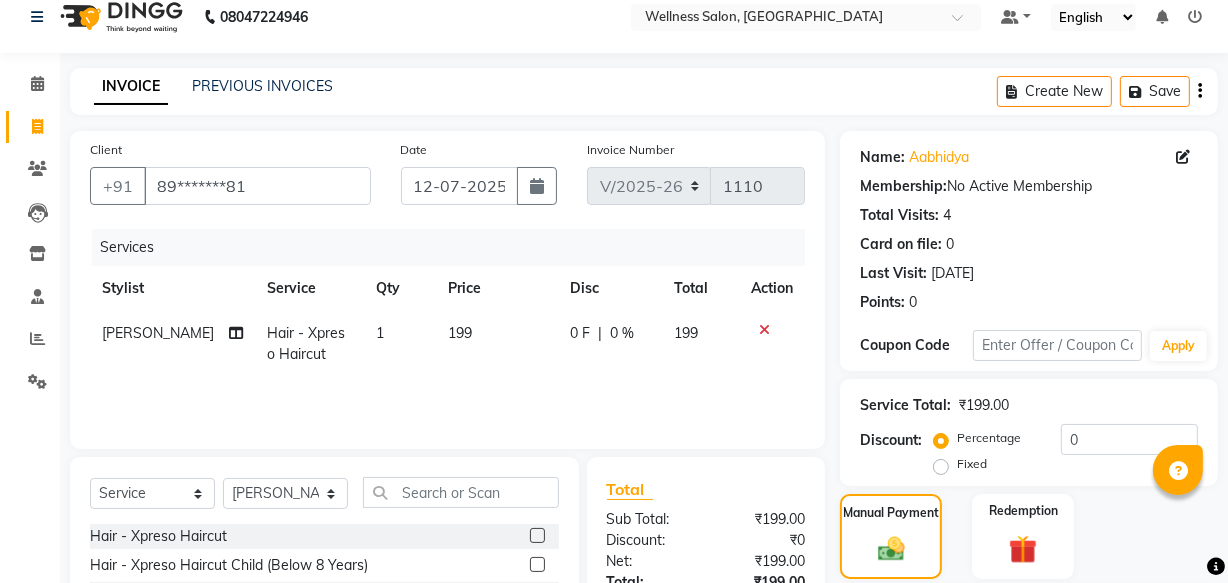 scroll, scrollTop: 219, scrollLeft: 0, axis: vertical 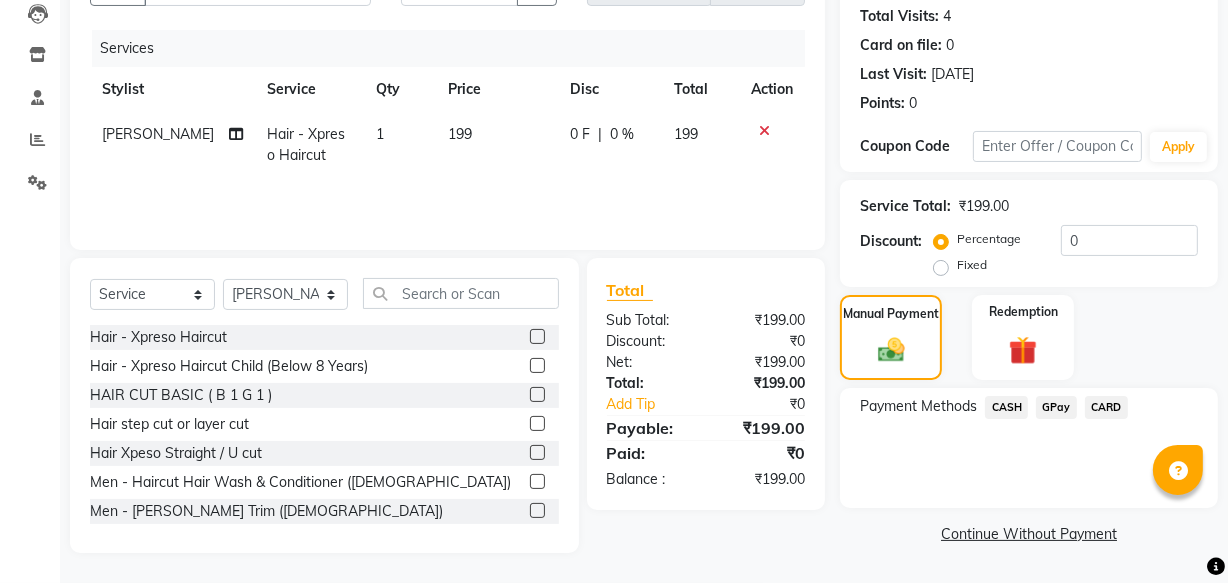 click on "GPay" 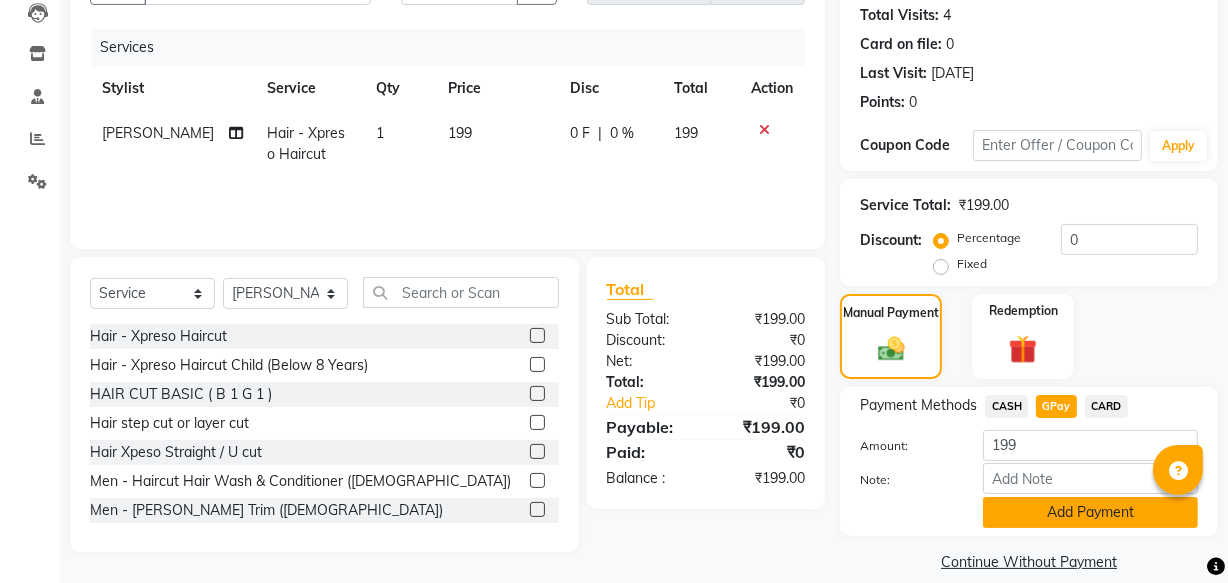 click on "Add Payment" 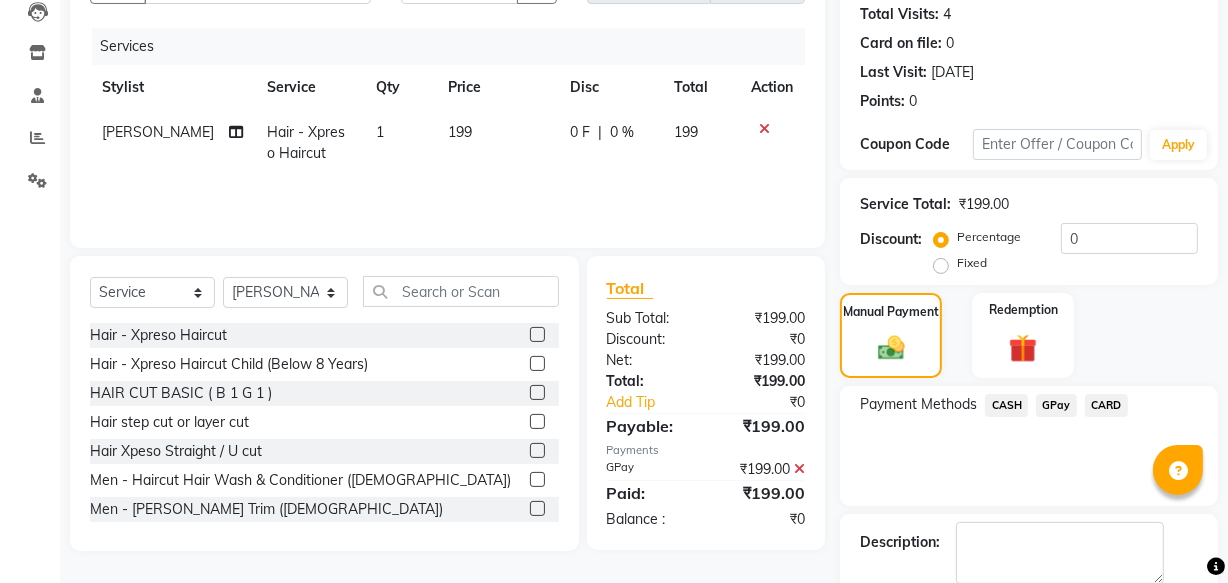 scroll, scrollTop: 326, scrollLeft: 0, axis: vertical 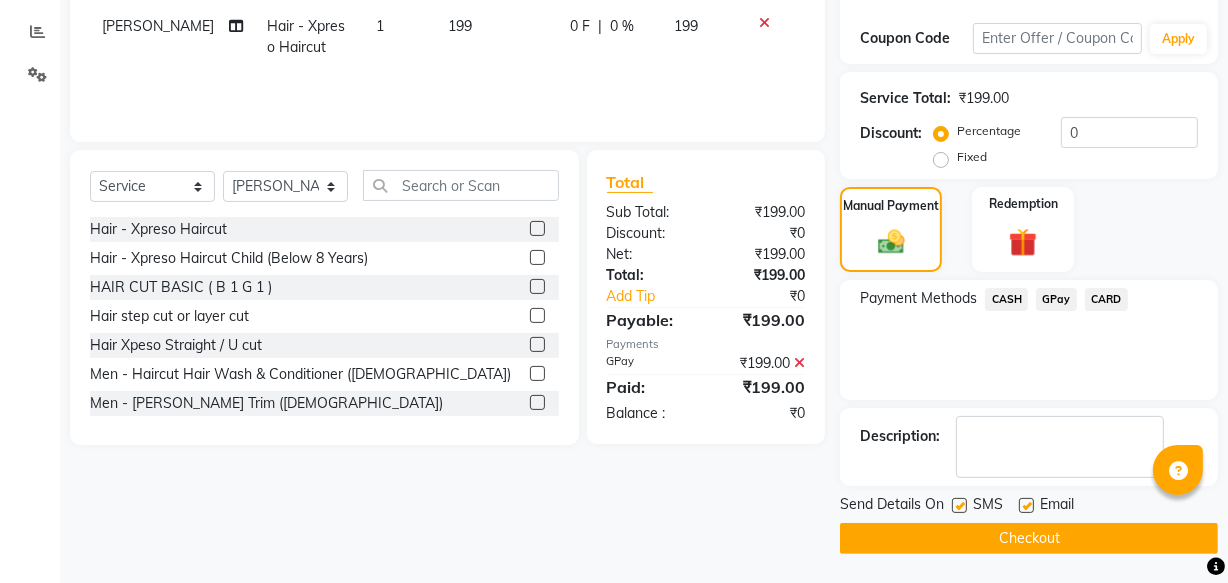 click on "Checkout" 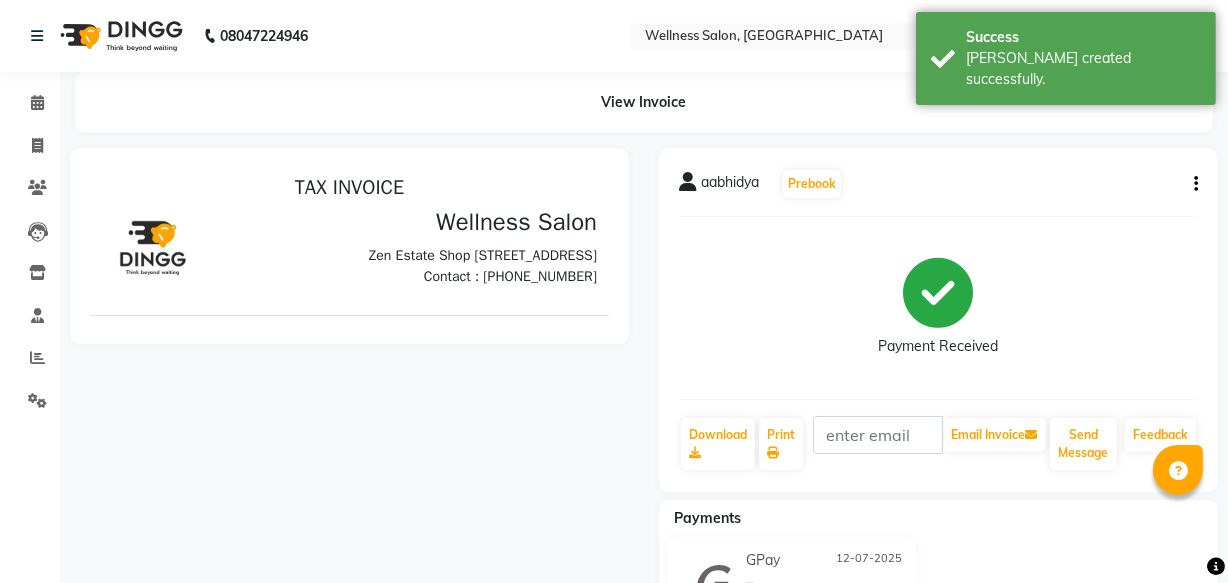 scroll, scrollTop: 0, scrollLeft: 0, axis: both 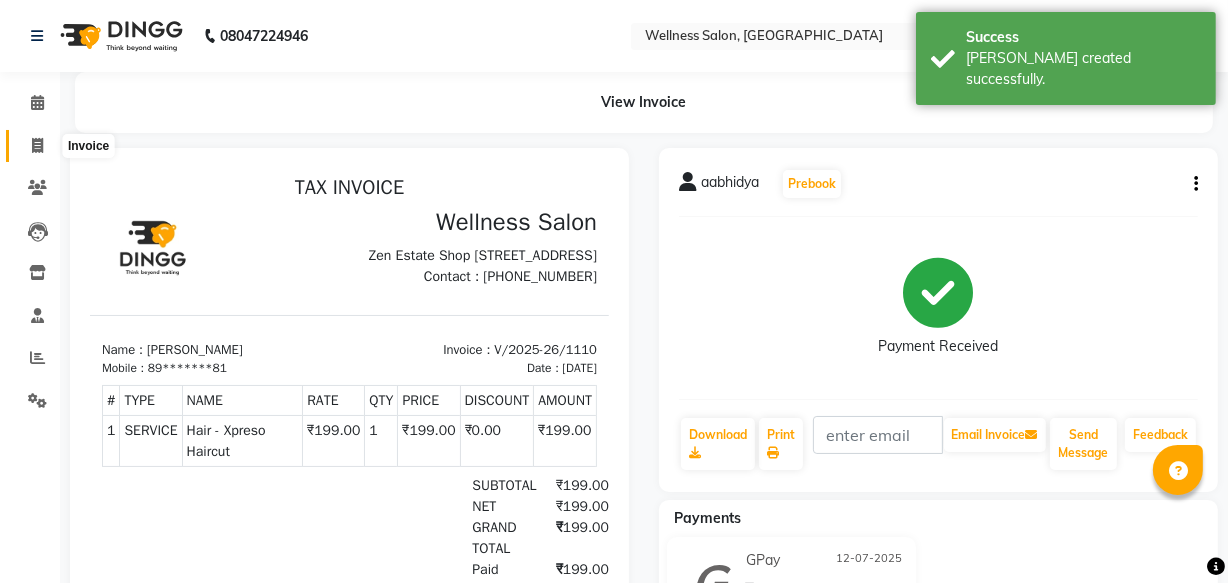 click 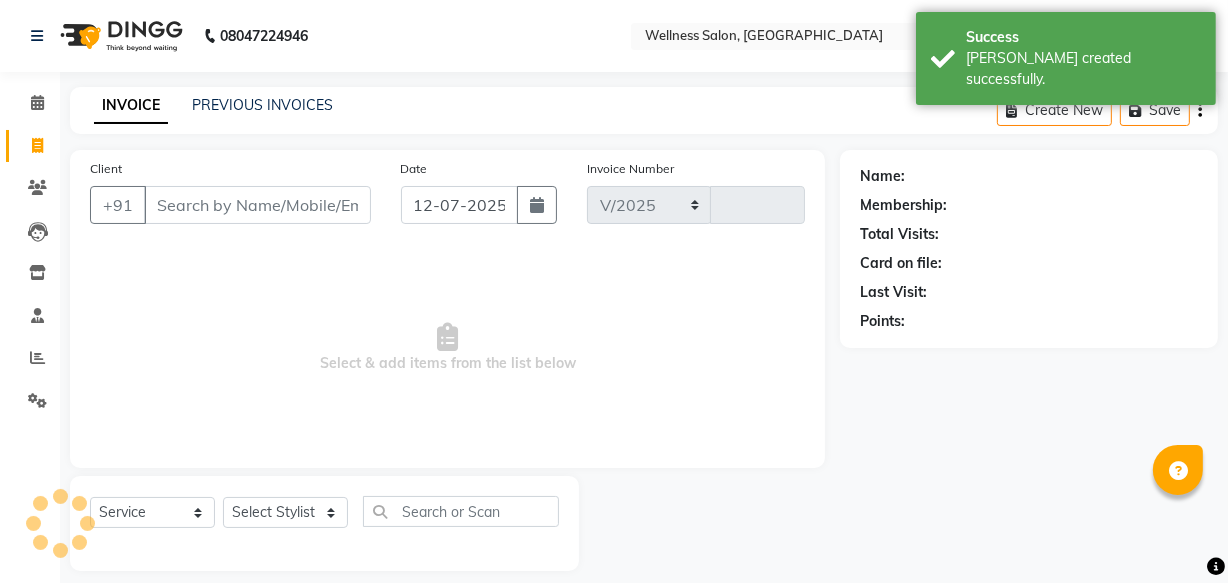 scroll, scrollTop: 19, scrollLeft: 0, axis: vertical 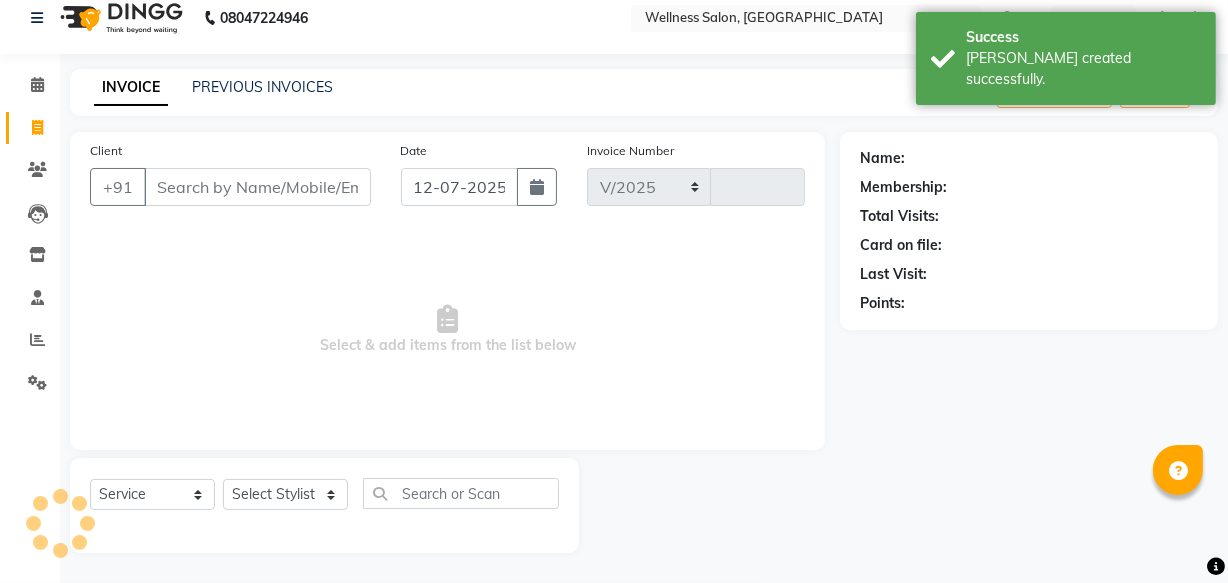 select on "4872" 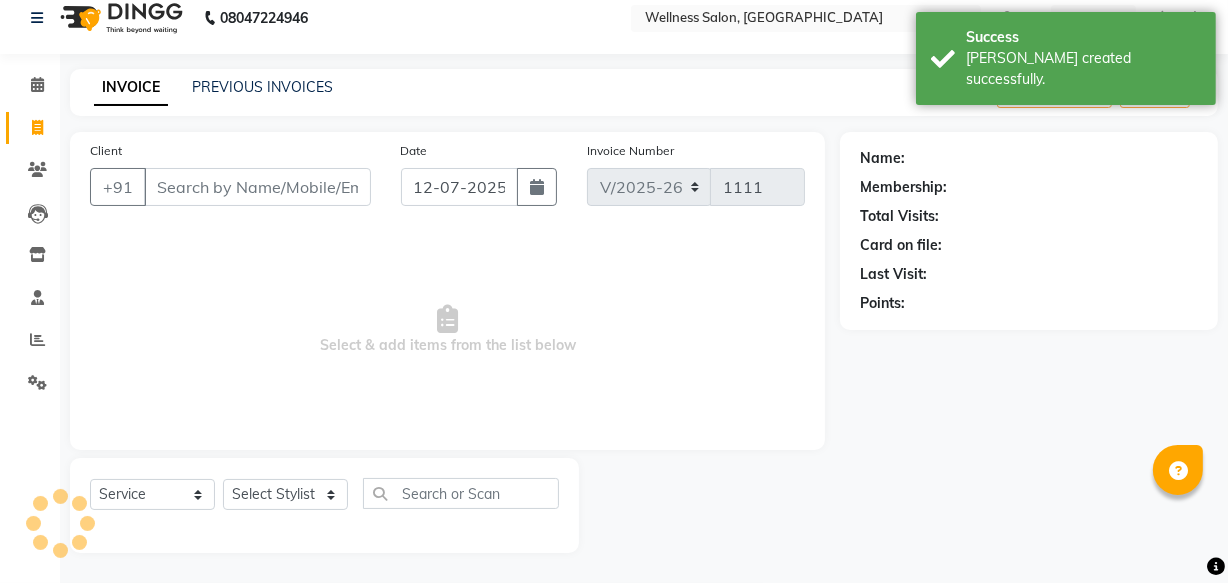 click on "Client" at bounding box center [257, 187] 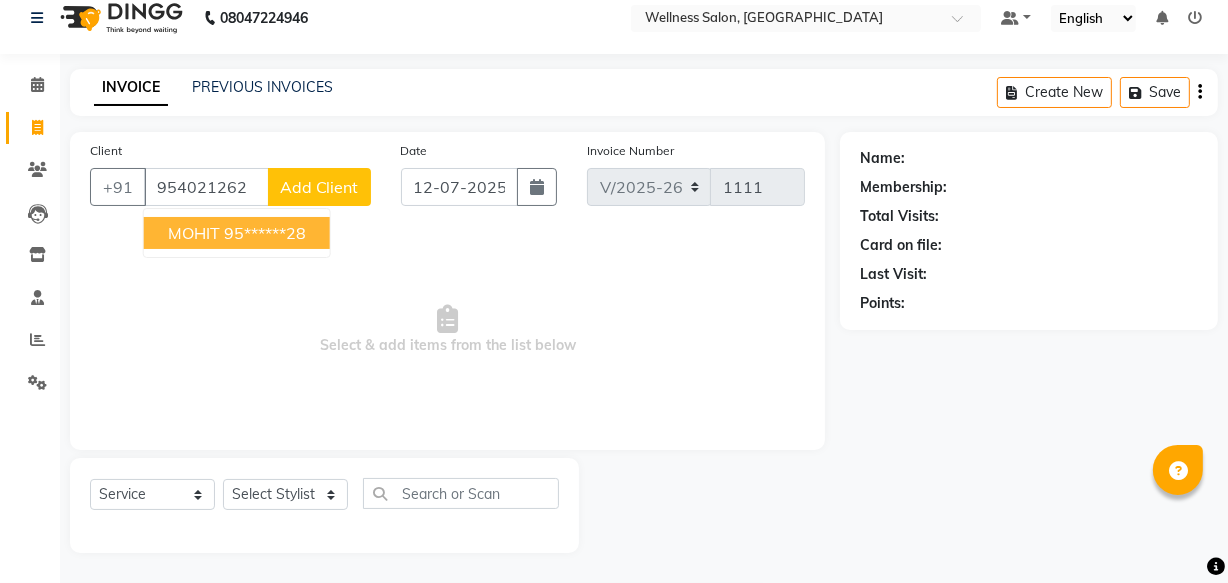 click on "MOHIT" at bounding box center (194, 233) 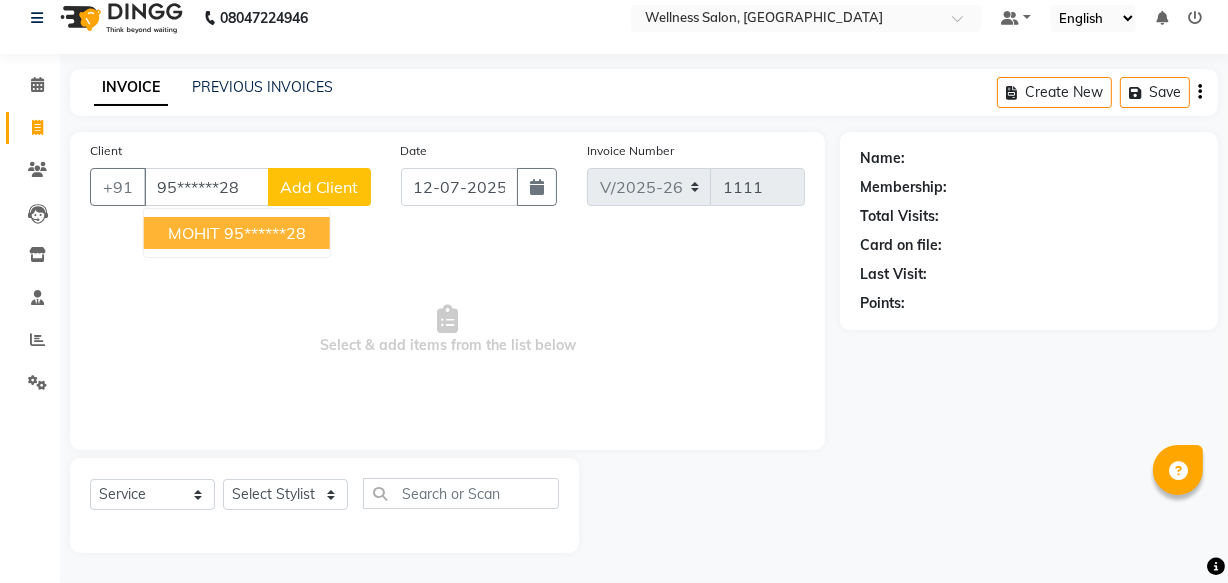 type on "95******28" 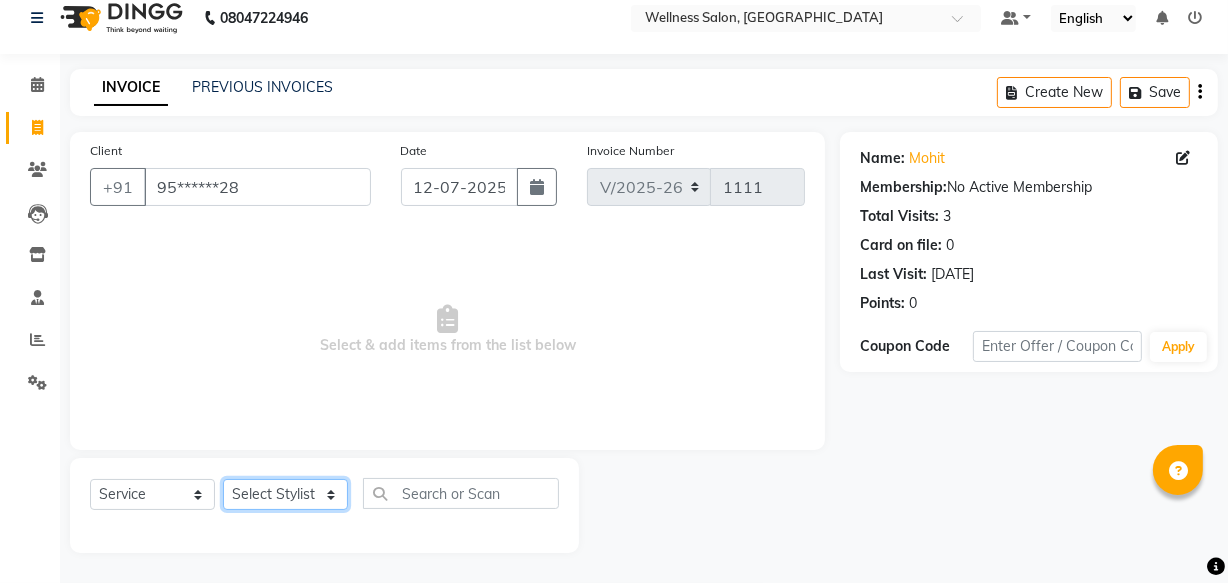 click on "Select Stylist Academy Babita [PERSON_NAME] Manager [PERSON_NAME]" 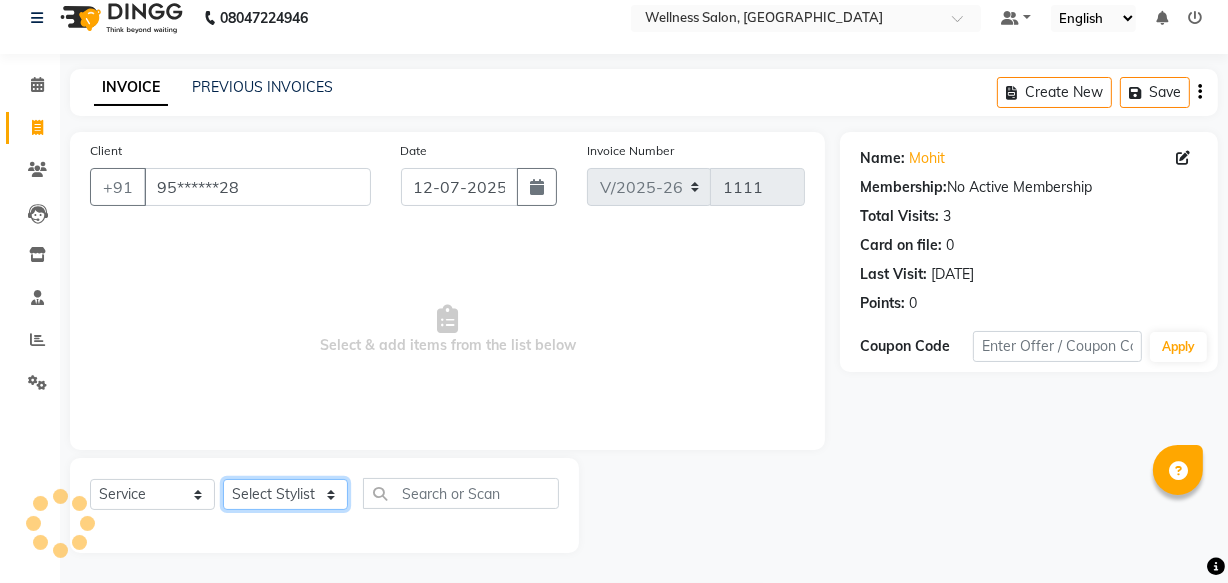 select on "30854" 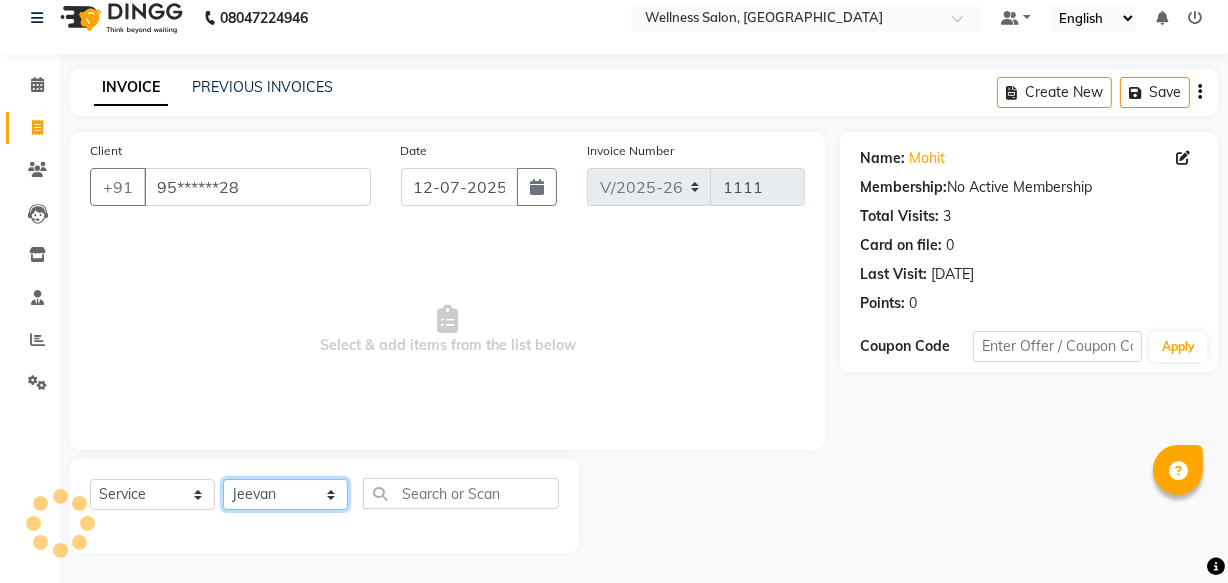 click on "Select Stylist Academy Babita [PERSON_NAME] Manager [PERSON_NAME]" 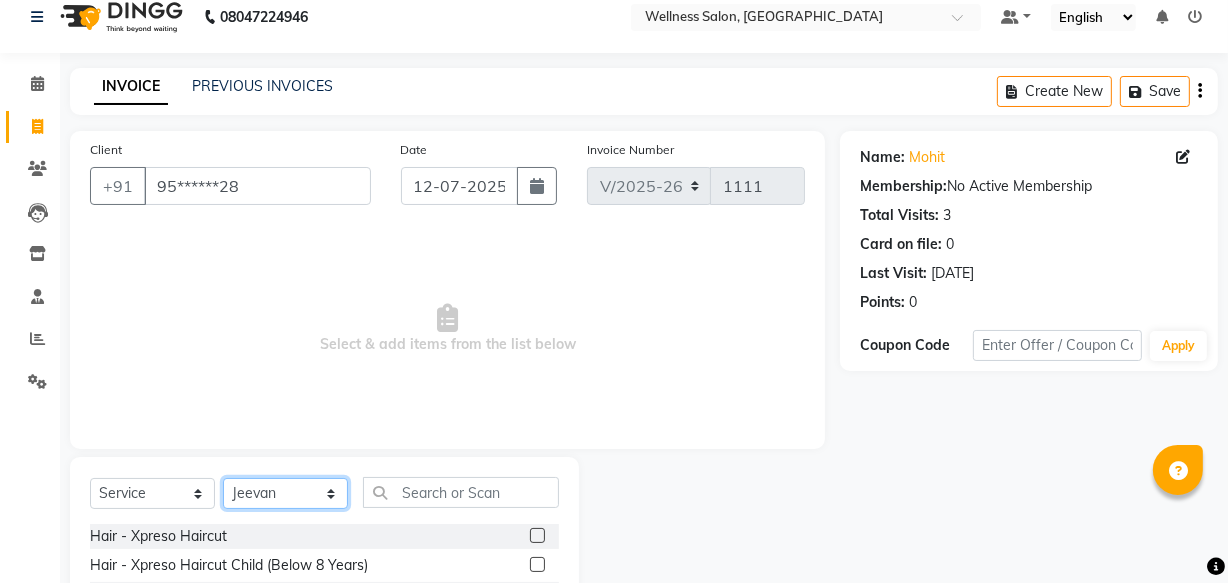 scroll, scrollTop: 219, scrollLeft: 0, axis: vertical 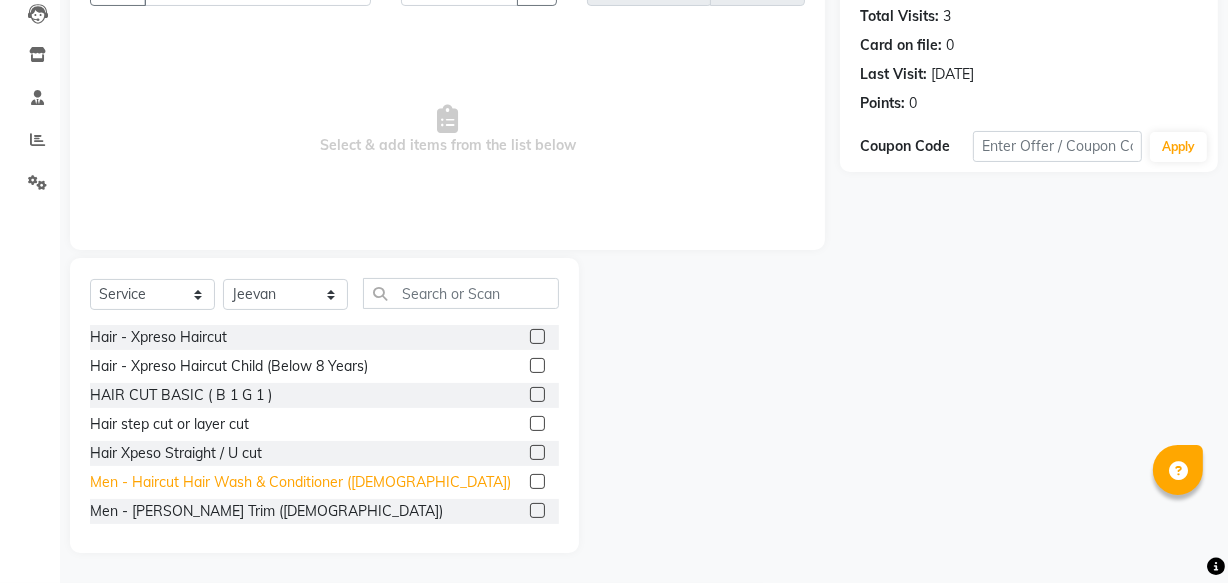 click on "Men - Haircut Hair Wash & Conditioner ([DEMOGRAPHIC_DATA])" 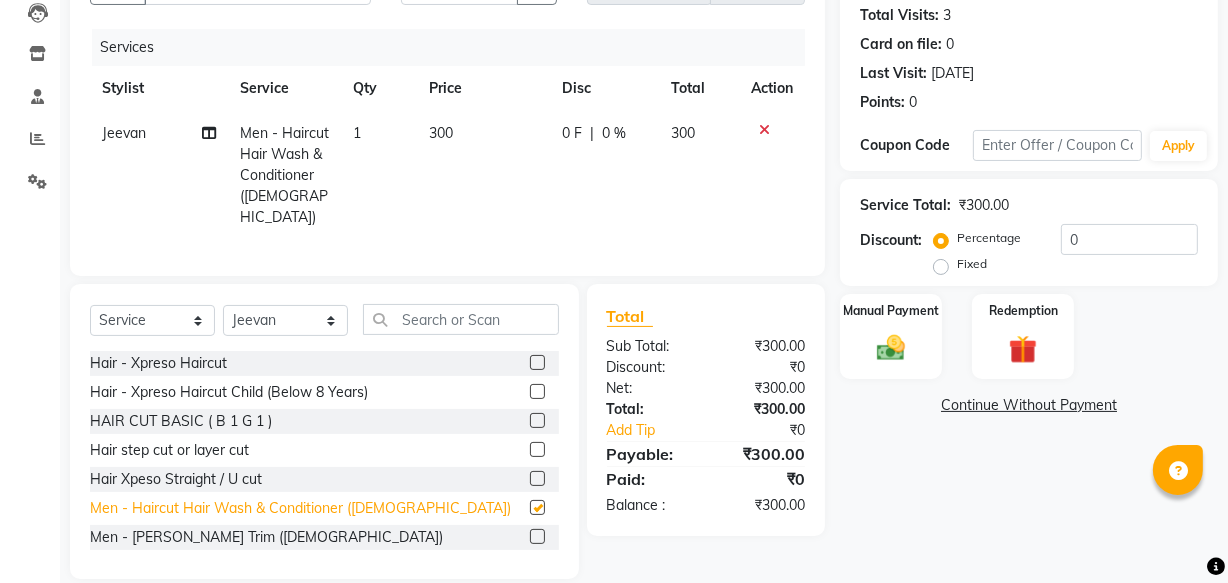 checkbox on "false" 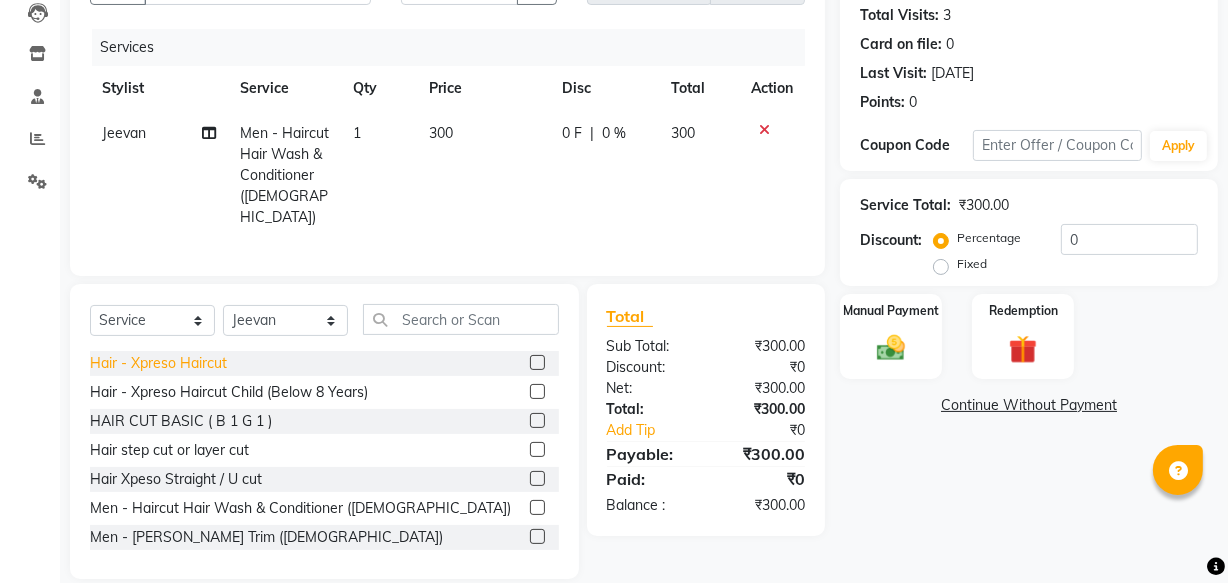 click on "Hair - Xpreso Haircut" 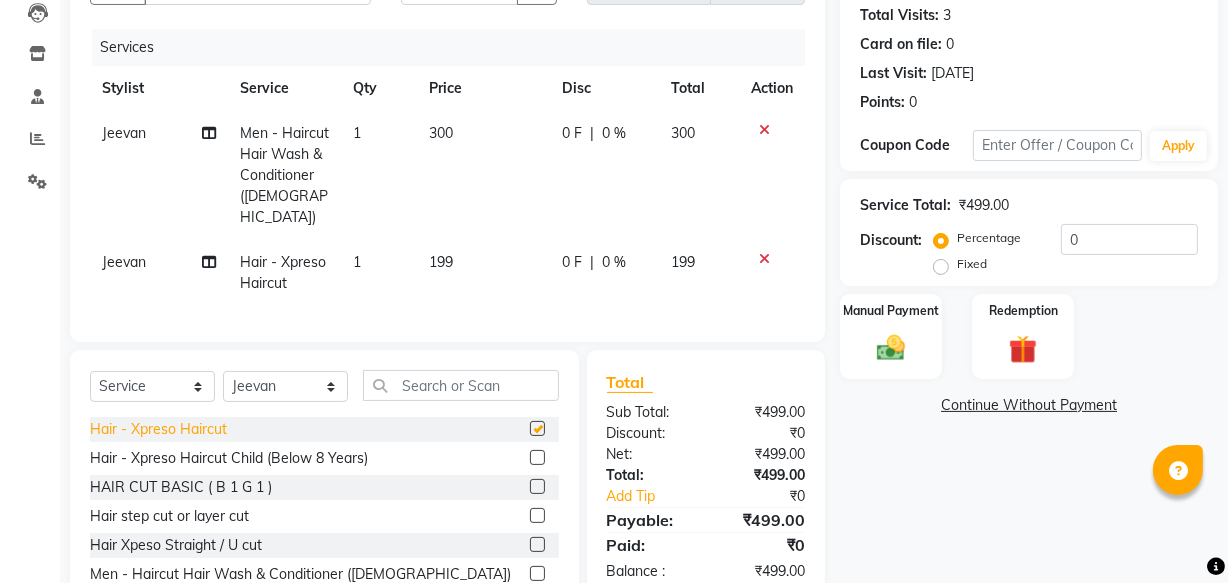 checkbox on "false" 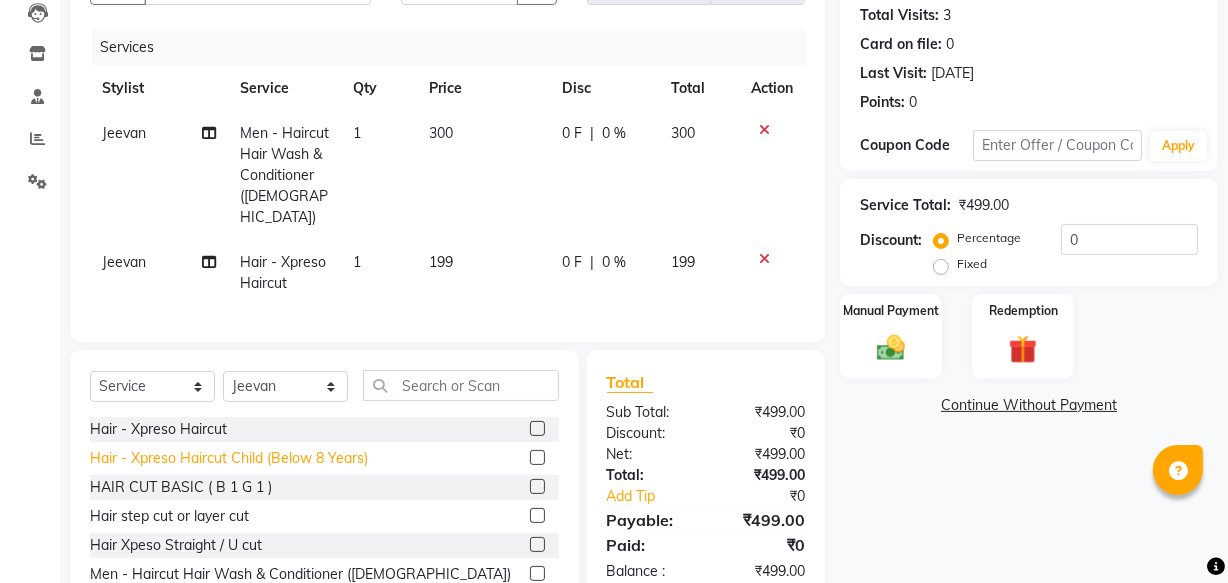 click on "Hair - Xpreso Haircut Child (Below 8 Years)" 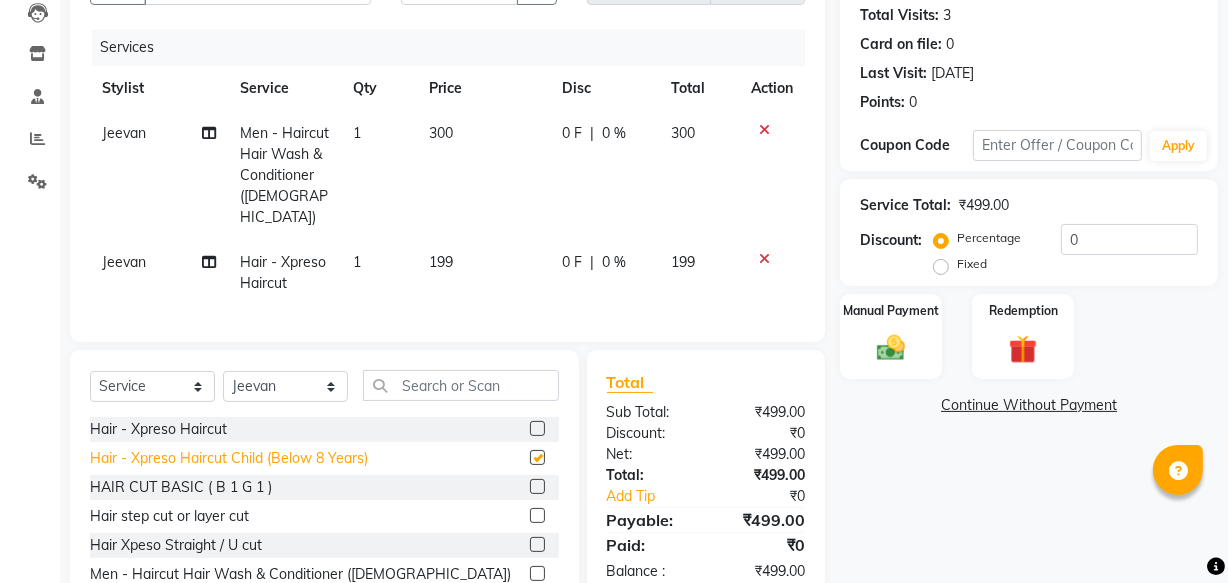checkbox on "false" 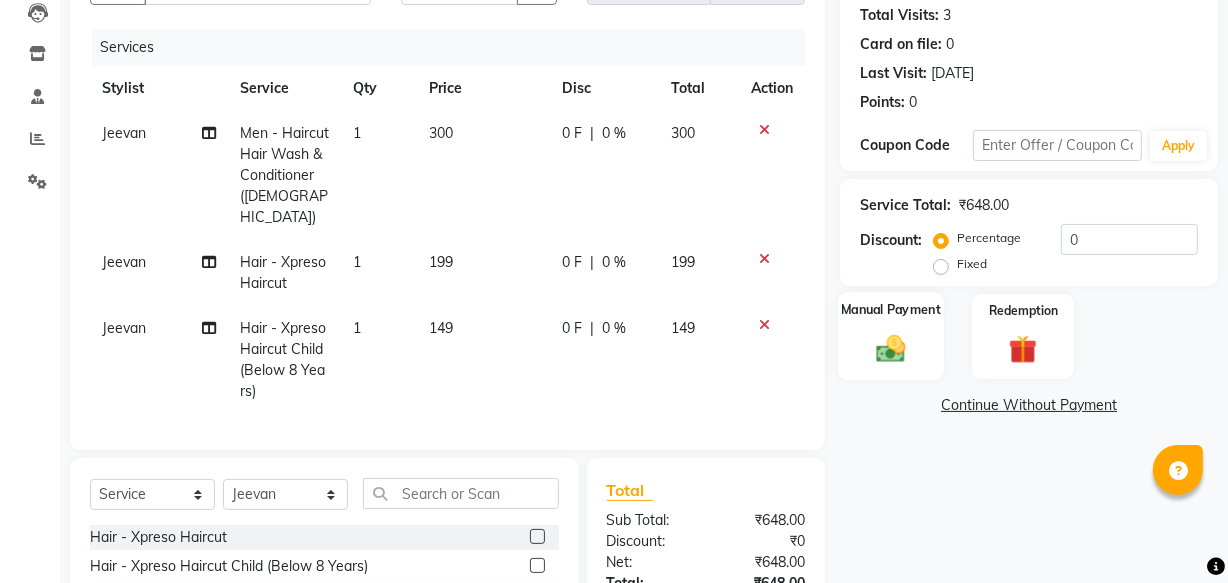 click 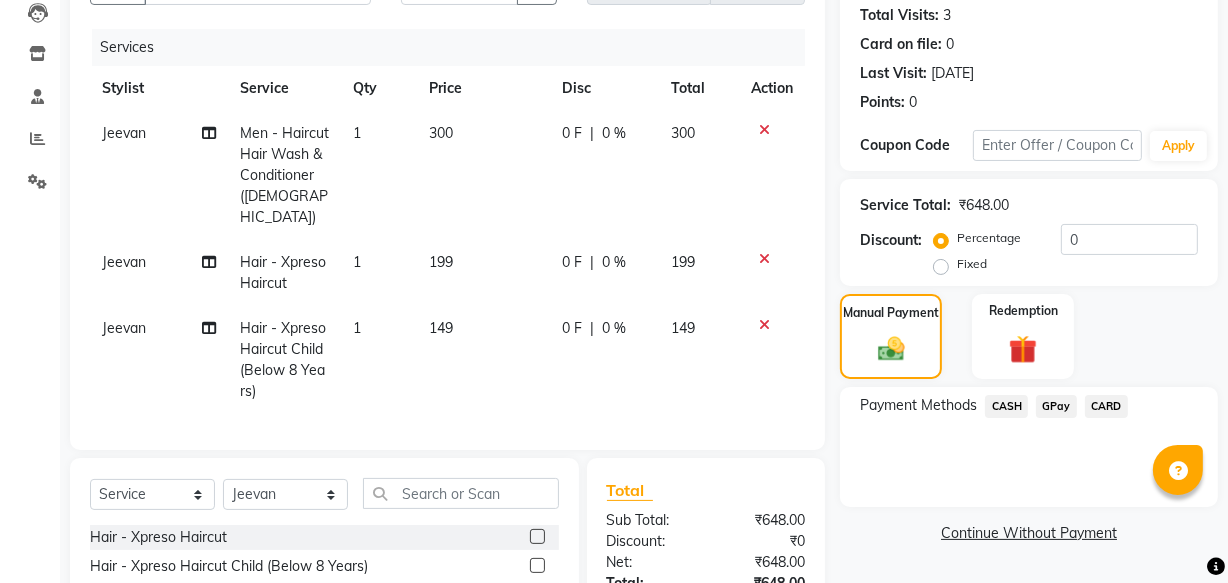 click on "GPay" 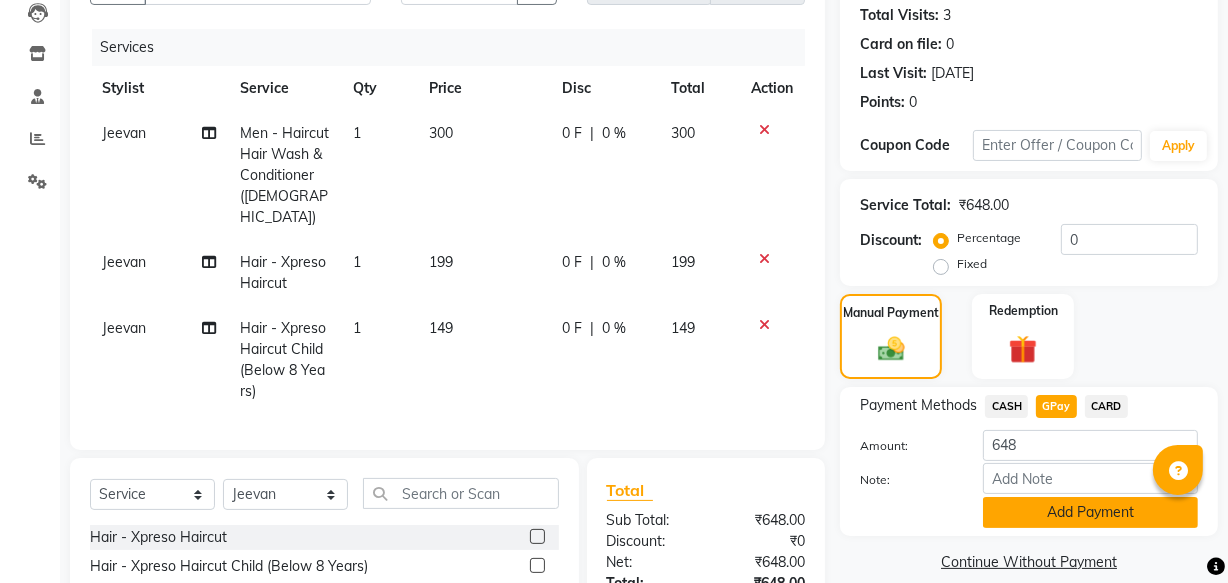 click on "Add Payment" 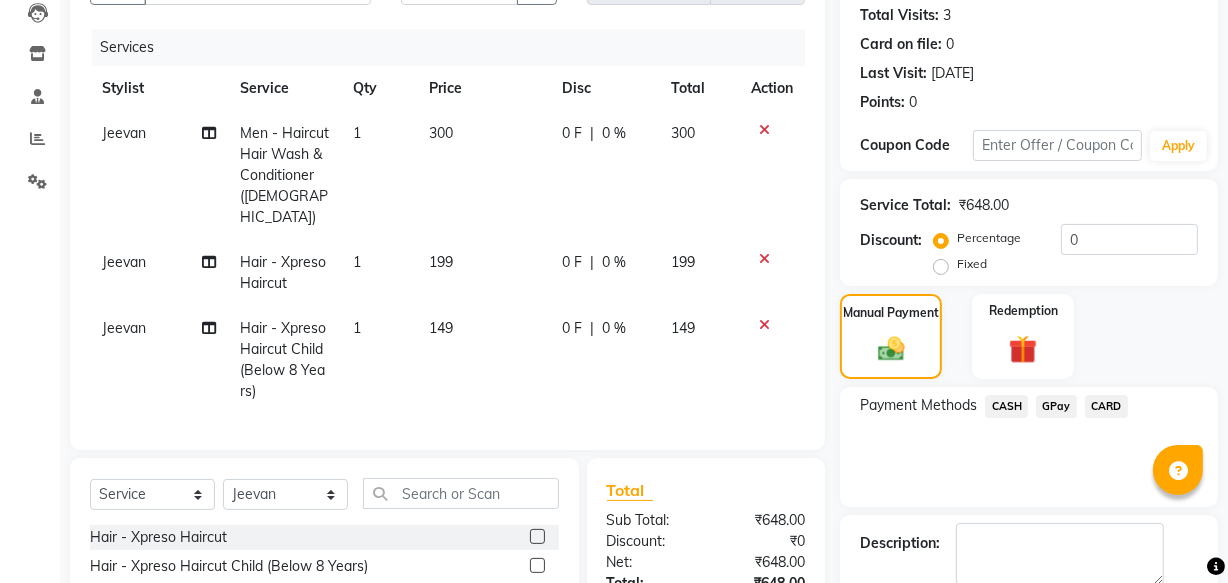 scroll, scrollTop: 412, scrollLeft: 0, axis: vertical 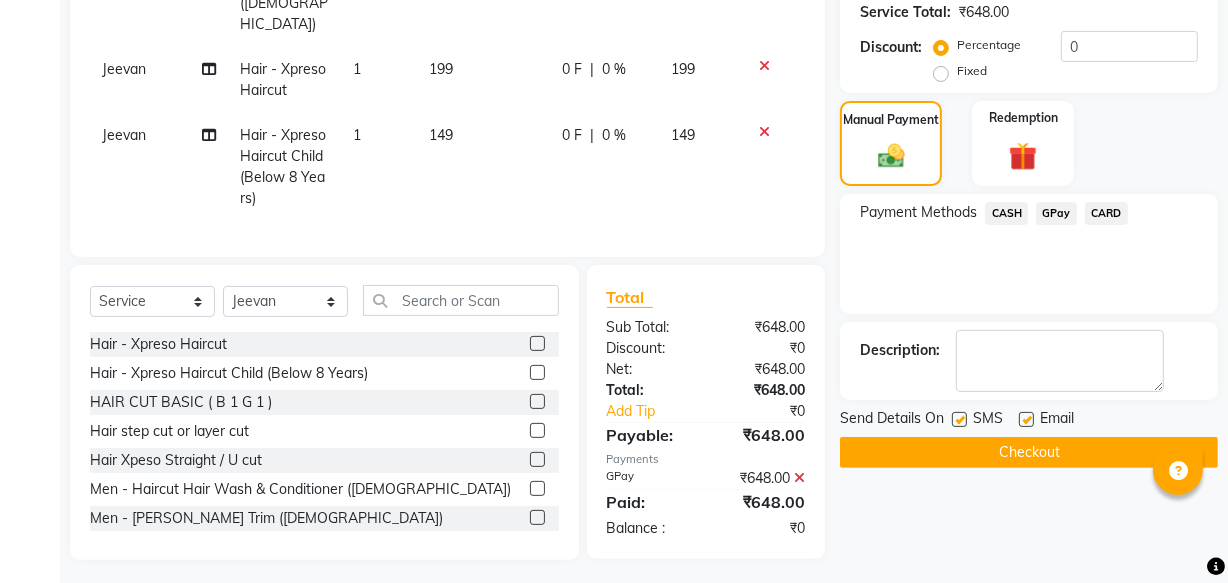 click on "Checkout" 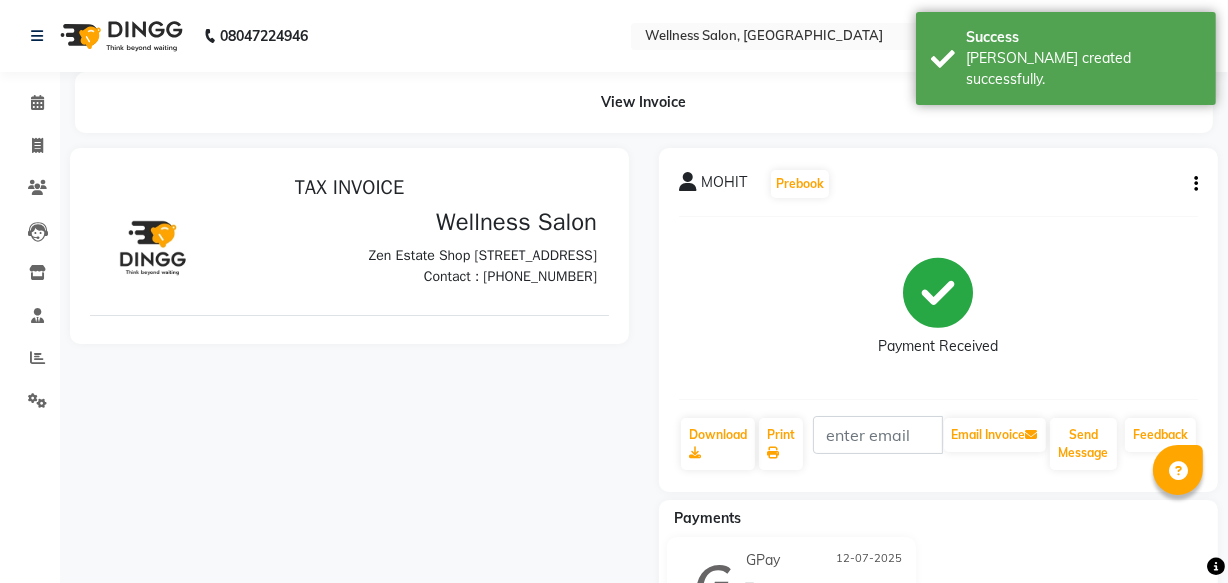 scroll, scrollTop: 0, scrollLeft: 0, axis: both 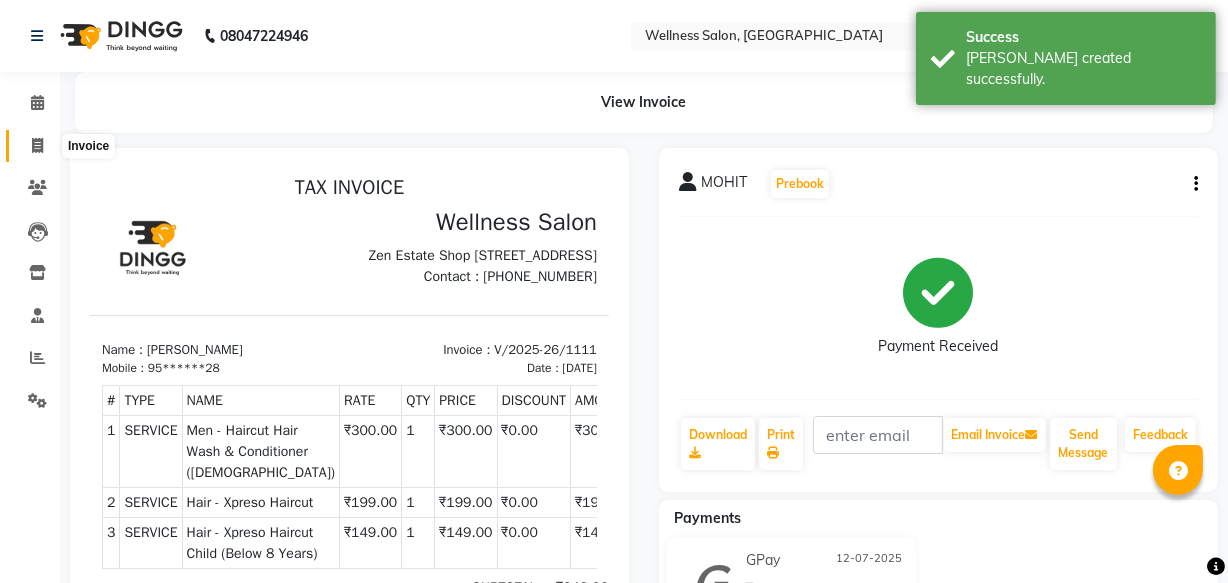 click 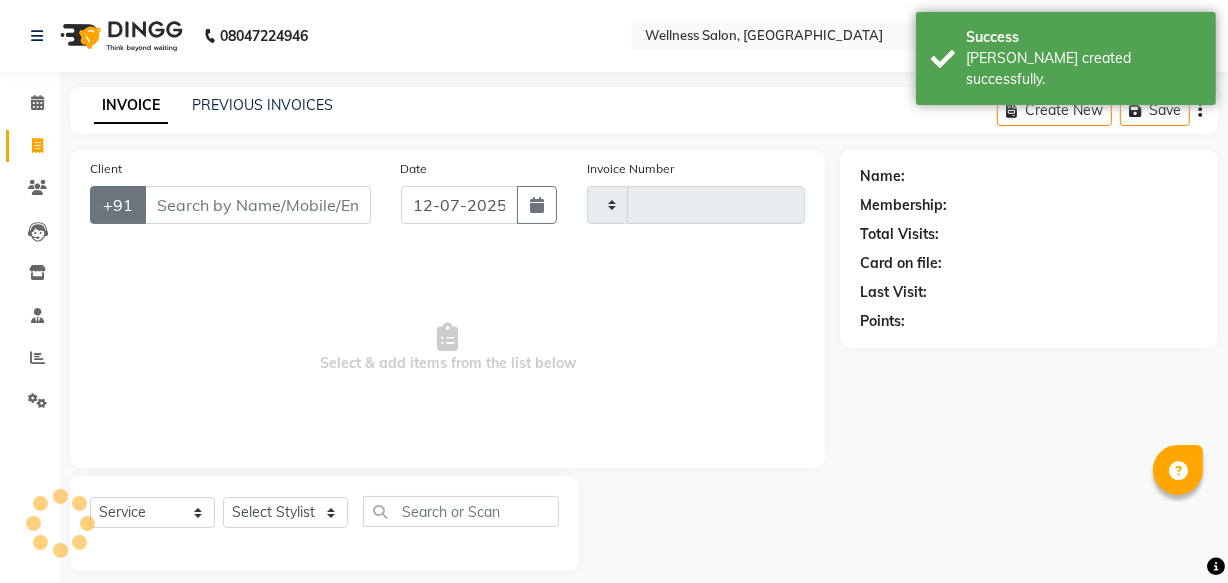 scroll, scrollTop: 19, scrollLeft: 0, axis: vertical 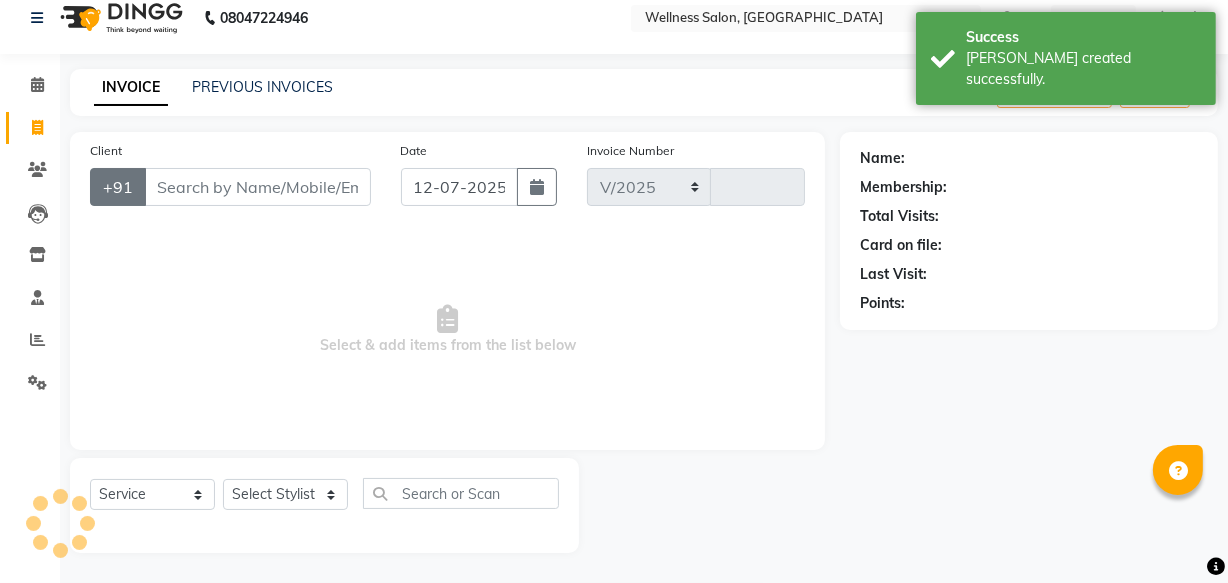 select on "4872" 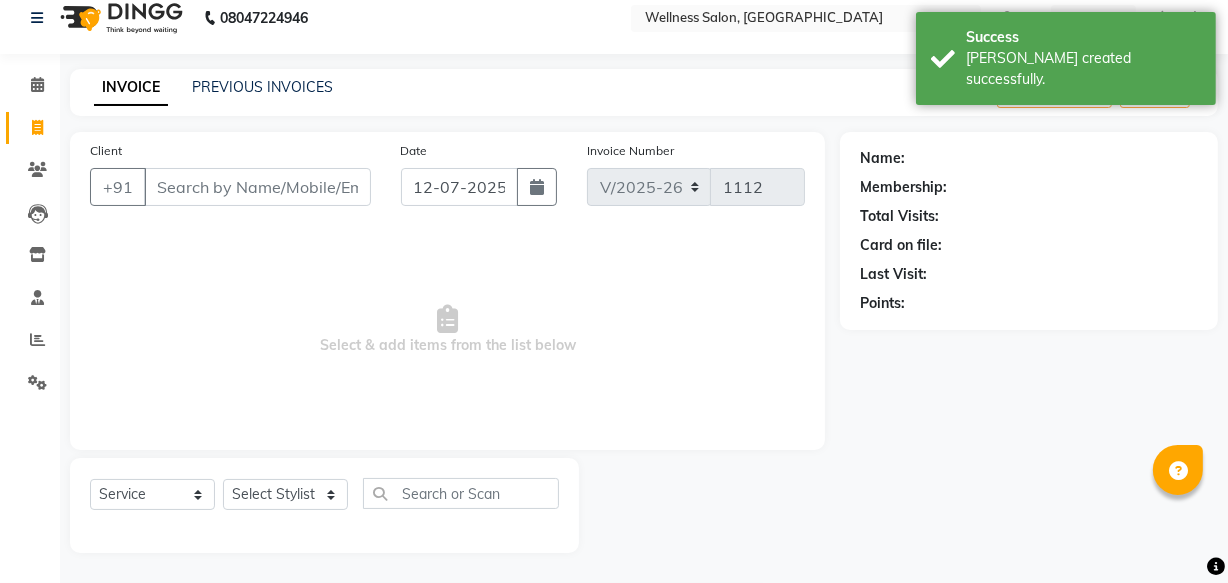 click on "Client" at bounding box center (257, 187) 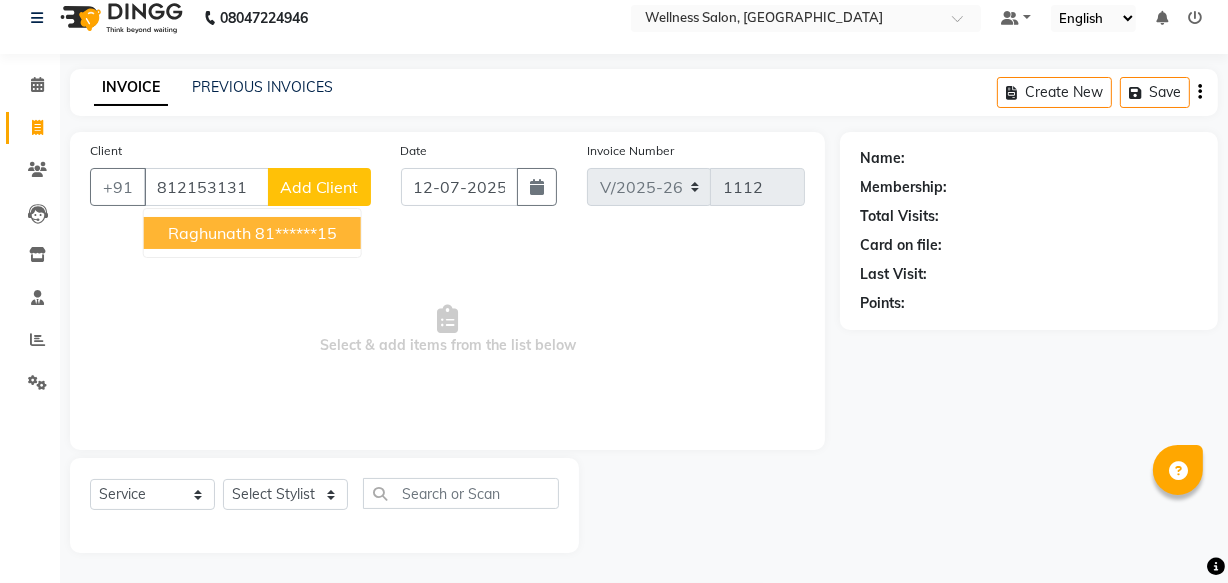 click on "raghunath" at bounding box center (209, 233) 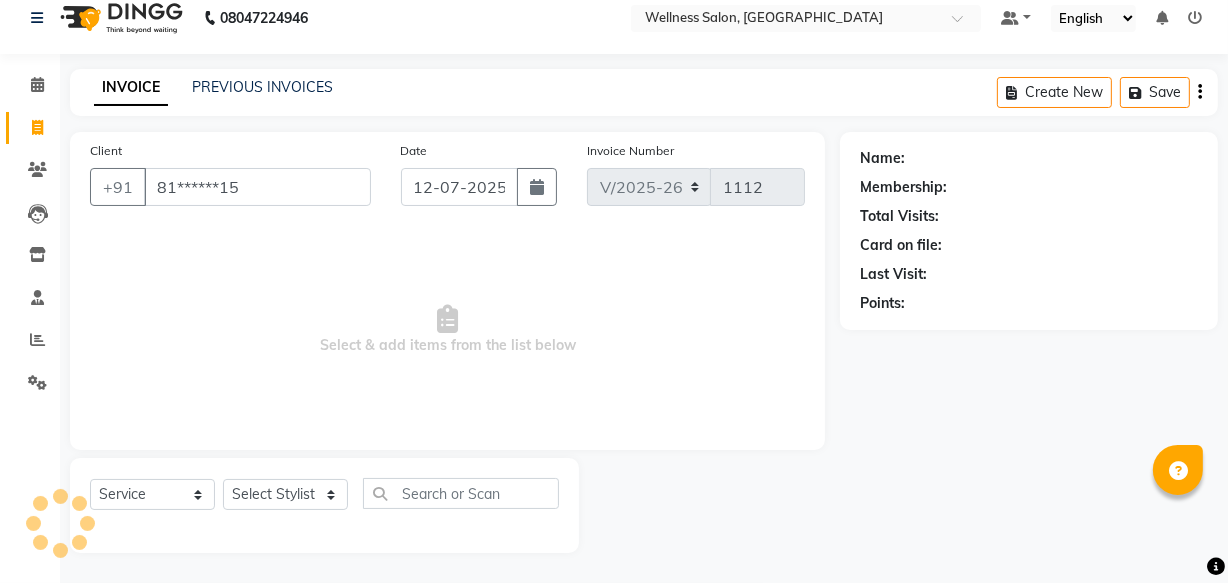 type on "81******15" 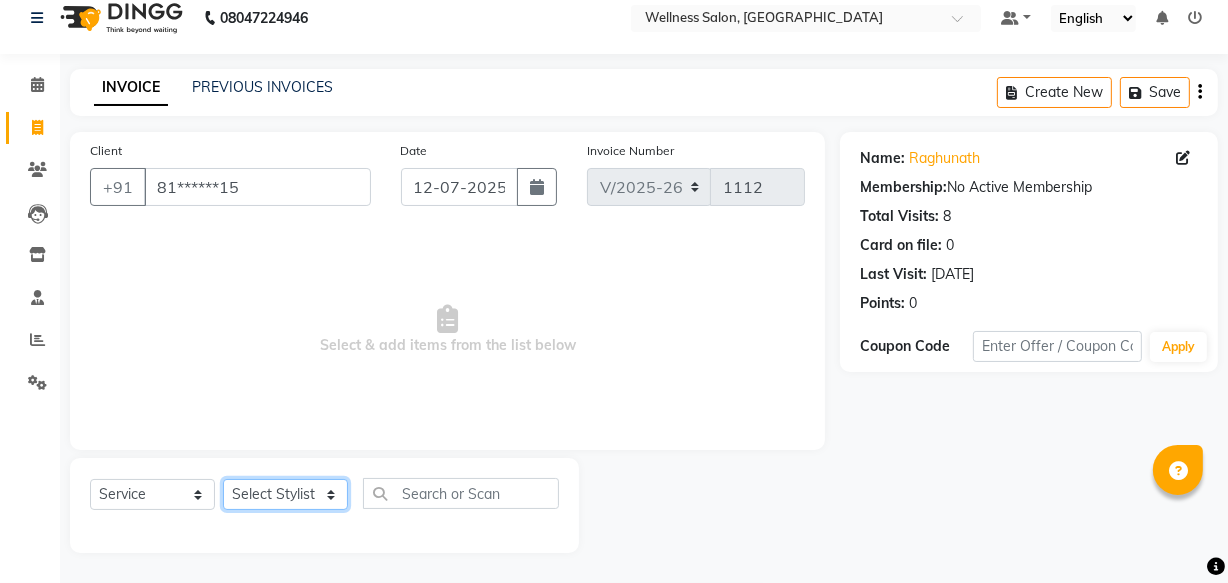 click on "Select Stylist Academy Babita [PERSON_NAME] Manager [PERSON_NAME]" 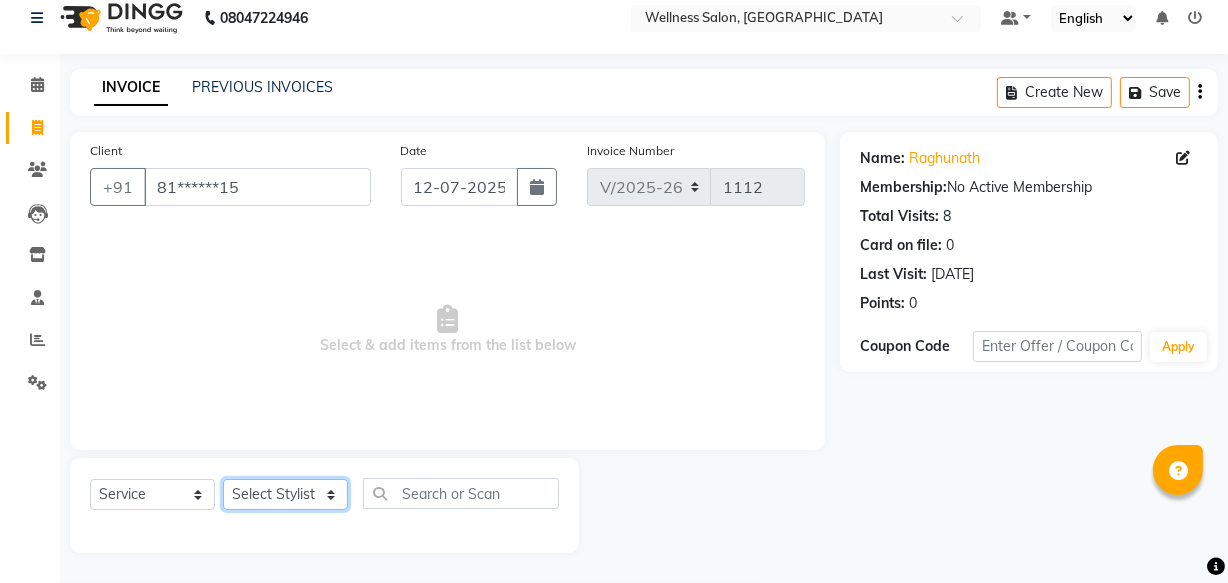 select on "30854" 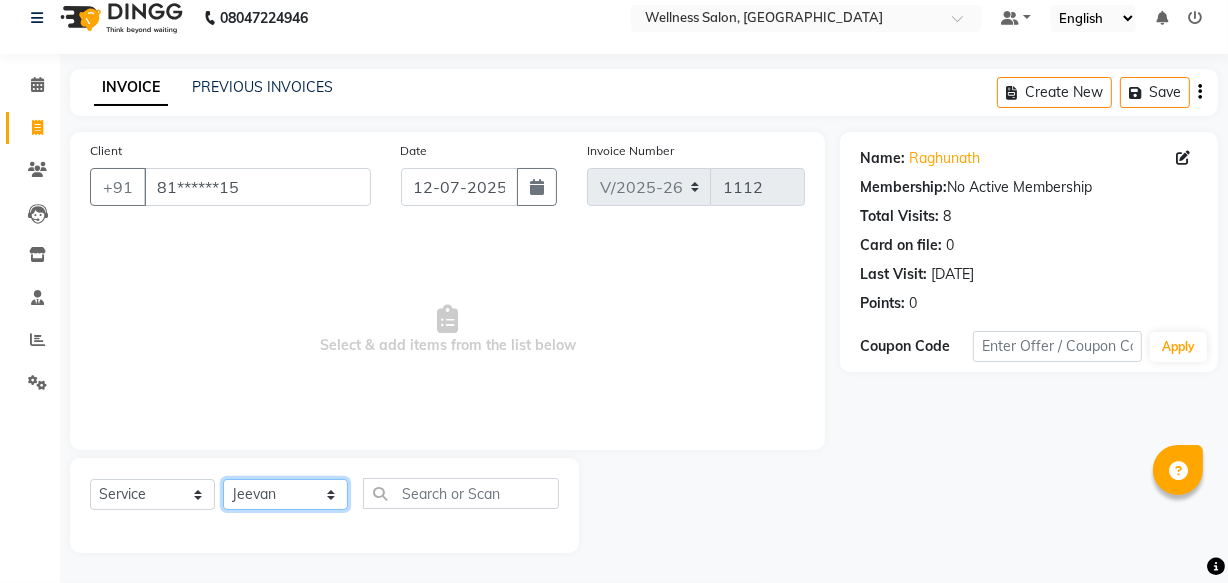 click on "Select Stylist Academy Babita [PERSON_NAME] Manager [PERSON_NAME]" 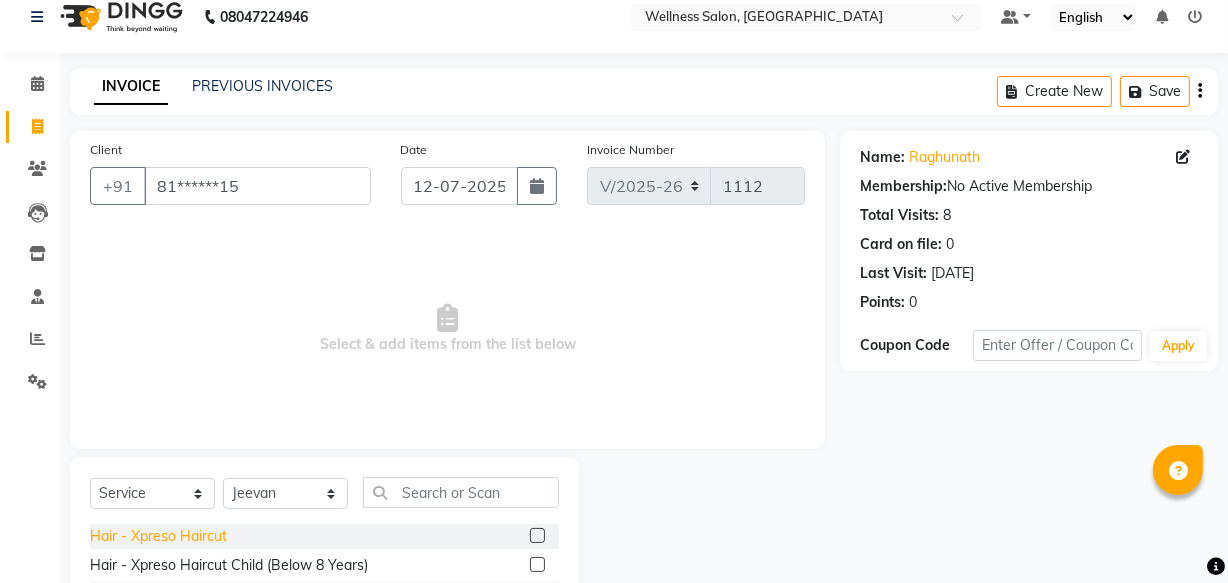 click on "Hair - Xpreso Haircut" 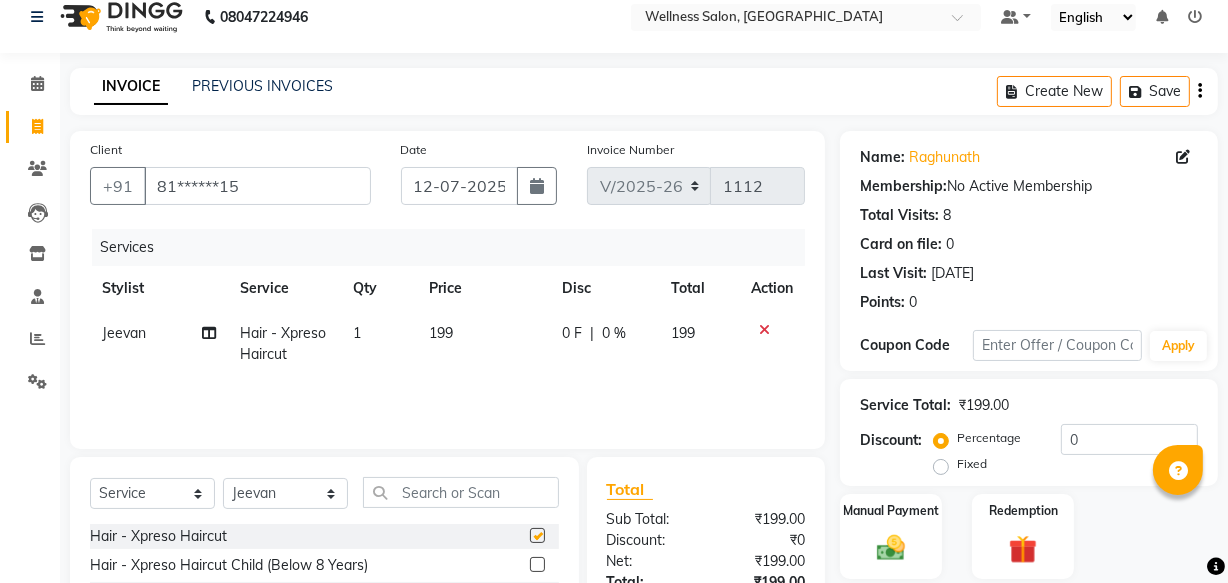 checkbox on "false" 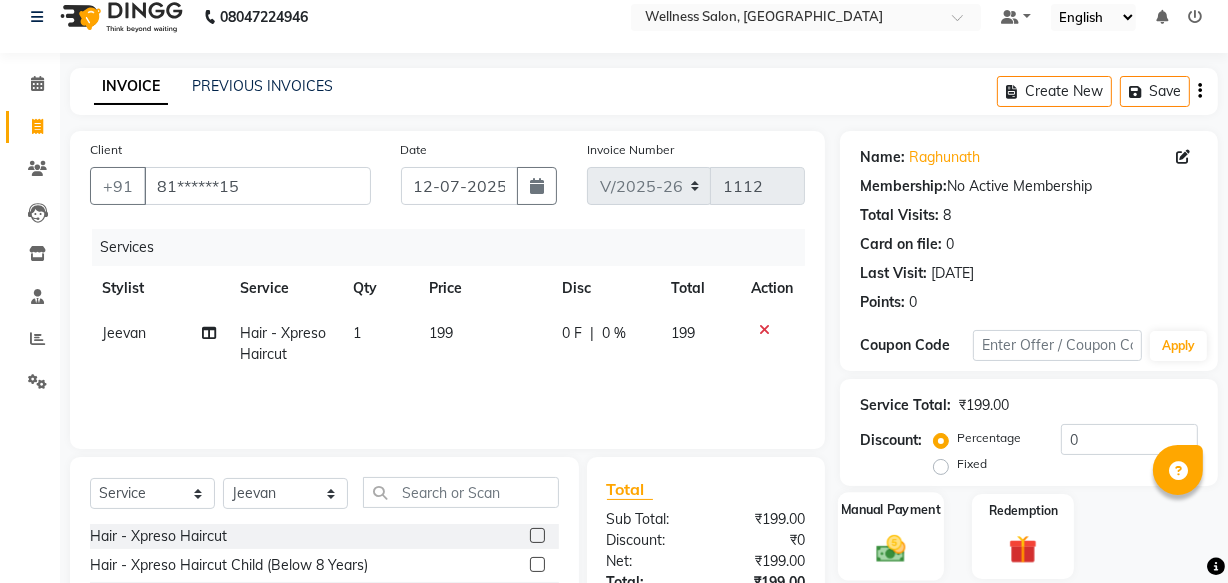 click 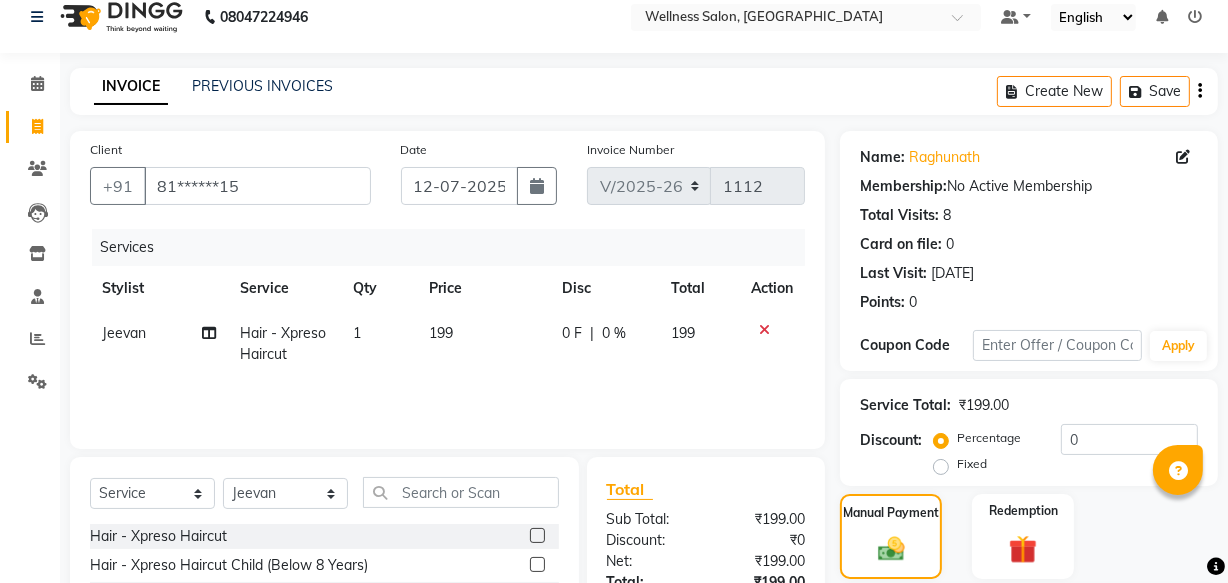 scroll, scrollTop: 219, scrollLeft: 0, axis: vertical 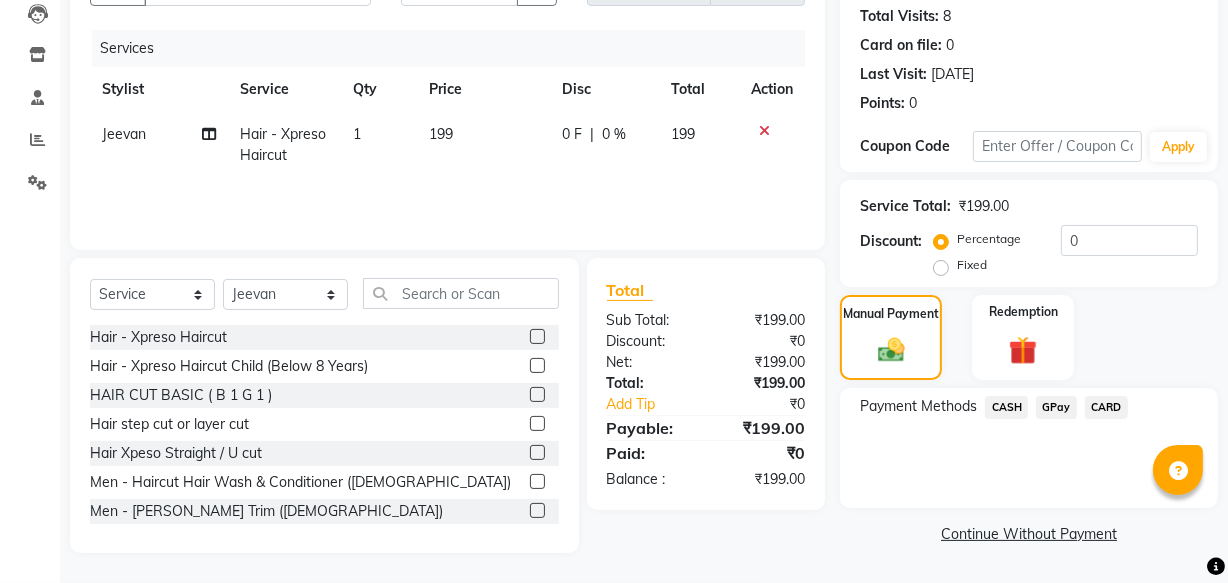click on "GPay" 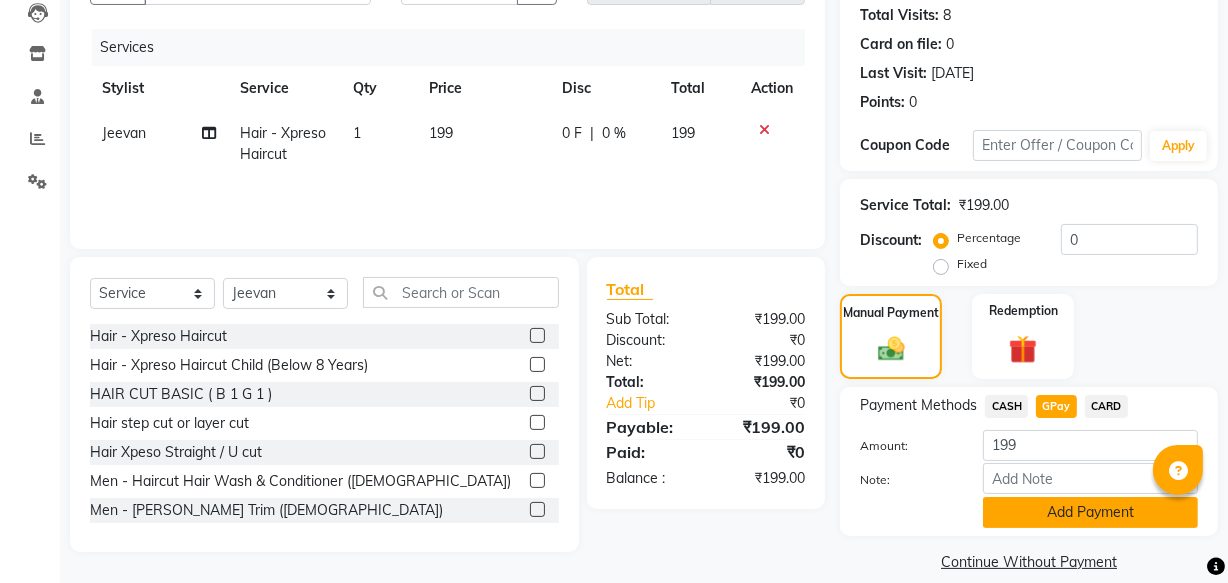 click on "Add Payment" 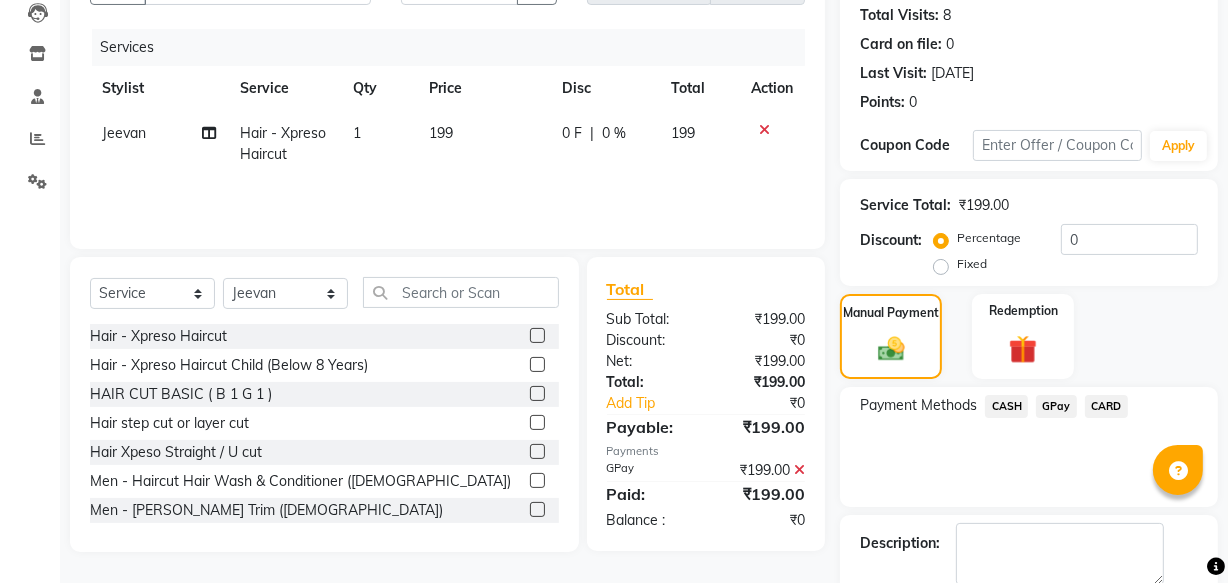 scroll, scrollTop: 326, scrollLeft: 0, axis: vertical 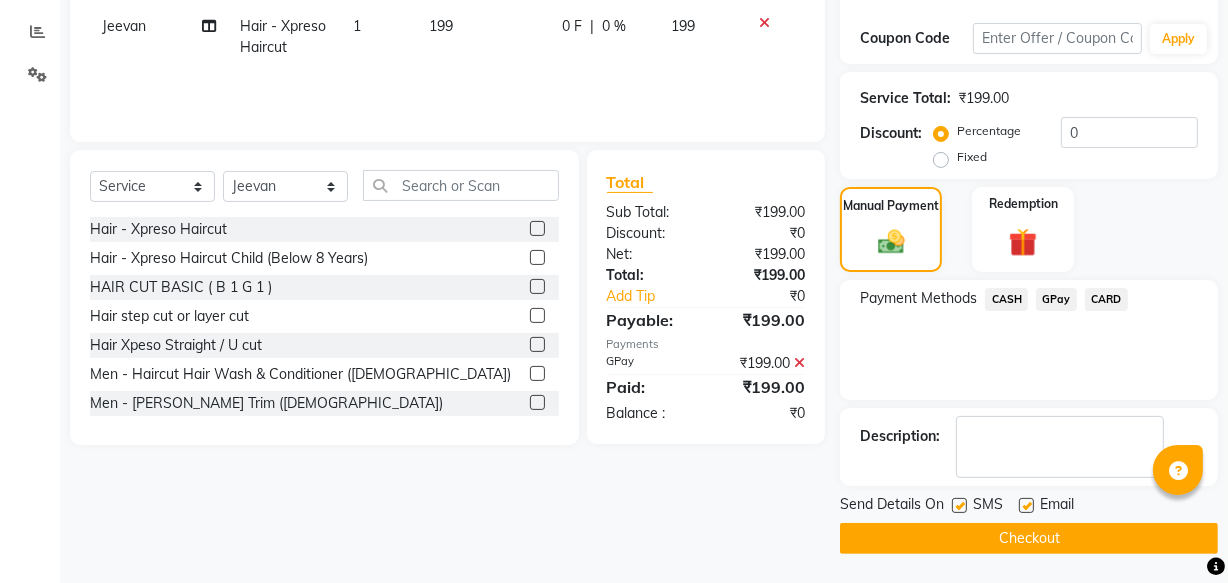 click on "Checkout" 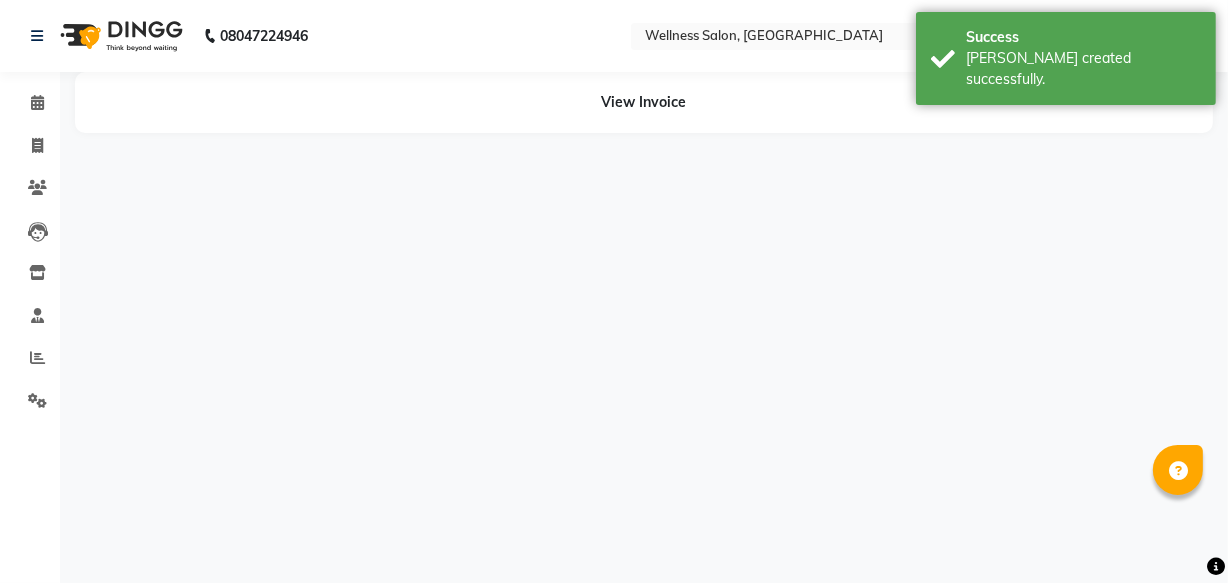 scroll, scrollTop: 0, scrollLeft: 0, axis: both 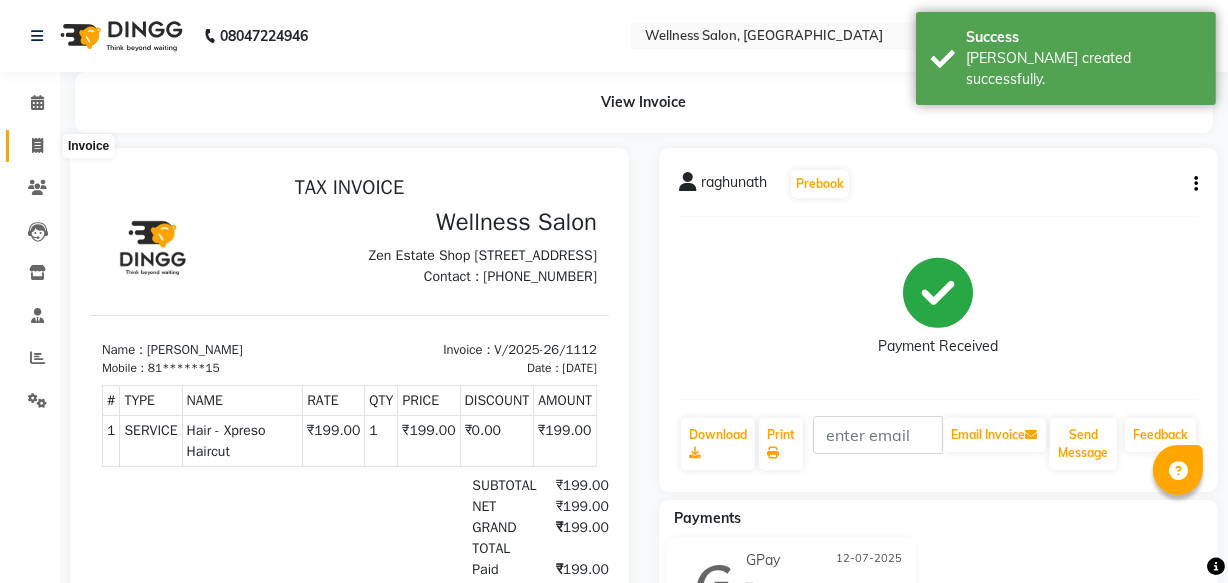 click 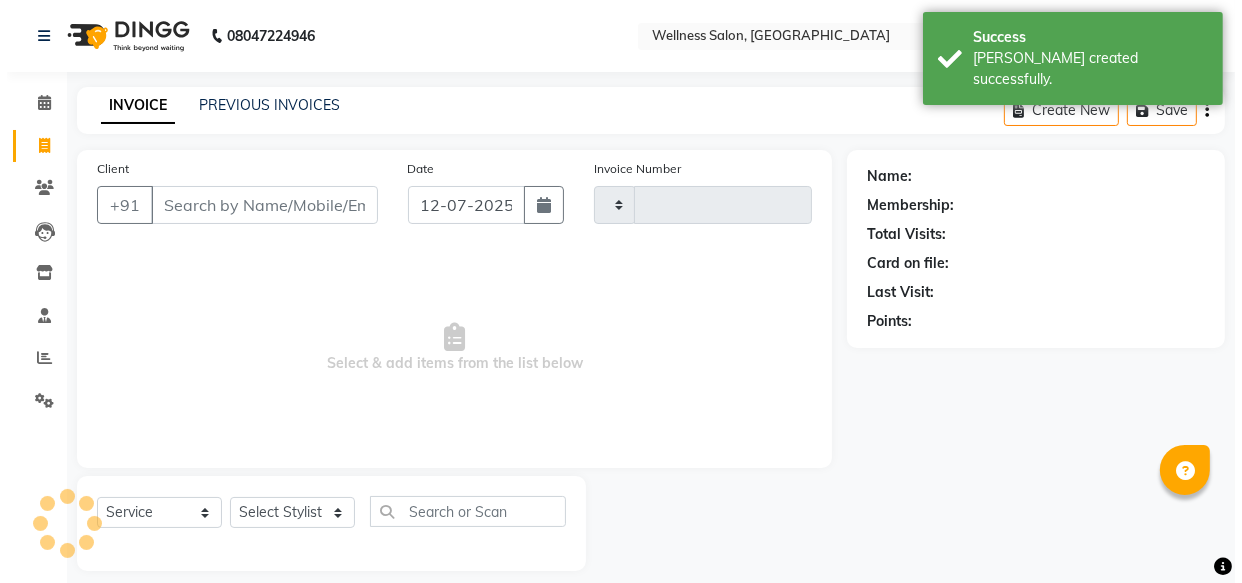 scroll, scrollTop: 19, scrollLeft: 0, axis: vertical 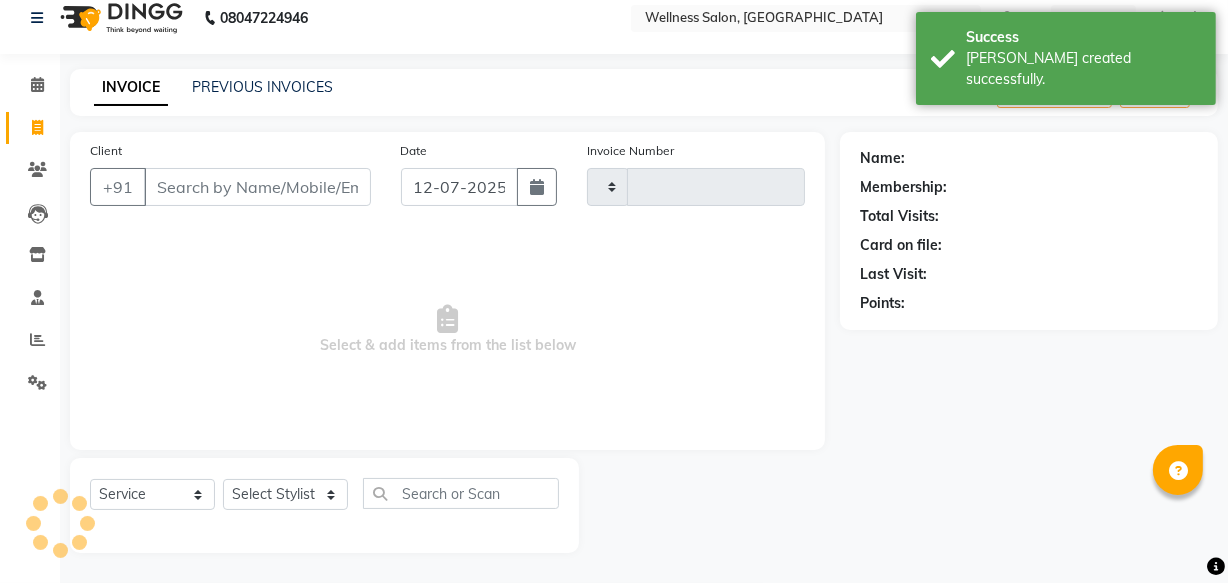 type on "1113" 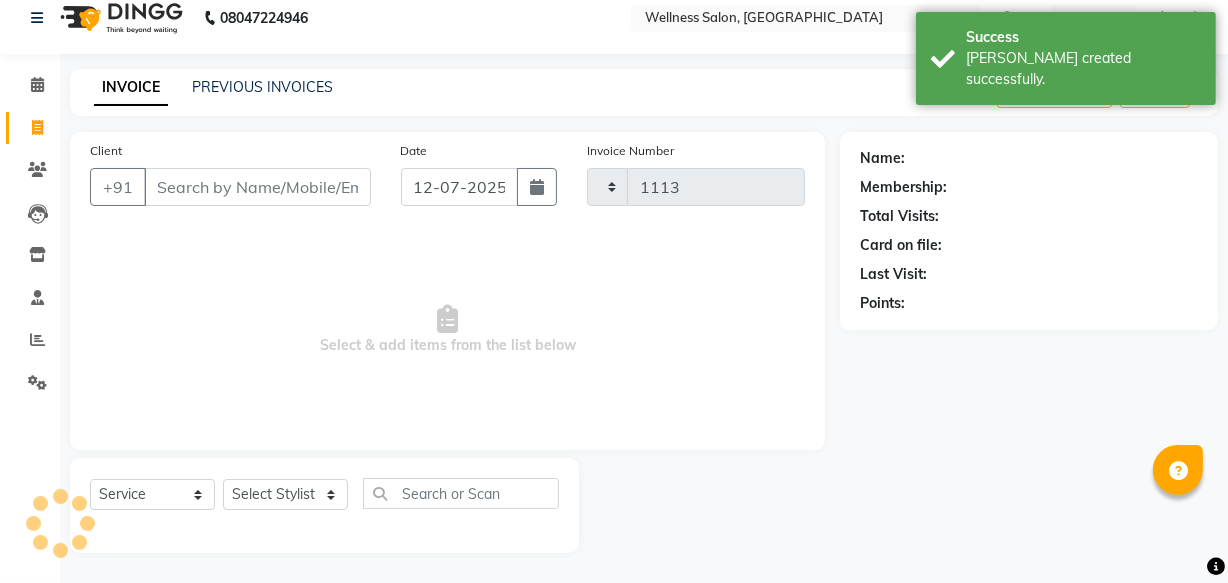 select on "4872" 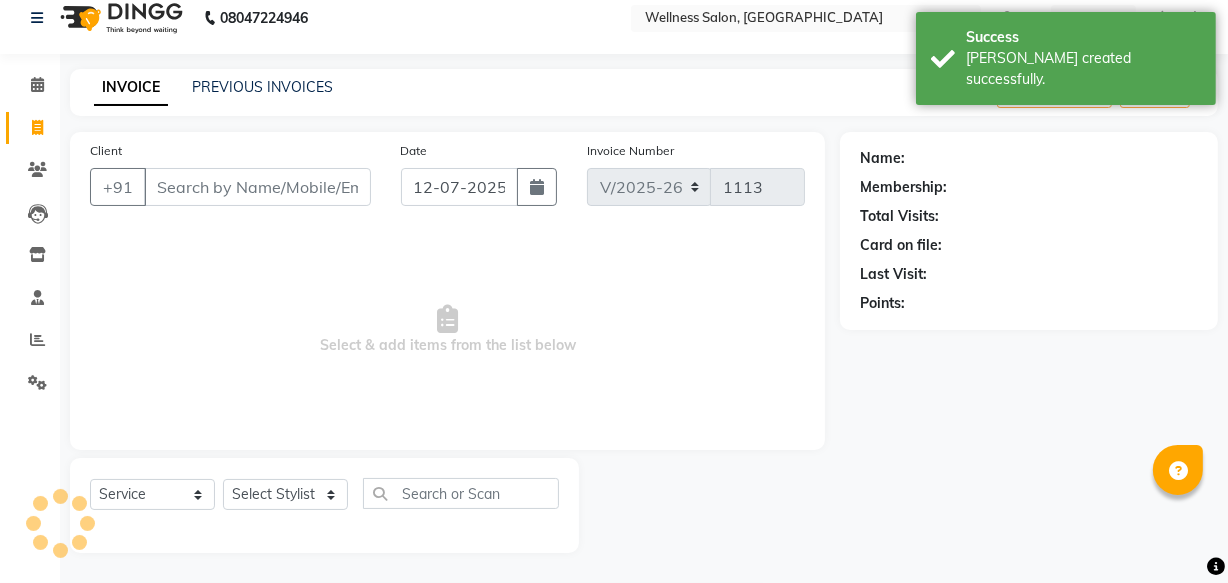 click on "Client" at bounding box center [257, 187] 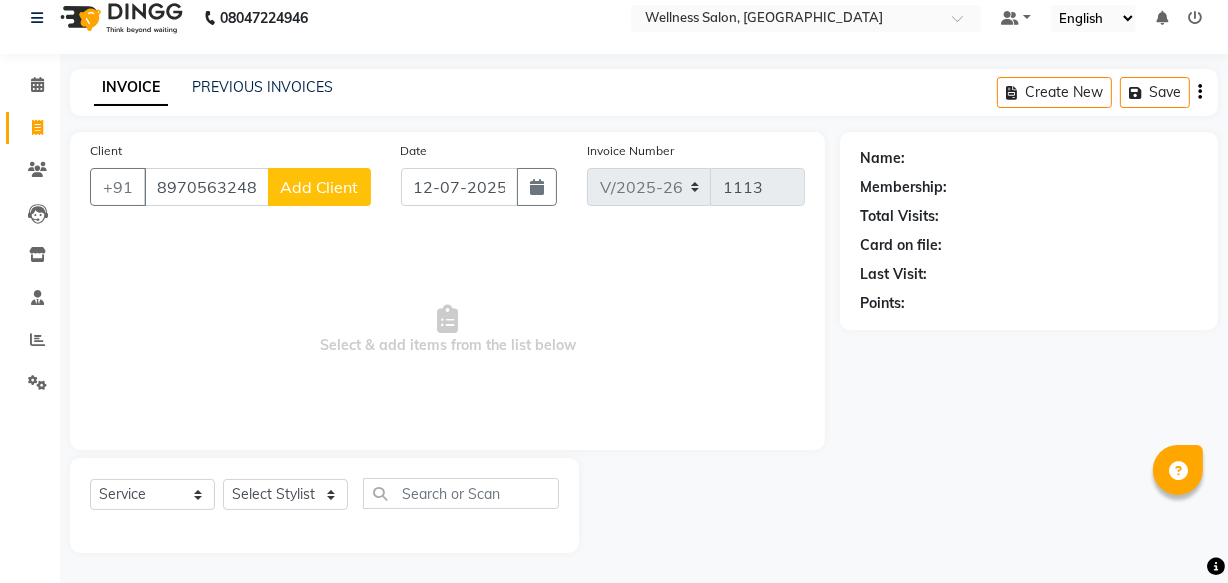 type on "8970563248" 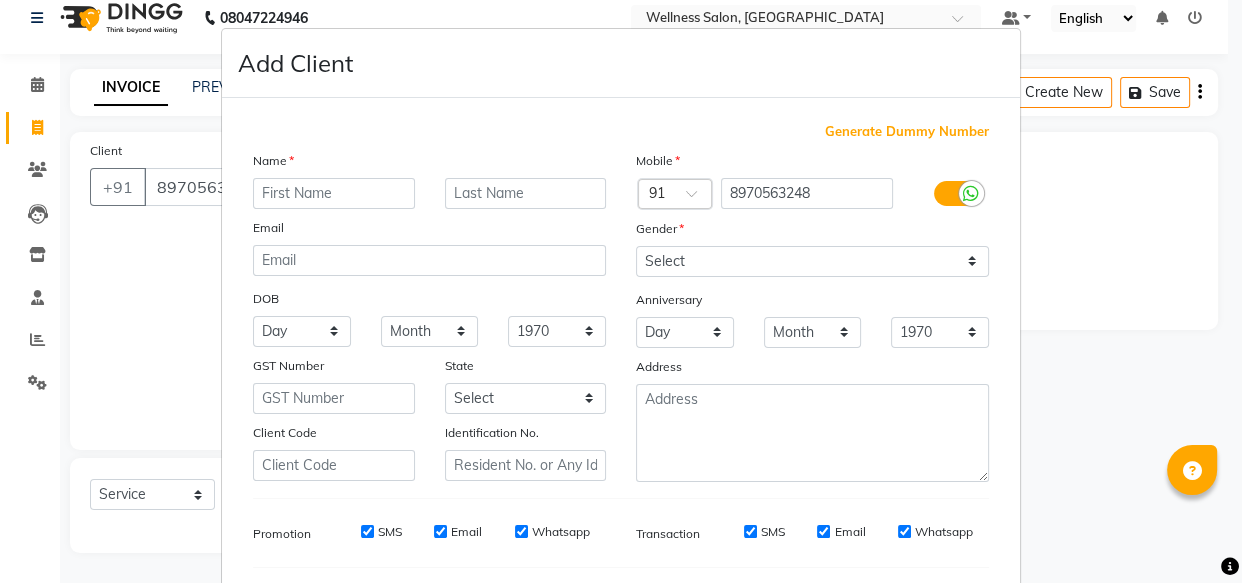 click at bounding box center (334, 193) 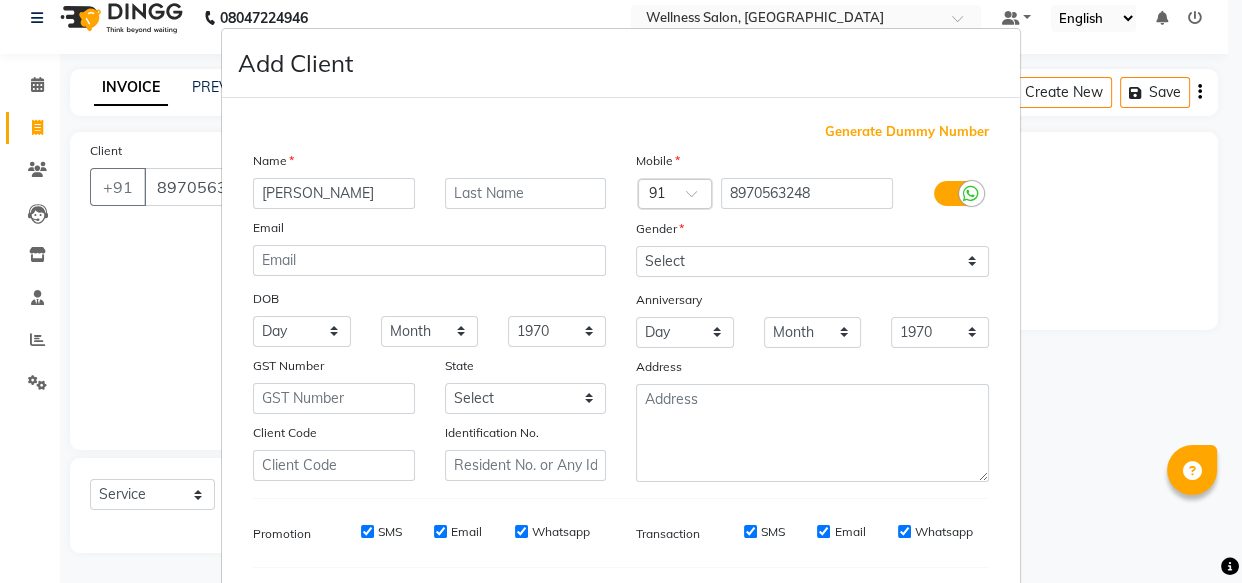 type on "[PERSON_NAME]" 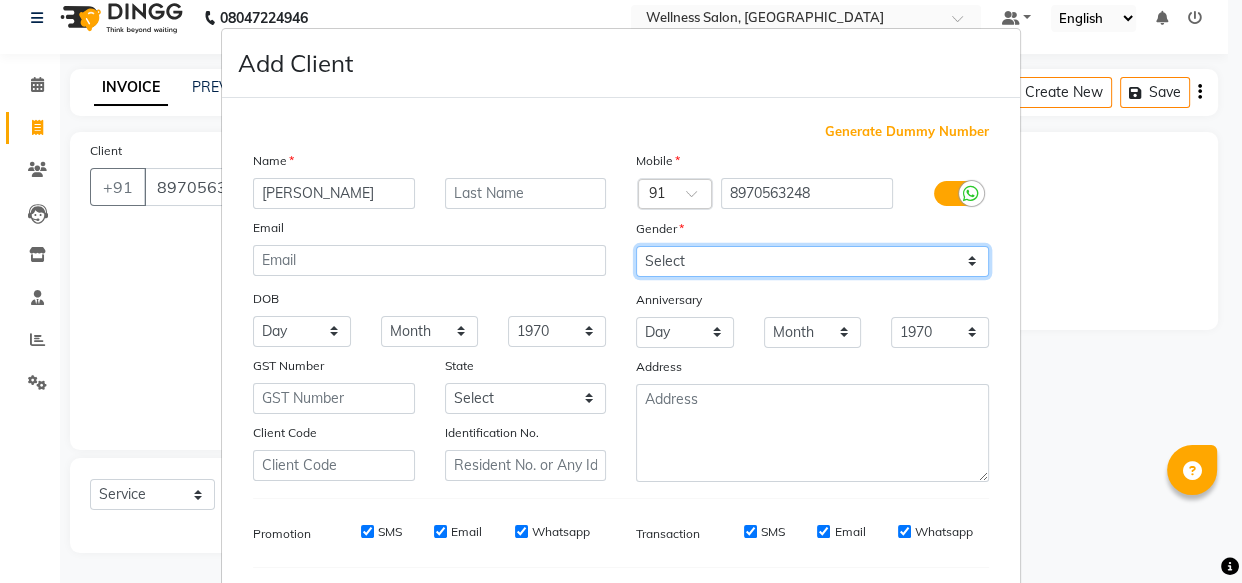 click on "Select [DEMOGRAPHIC_DATA] [DEMOGRAPHIC_DATA] Other Prefer Not To Say" at bounding box center [812, 261] 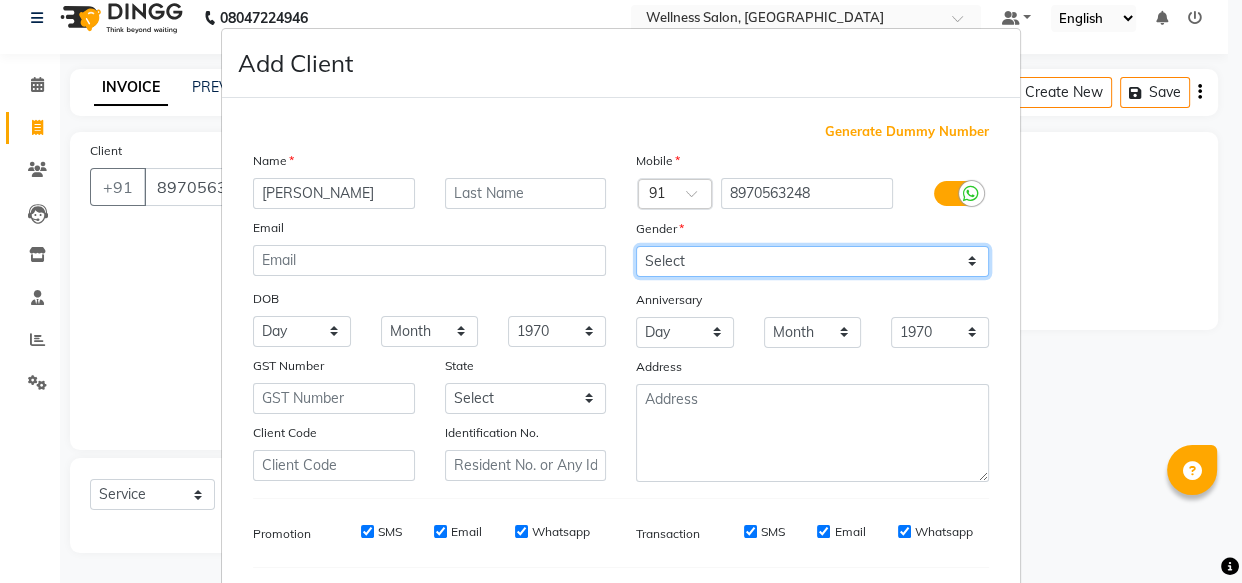 select on "[DEMOGRAPHIC_DATA]" 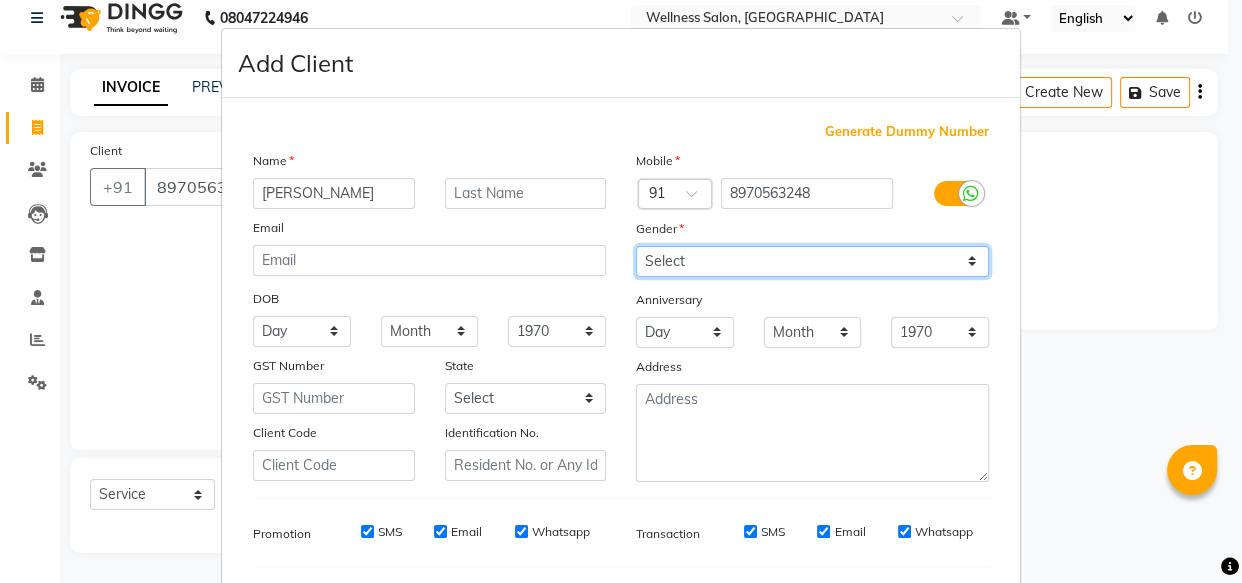 click on "Select [DEMOGRAPHIC_DATA] [DEMOGRAPHIC_DATA] Other Prefer Not To Say" at bounding box center (812, 261) 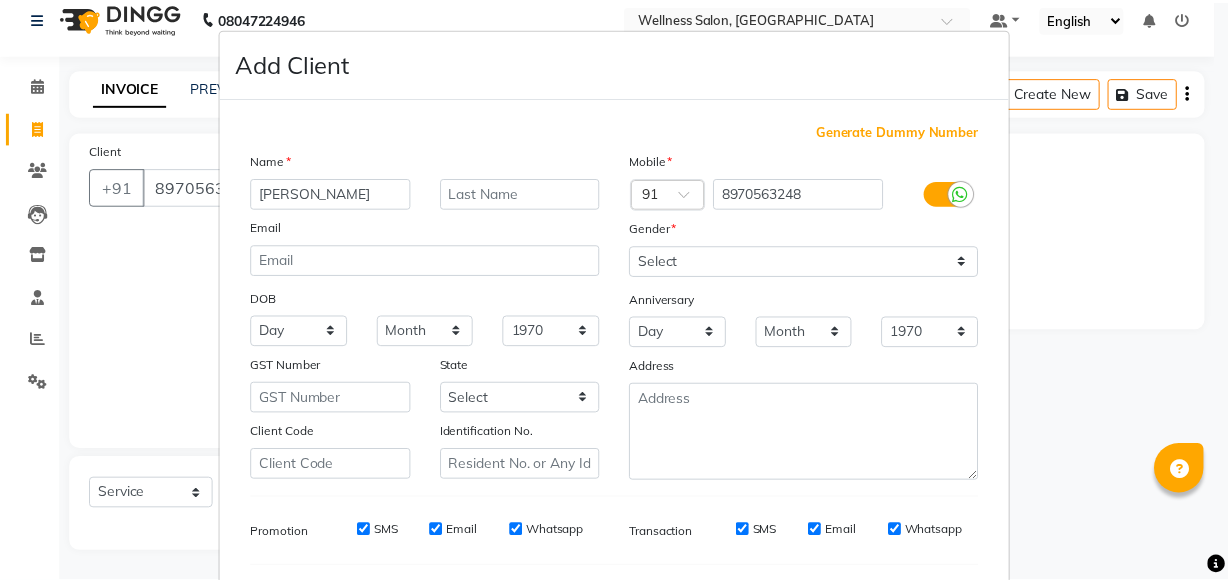 scroll, scrollTop: 270, scrollLeft: 0, axis: vertical 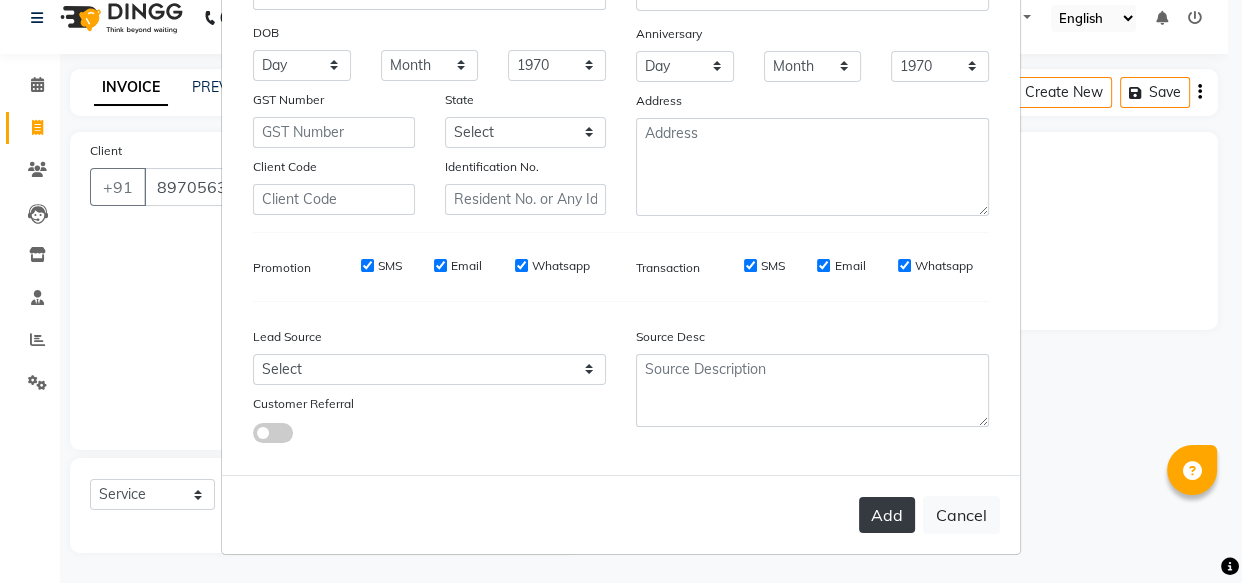 click on "Add" at bounding box center [887, 515] 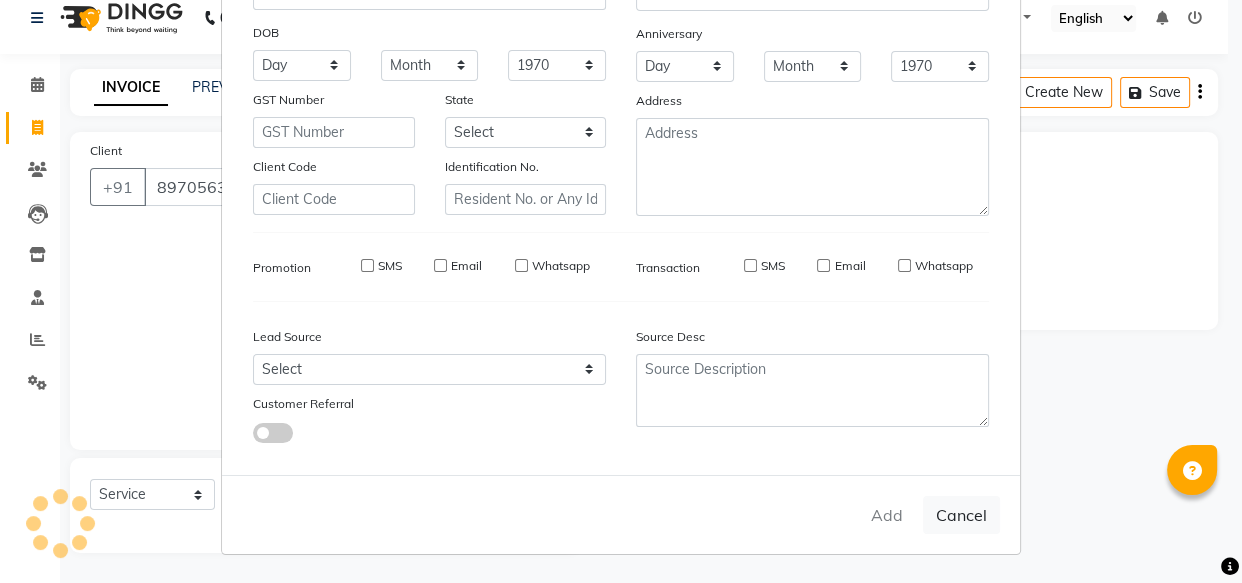 type on "89******48" 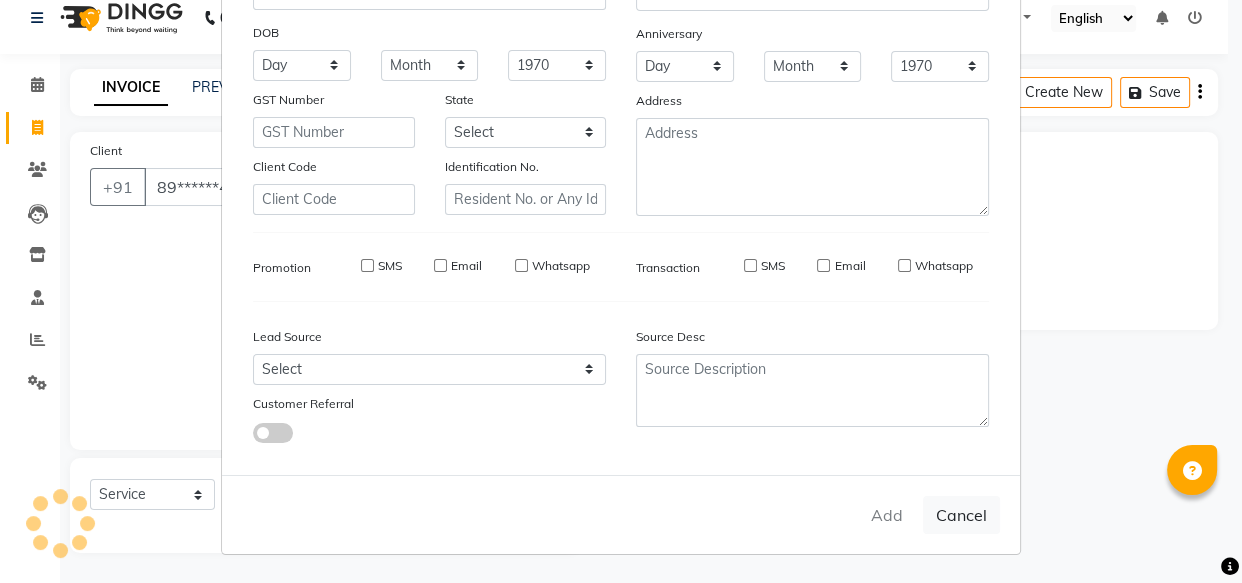 type 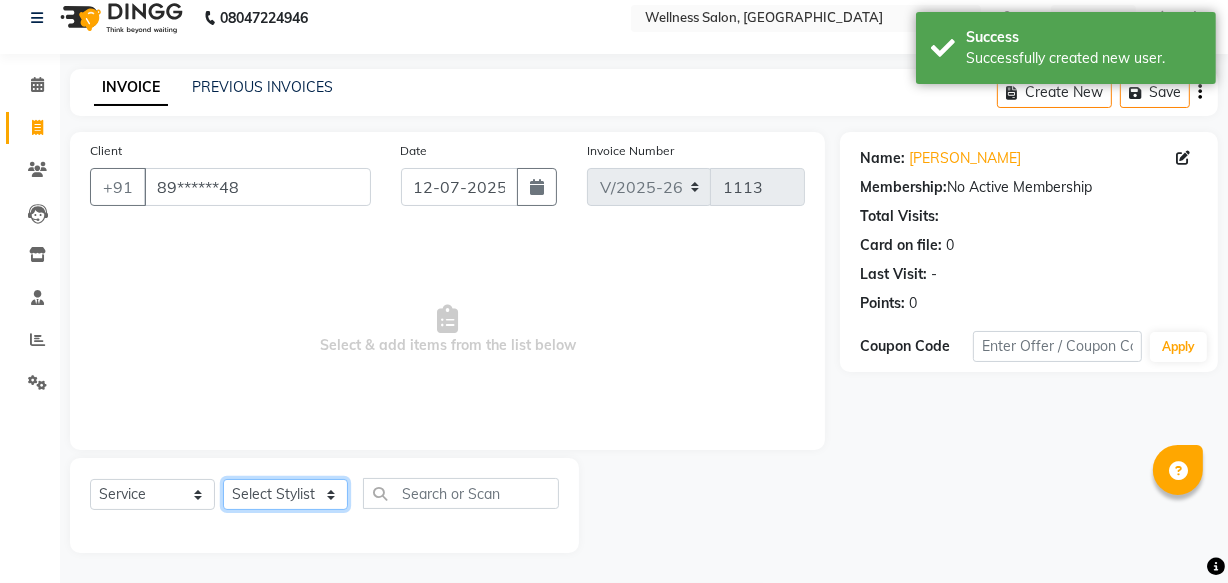 click on "Select Stylist Academy Babita [PERSON_NAME] Manager [PERSON_NAME]" 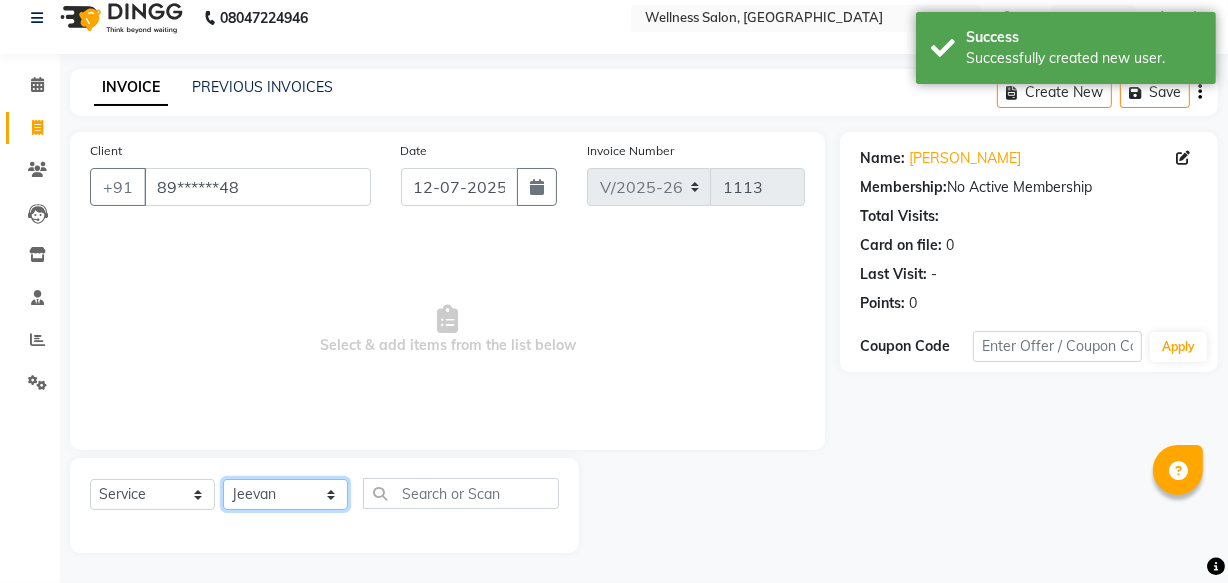 click on "Select Stylist Academy Babita [PERSON_NAME] Manager [PERSON_NAME]" 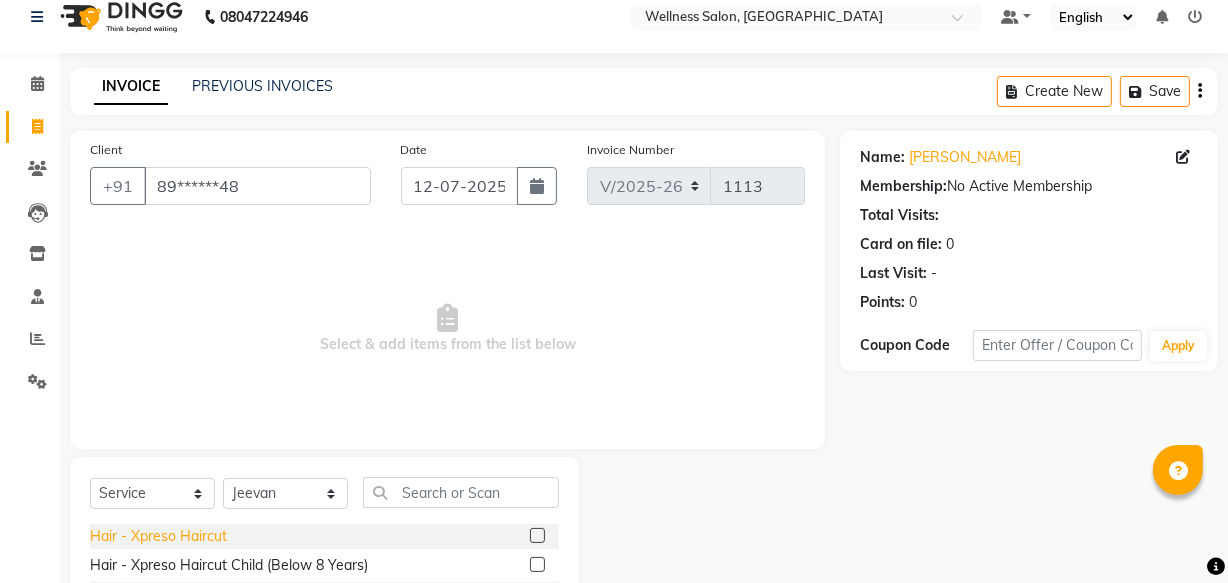 click on "Hair - Xpreso Haircut" 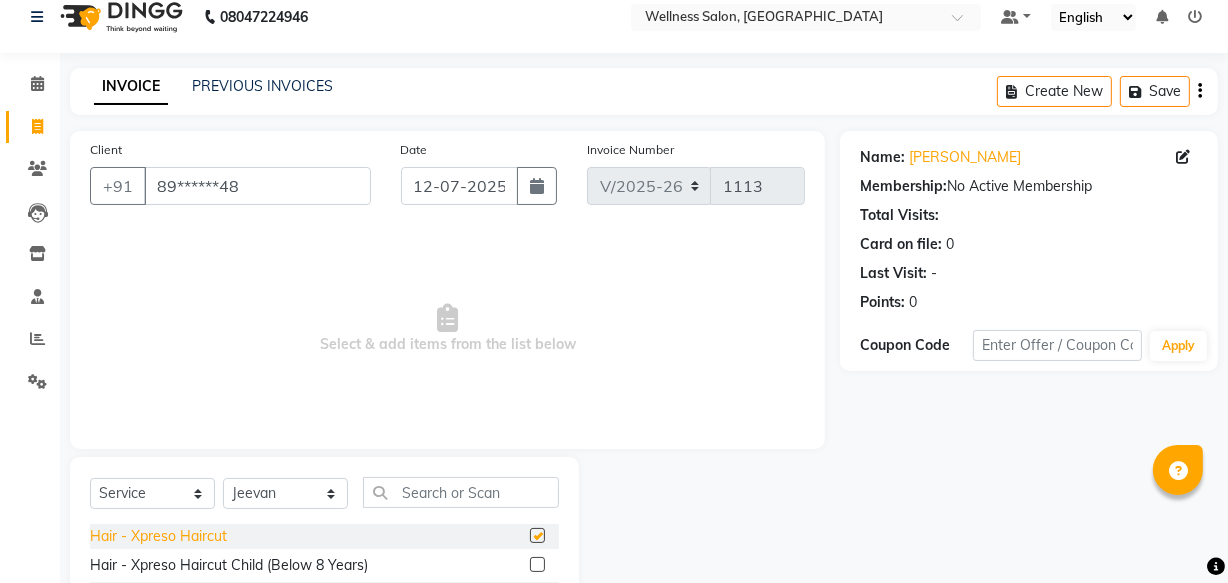 checkbox on "false" 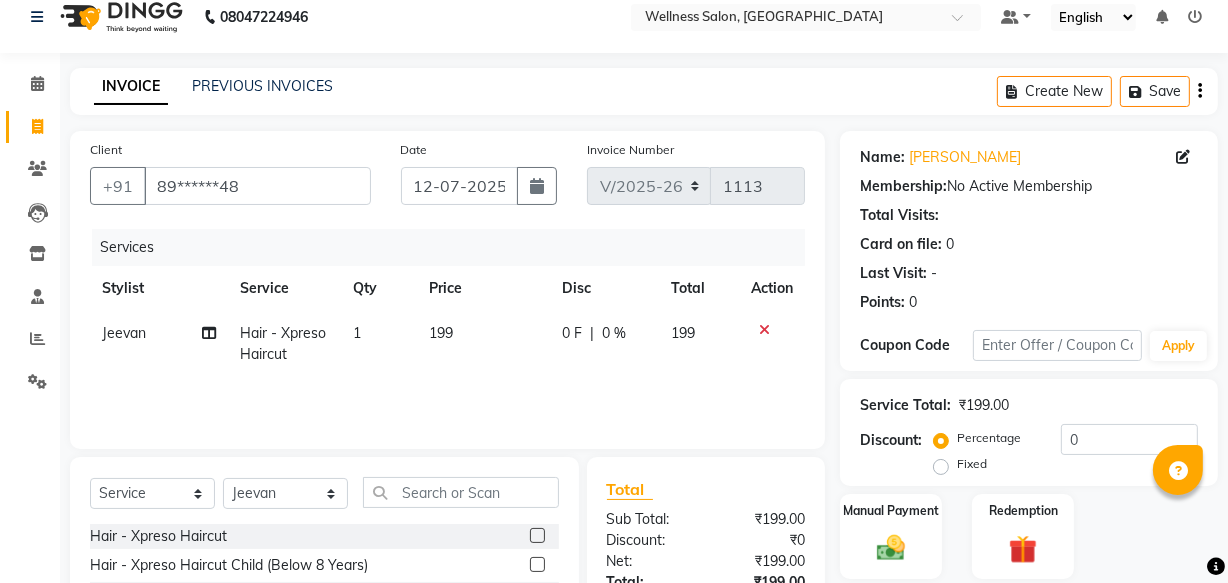 scroll, scrollTop: 219, scrollLeft: 0, axis: vertical 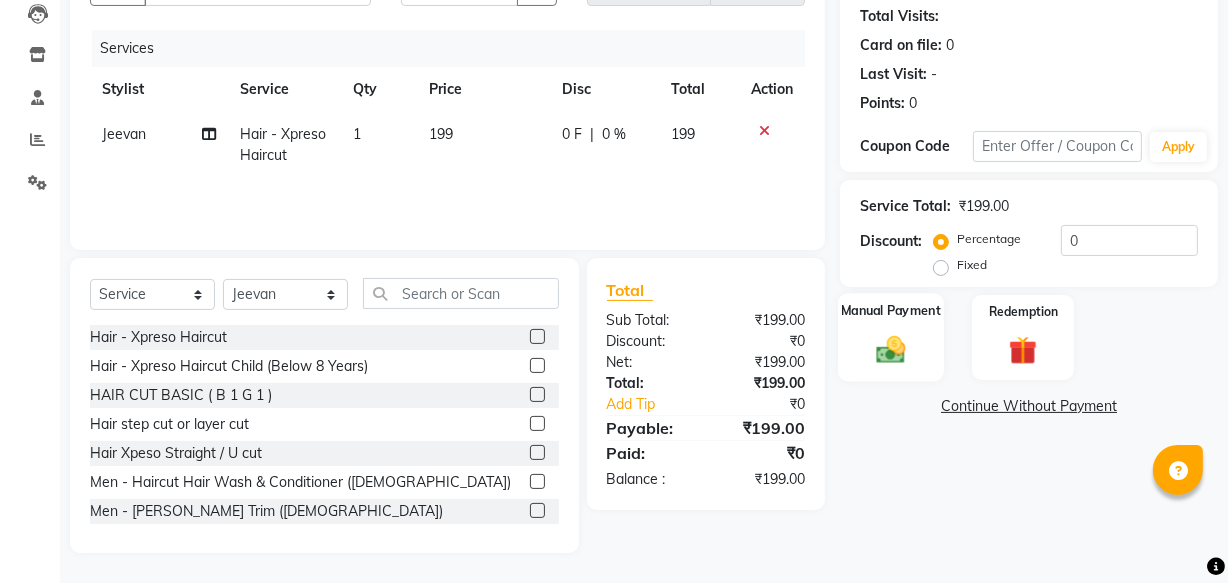 click 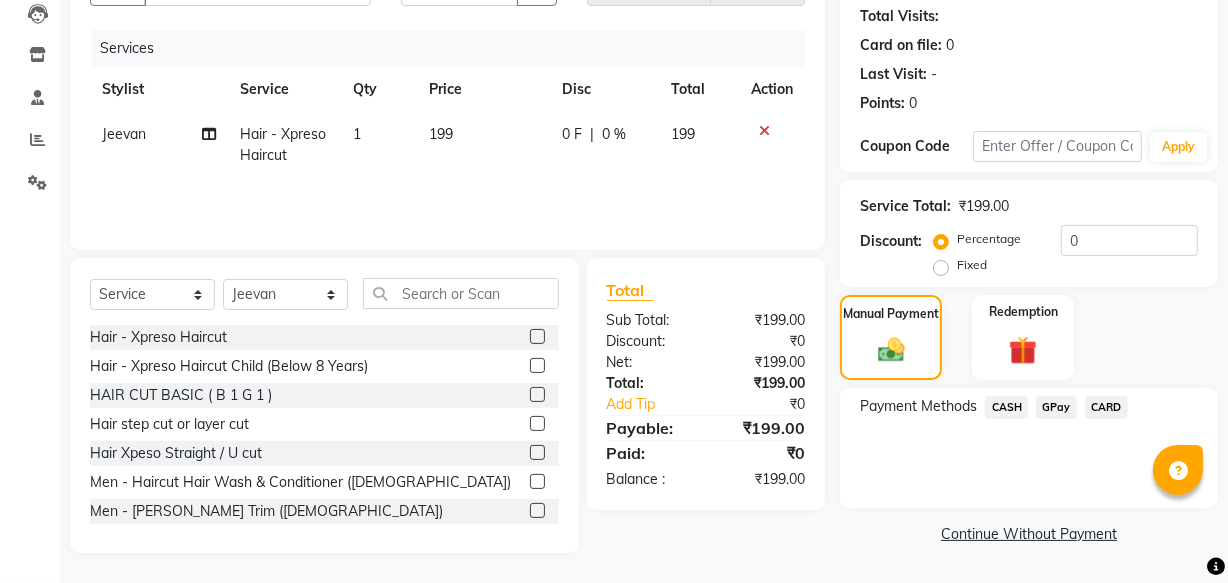 click on "GPay" 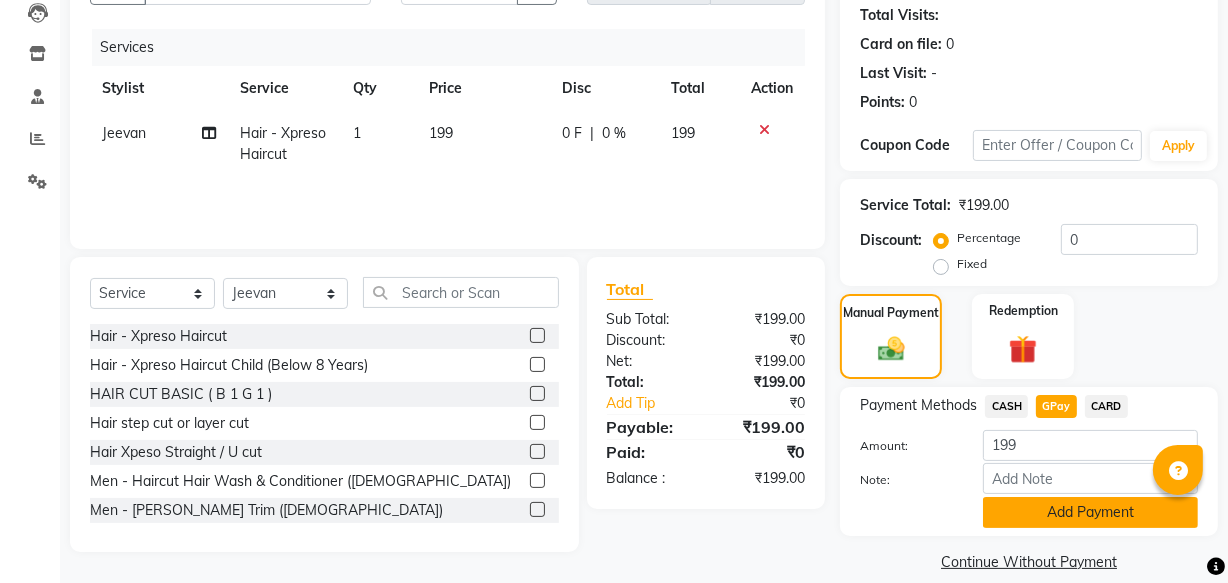 click on "Add Payment" 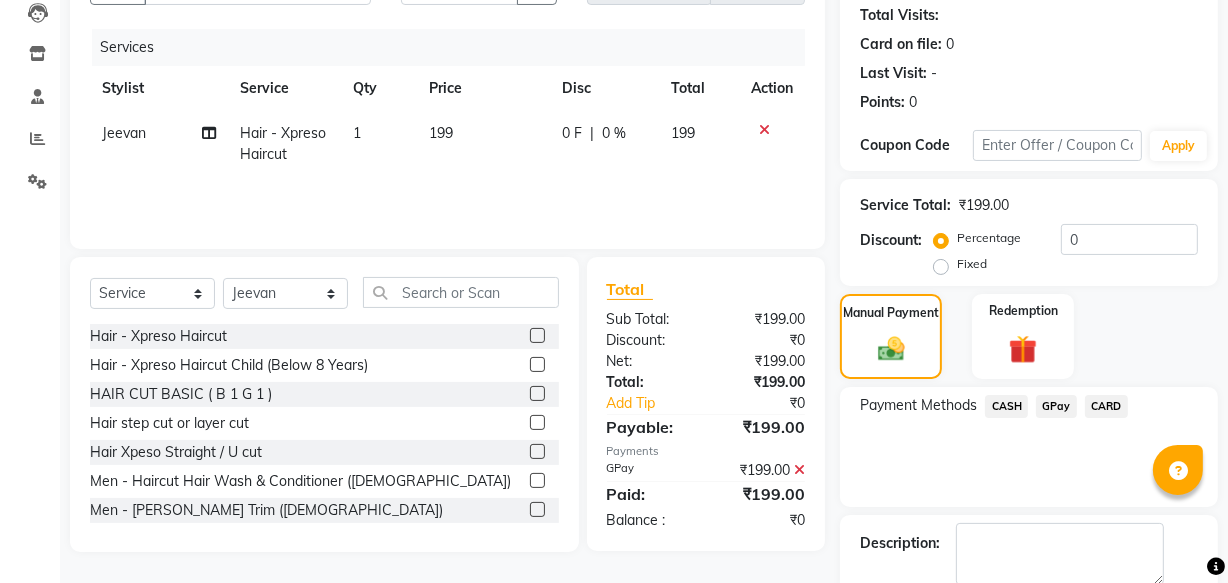 scroll, scrollTop: 326, scrollLeft: 0, axis: vertical 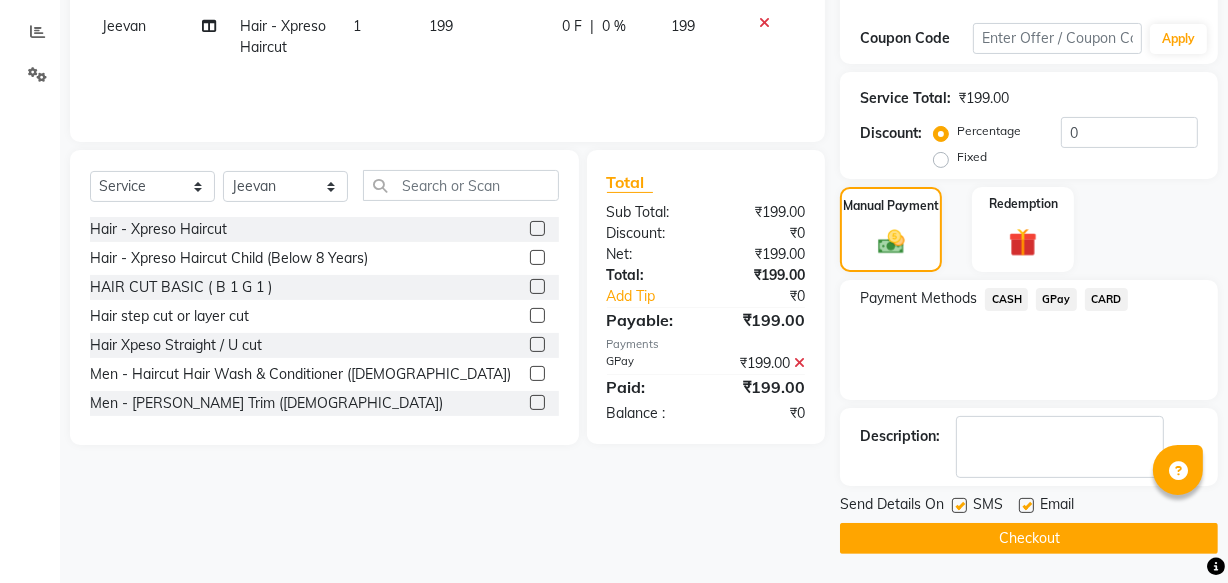 click on "Checkout" 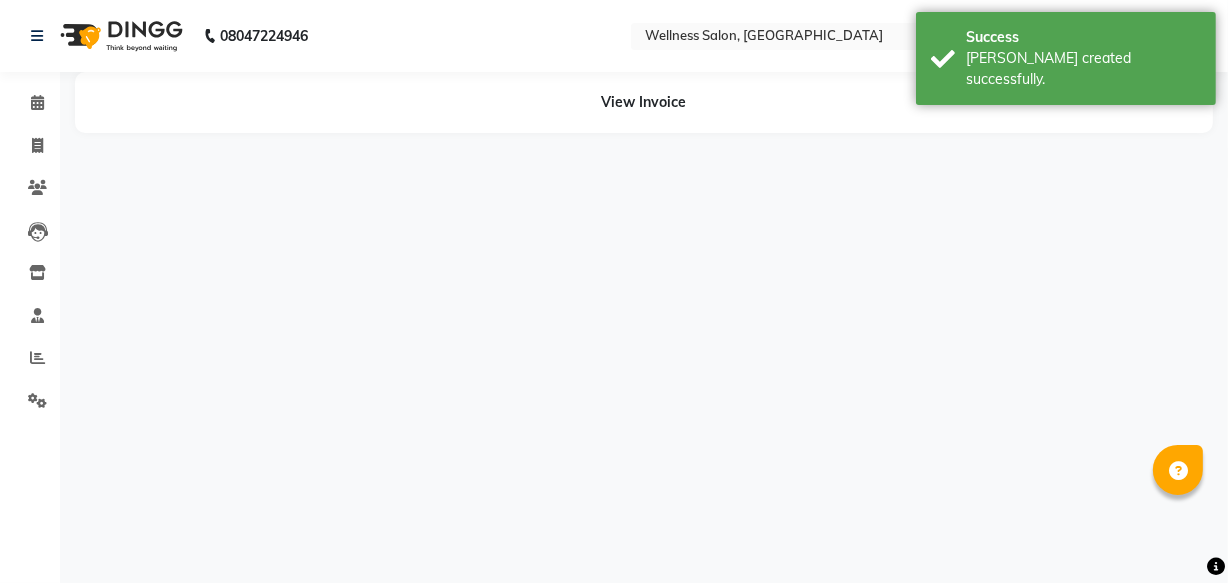 scroll, scrollTop: 0, scrollLeft: 0, axis: both 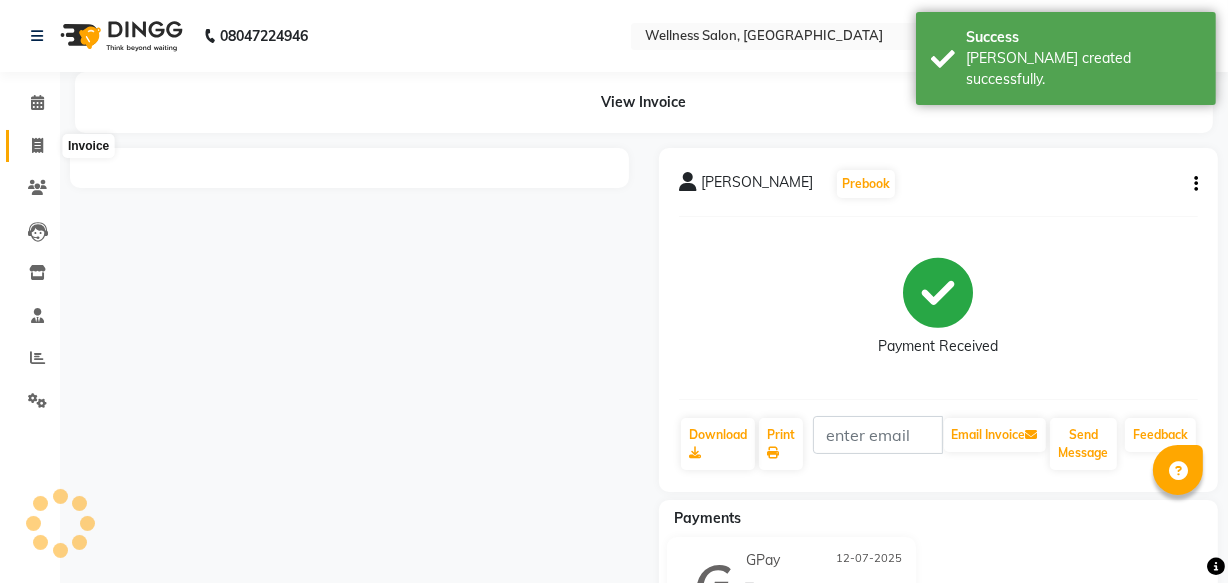 click 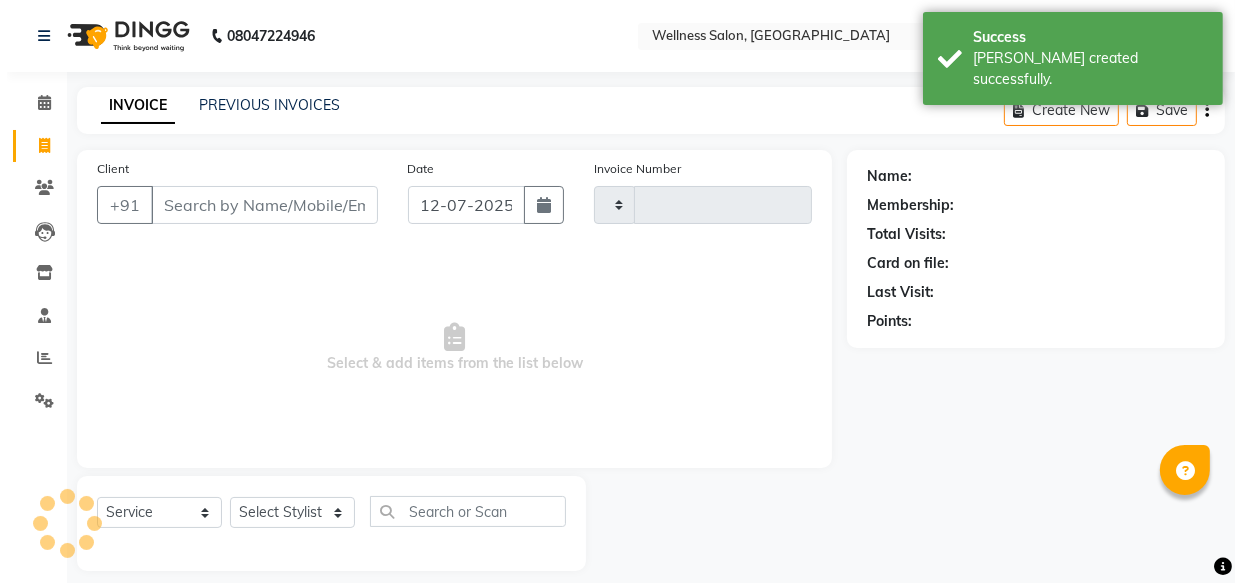scroll, scrollTop: 19, scrollLeft: 0, axis: vertical 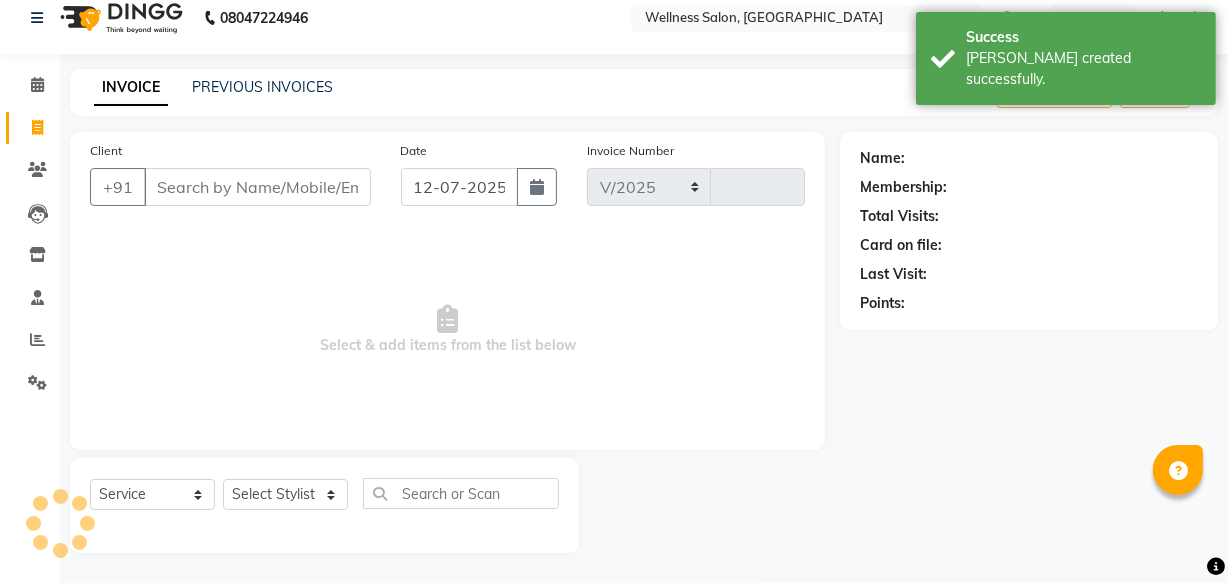 select on "4872" 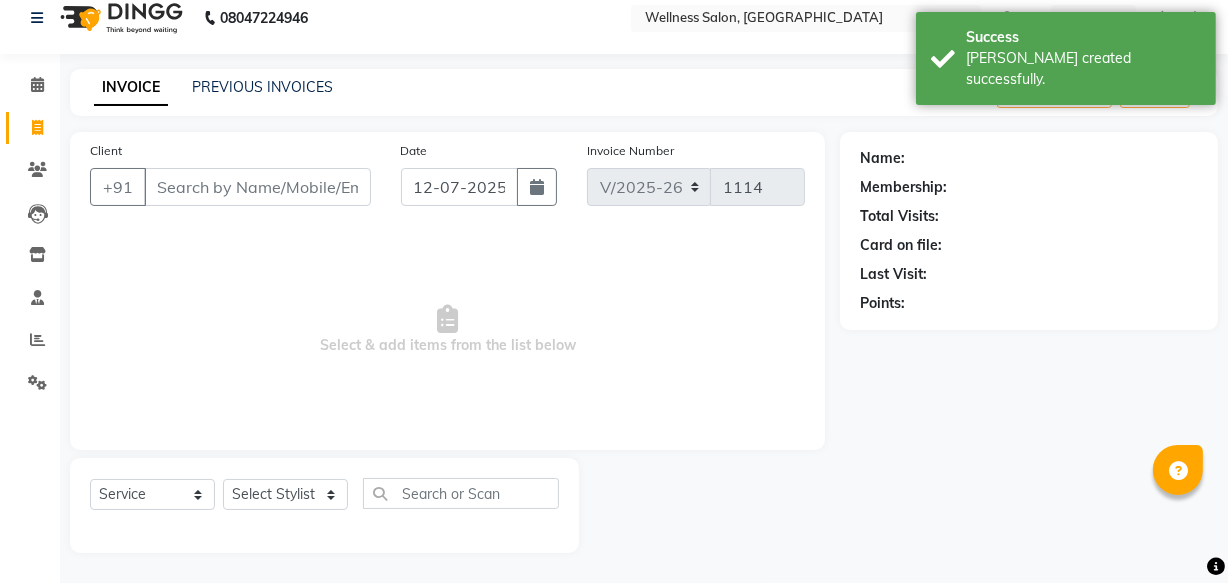 click on "Client" at bounding box center [257, 187] 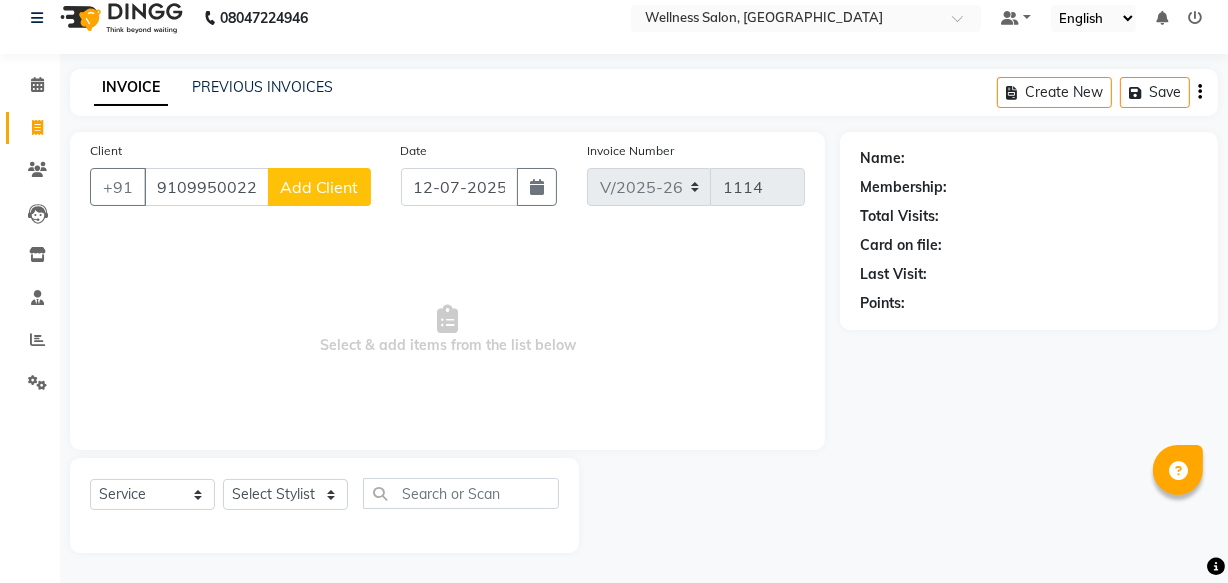 type on "9109950022" 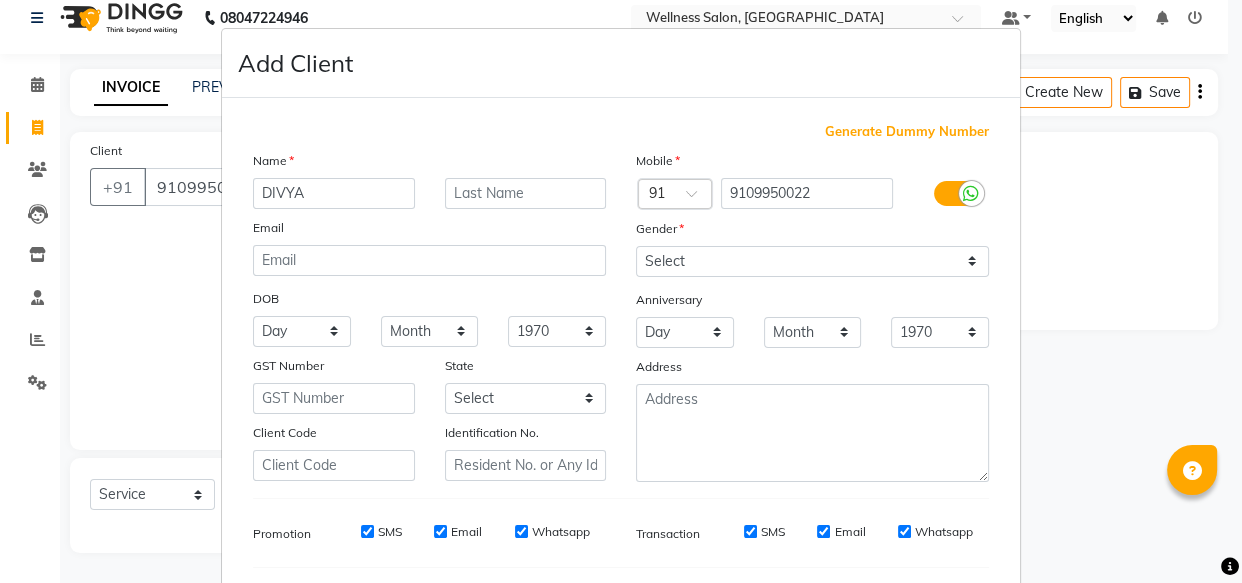 type on "DIVYA" 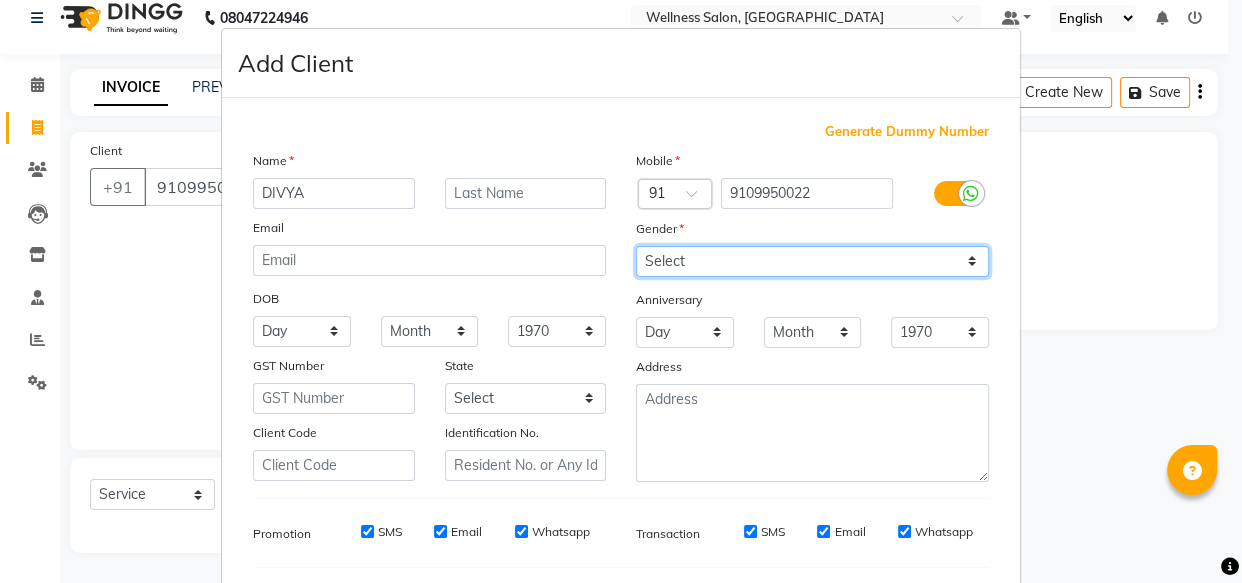 click on "Select [DEMOGRAPHIC_DATA] [DEMOGRAPHIC_DATA] Other Prefer Not To Say" at bounding box center [812, 261] 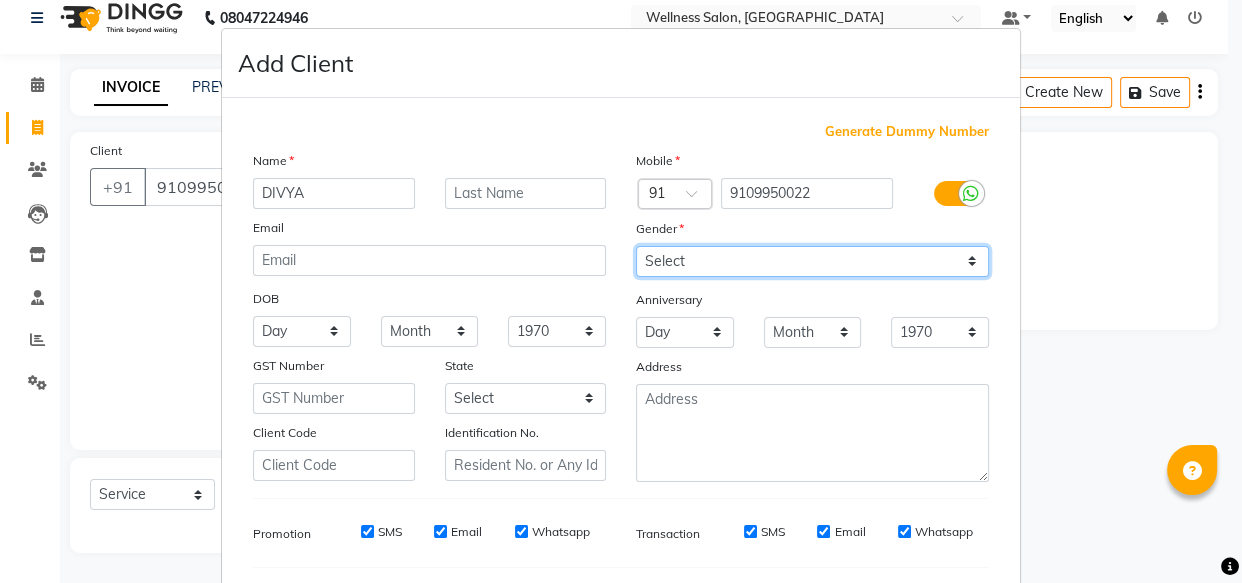 select on "[DEMOGRAPHIC_DATA]" 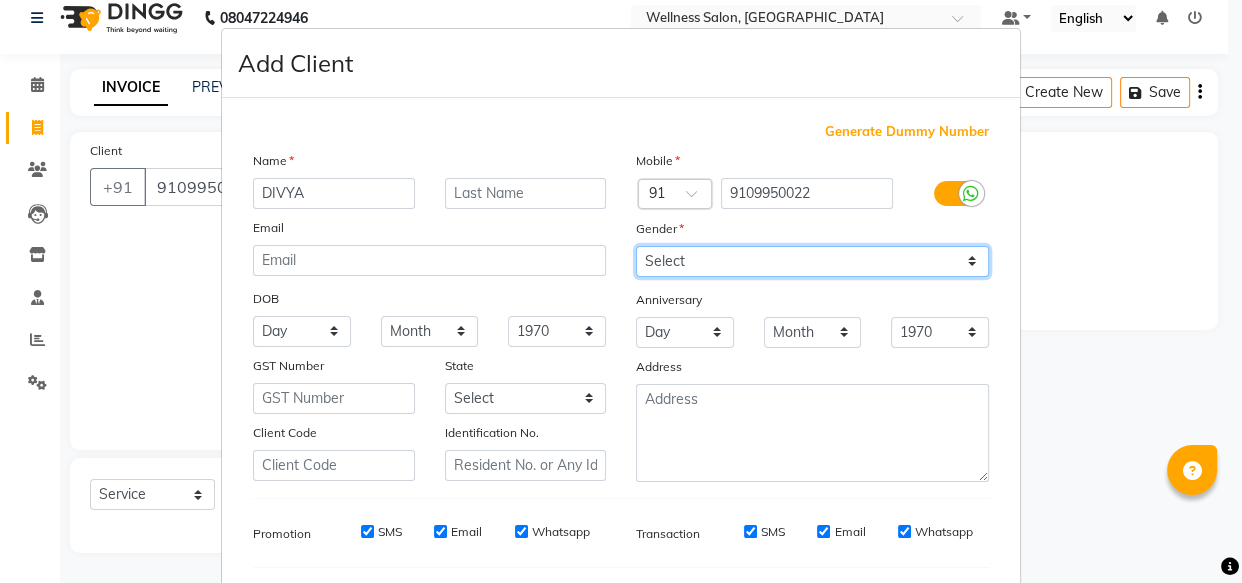 click on "Select [DEMOGRAPHIC_DATA] [DEMOGRAPHIC_DATA] Other Prefer Not To Say" at bounding box center [812, 261] 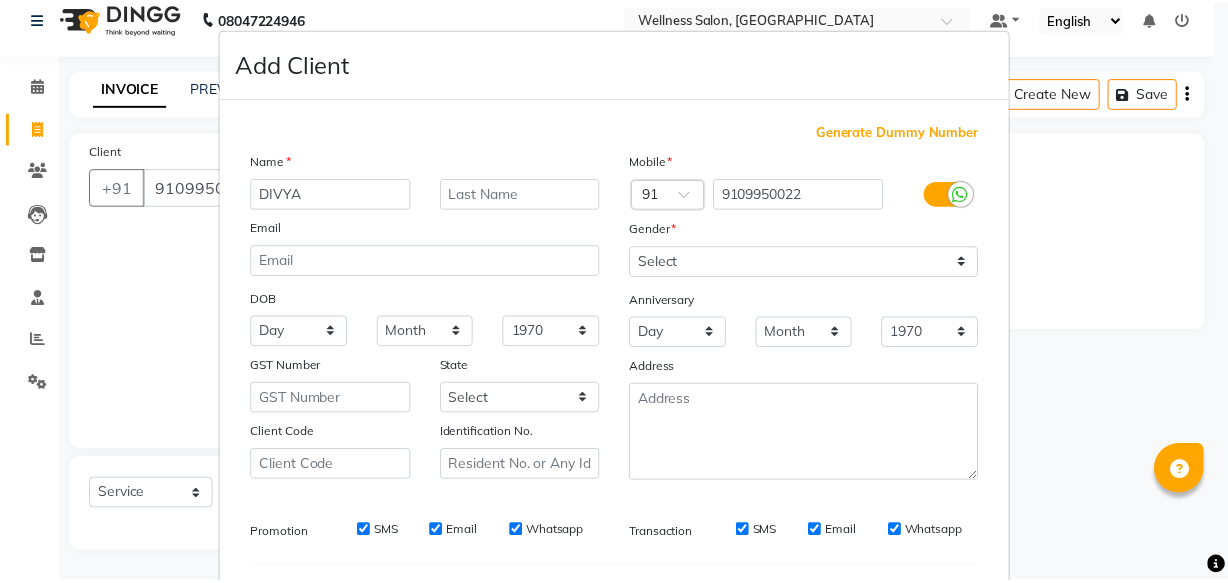 scroll, scrollTop: 270, scrollLeft: 0, axis: vertical 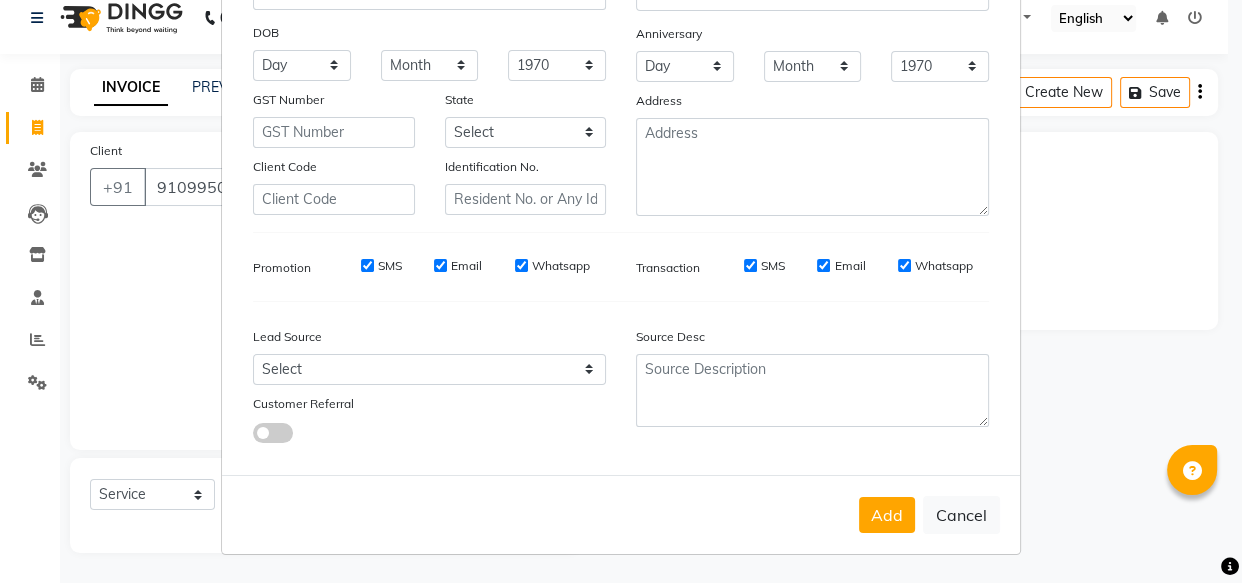 click on "Add" at bounding box center (887, 515) 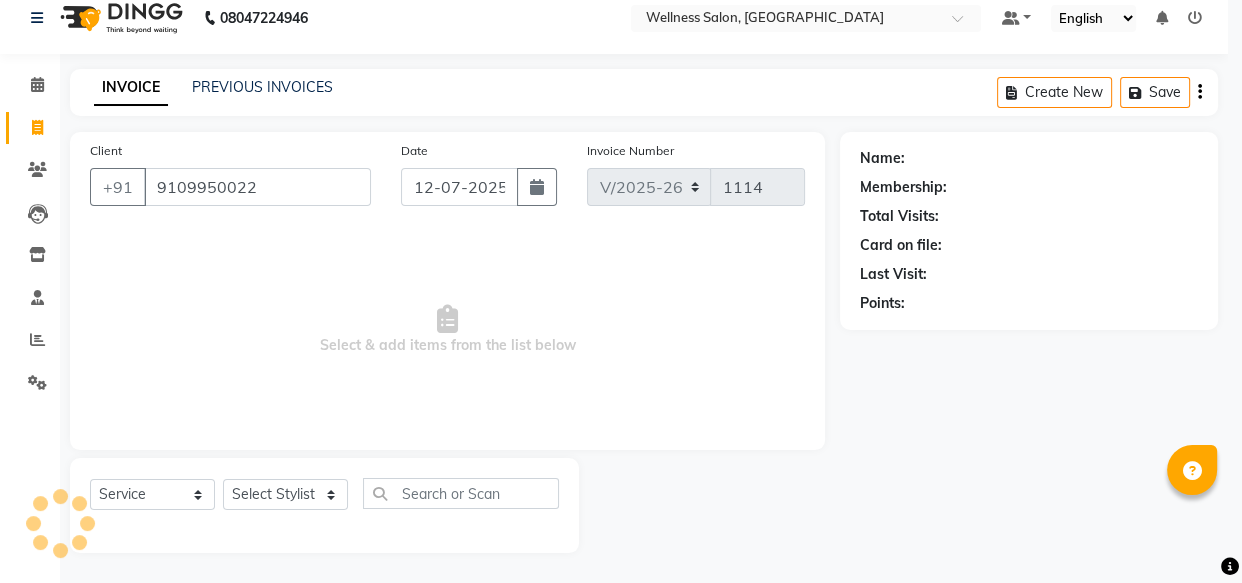 type on "91******22" 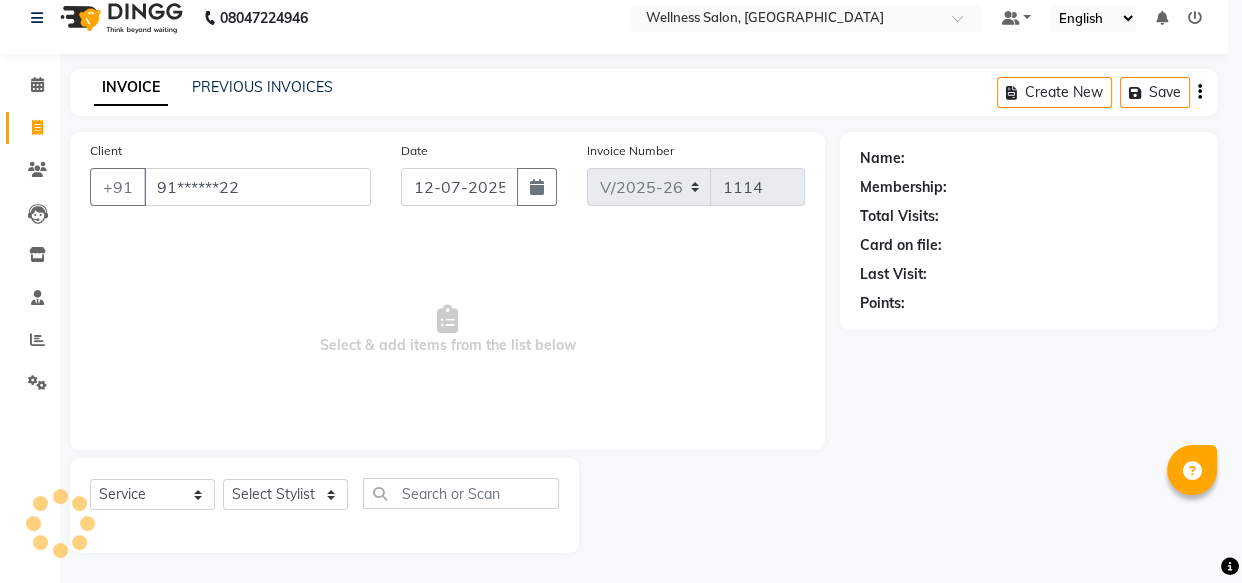 select 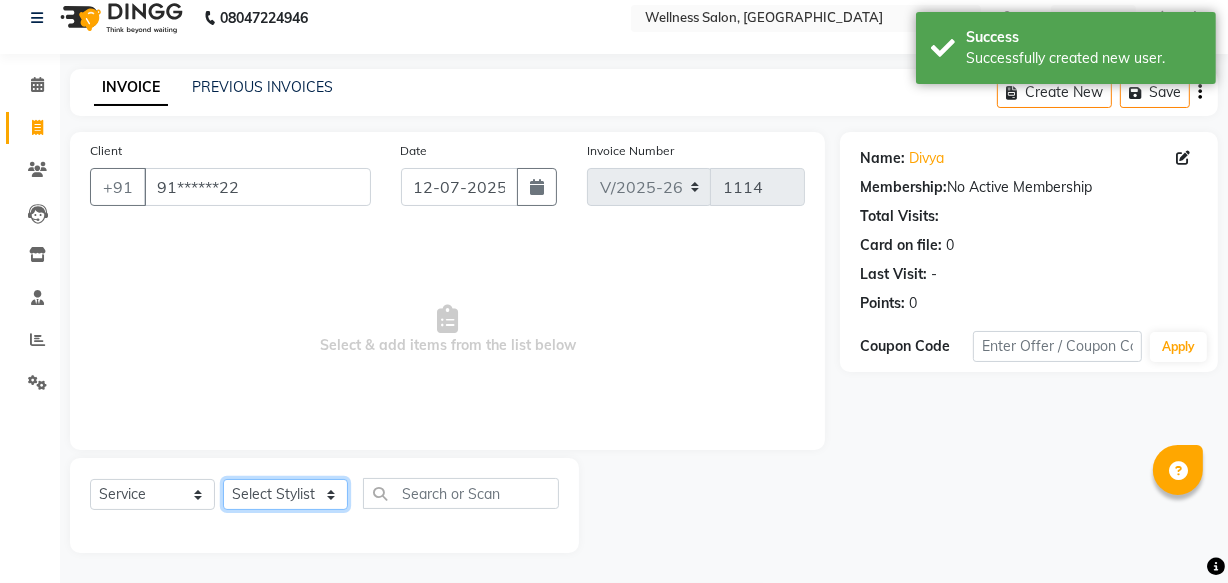 click on "Select Stylist Academy Babita [PERSON_NAME] Manager [PERSON_NAME]" 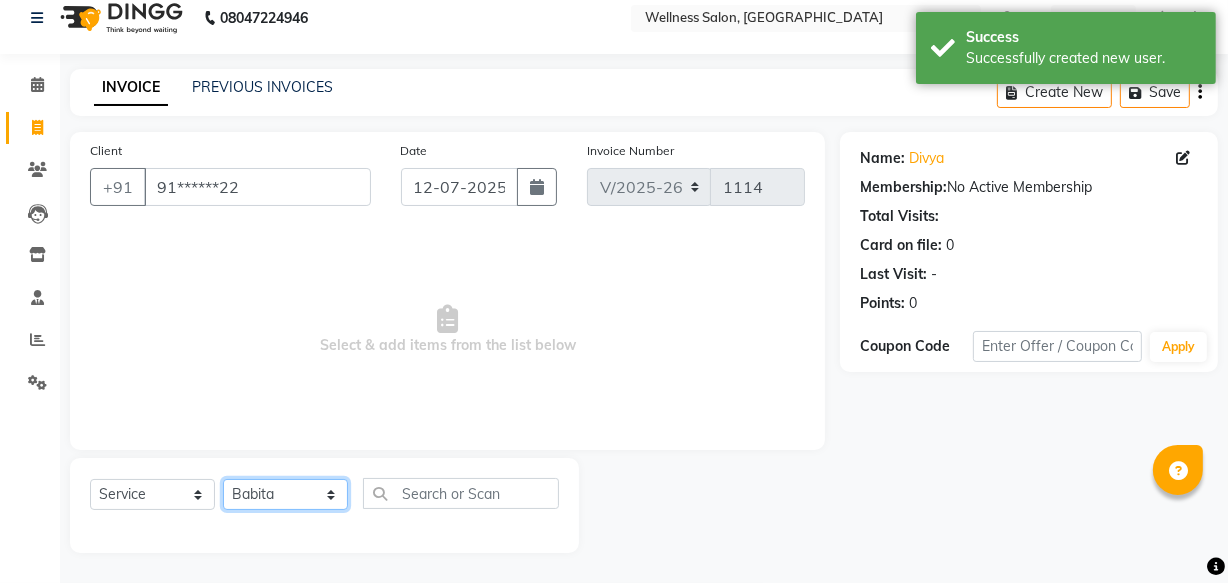 click on "Select Stylist Academy Babita [PERSON_NAME] Manager [PERSON_NAME]" 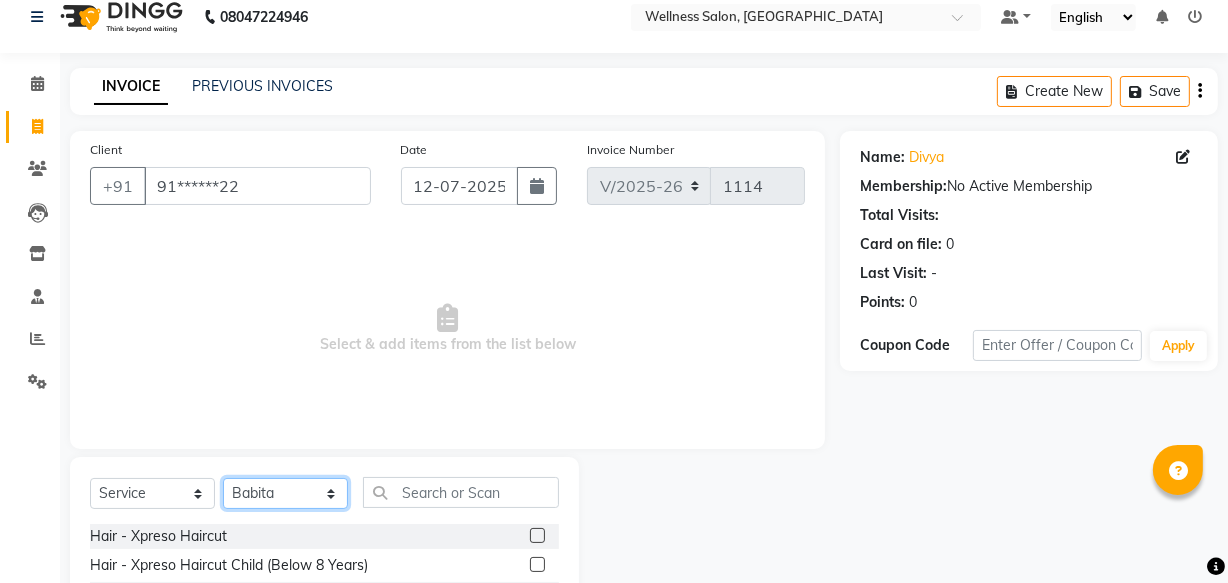 scroll, scrollTop: 219, scrollLeft: 0, axis: vertical 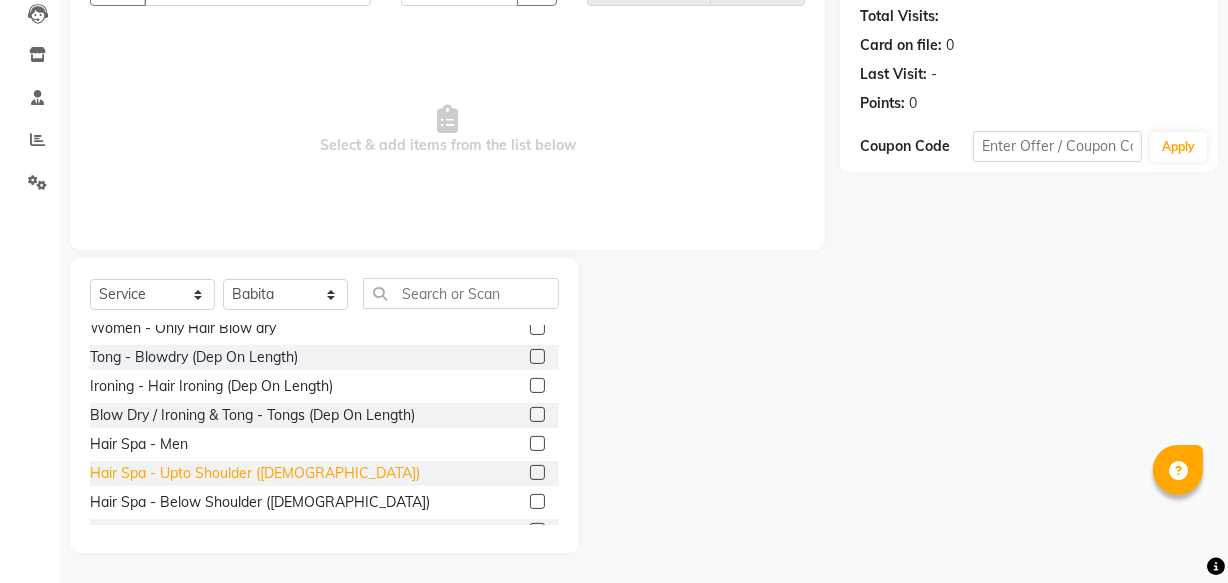 click on "Hair Spa - Upto Shoulder ([DEMOGRAPHIC_DATA])" 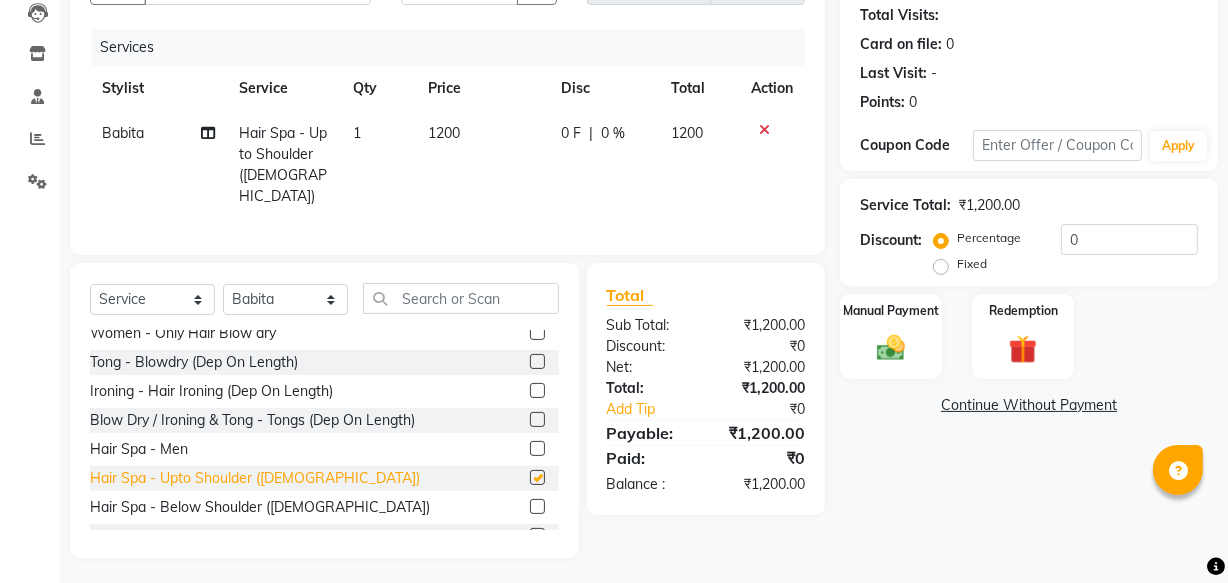 checkbox on "false" 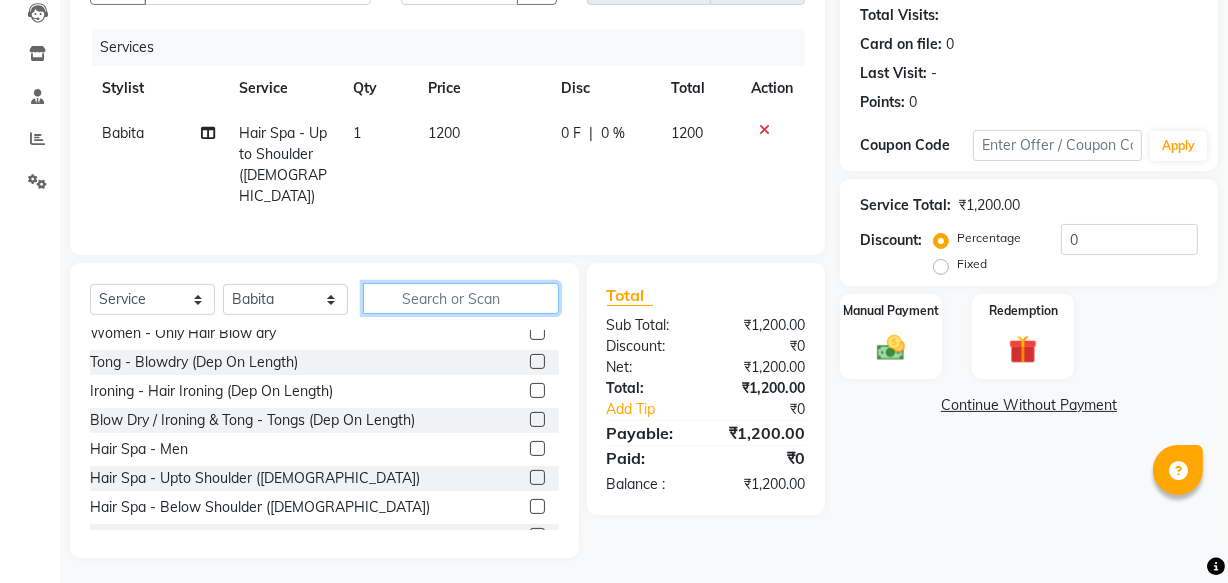 click 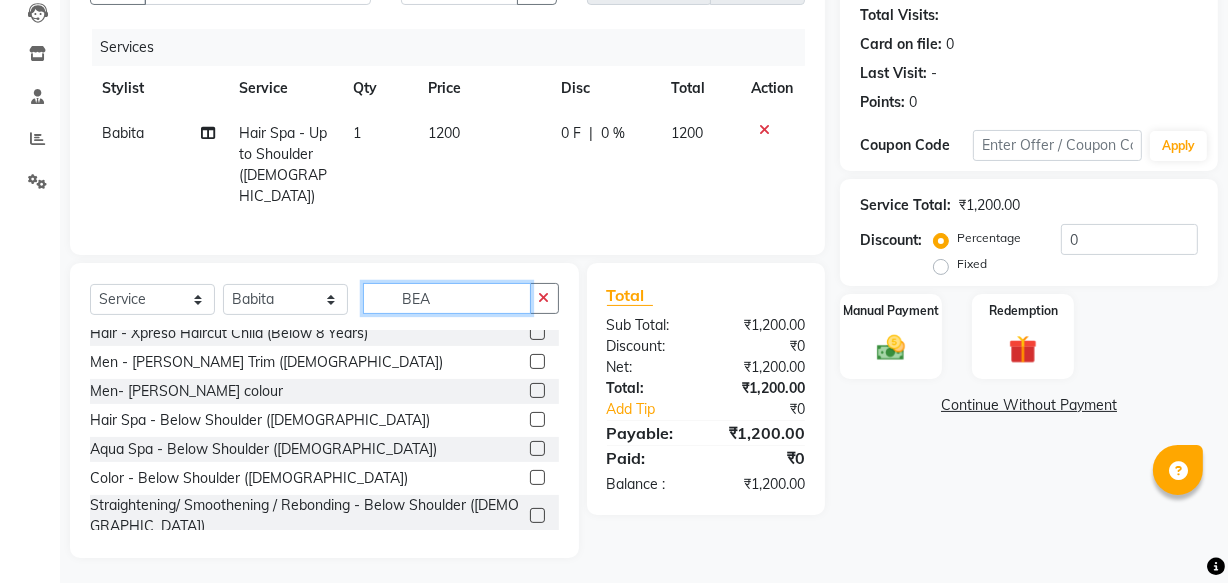 scroll, scrollTop: 0, scrollLeft: 0, axis: both 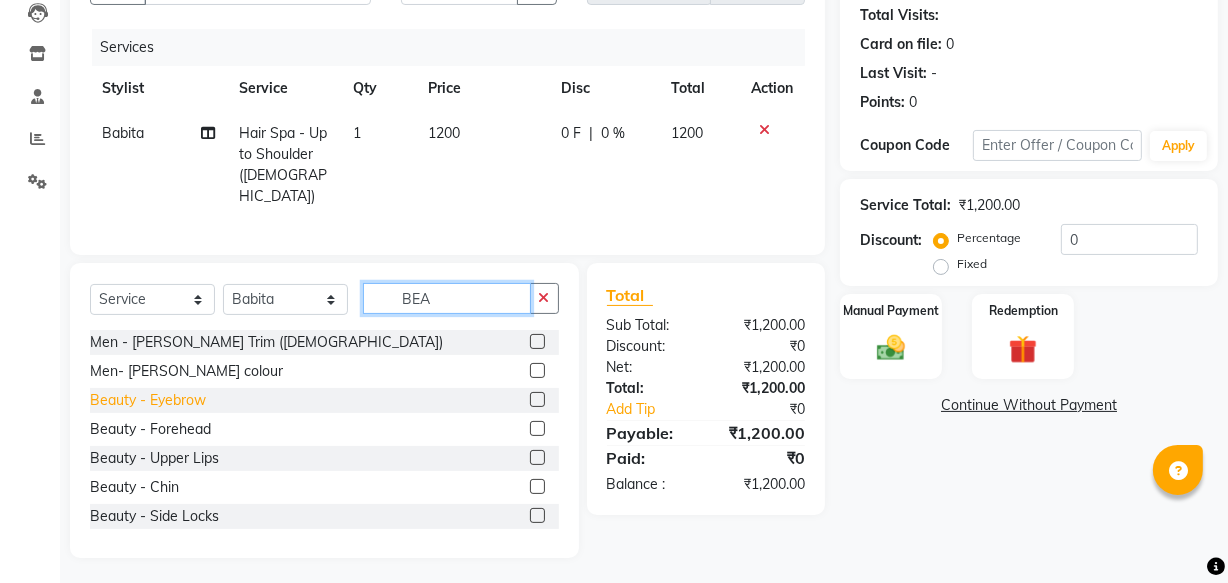 type on "BEA" 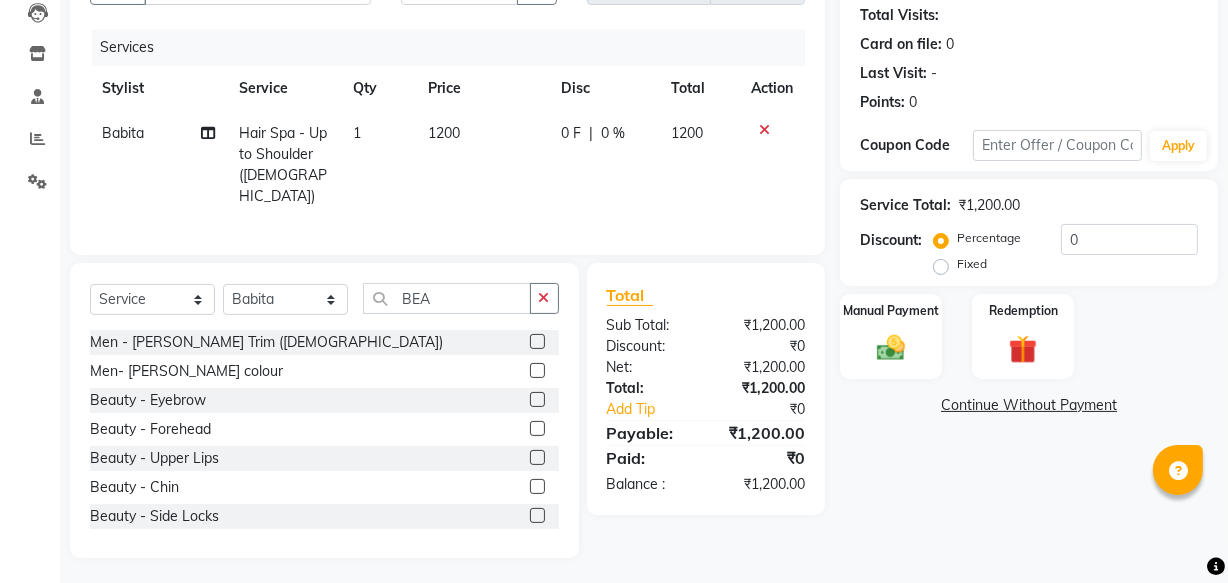 click on "Beauty - Eyebrow" 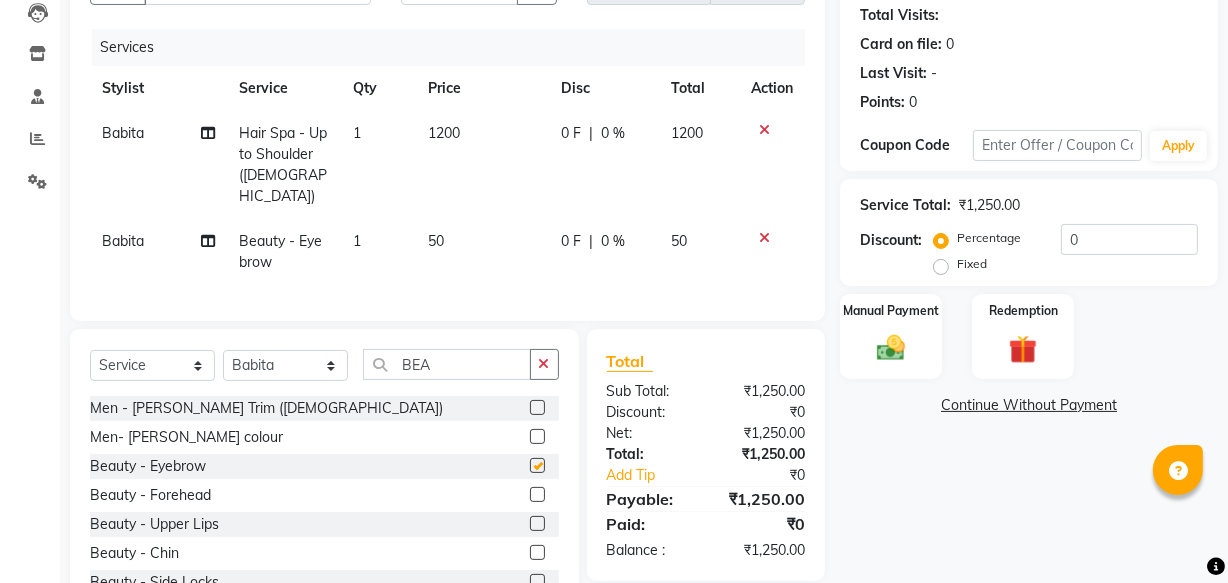 checkbox on "false" 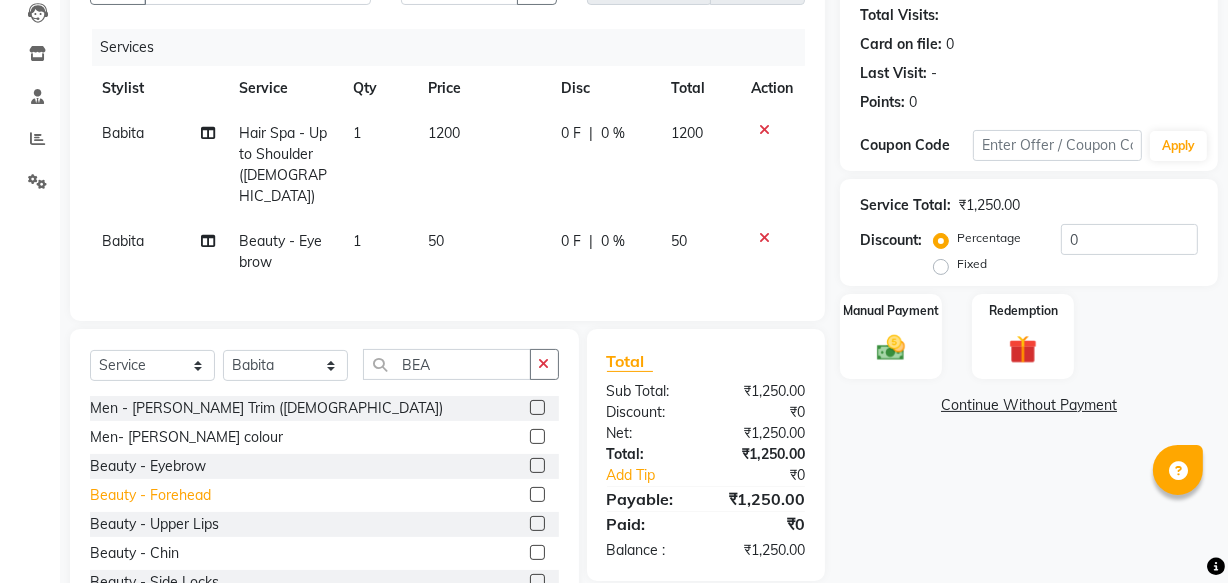 click on "Beauty - Forehead" 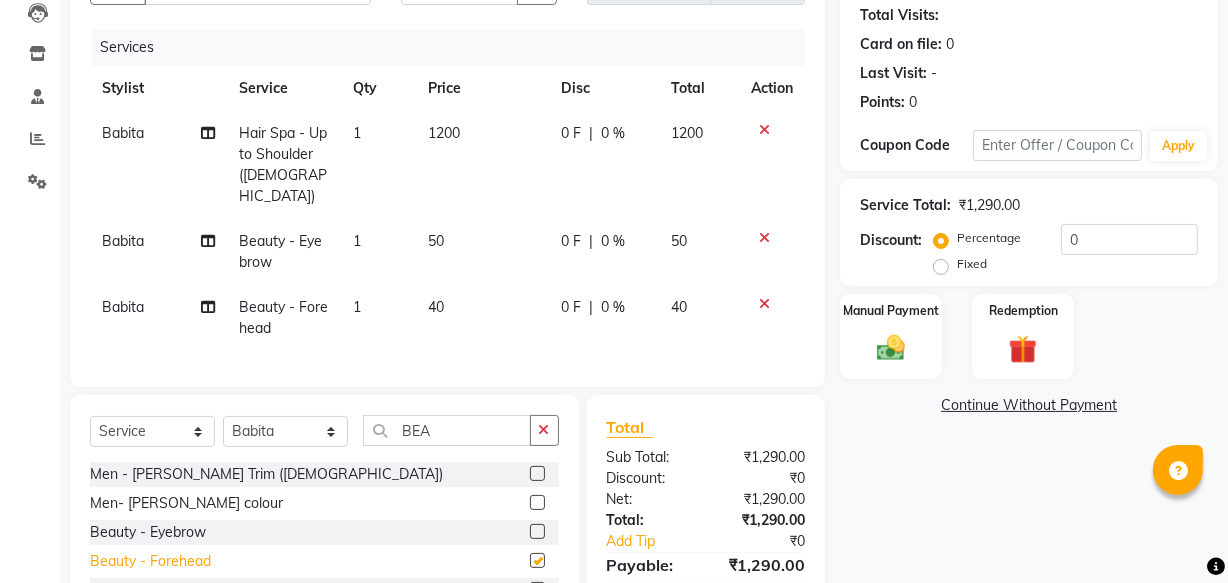 checkbox on "false" 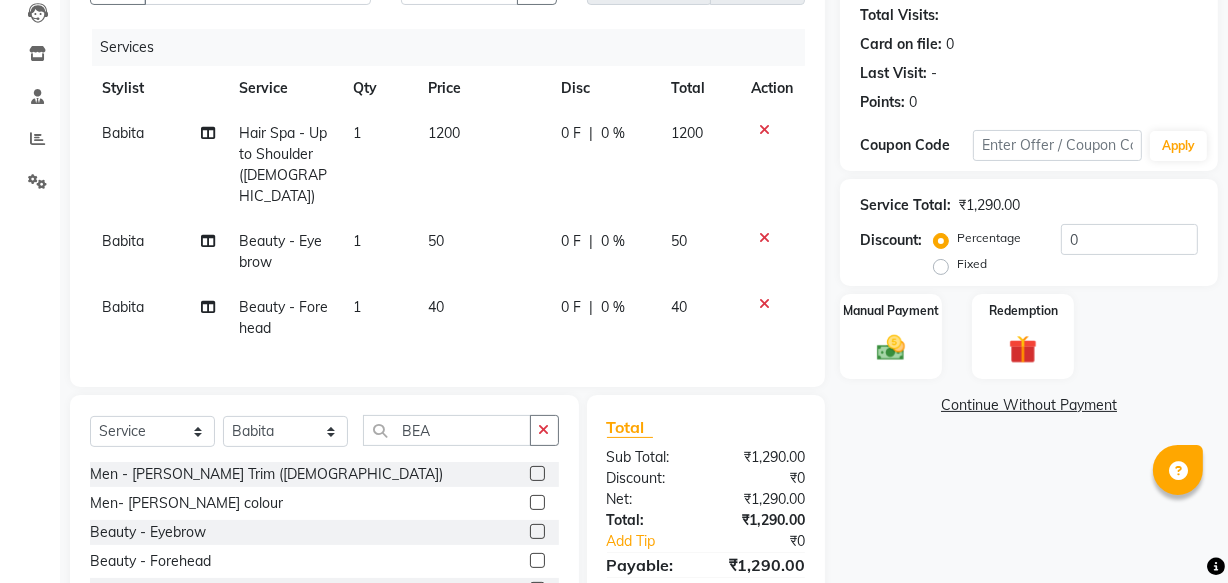 click on "0 F" 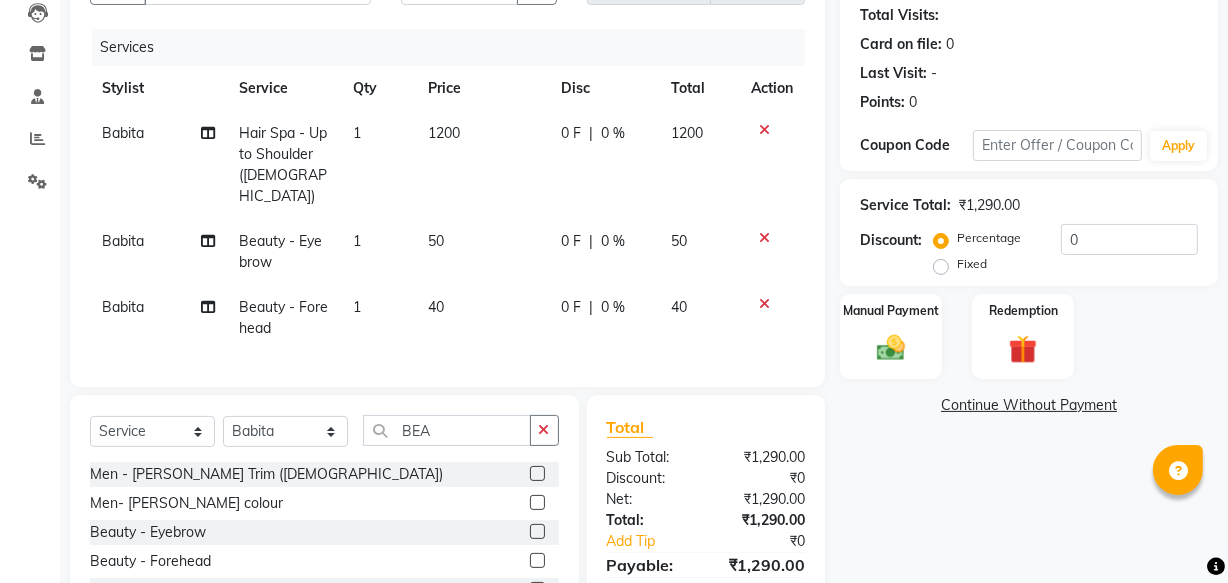 select on "49199" 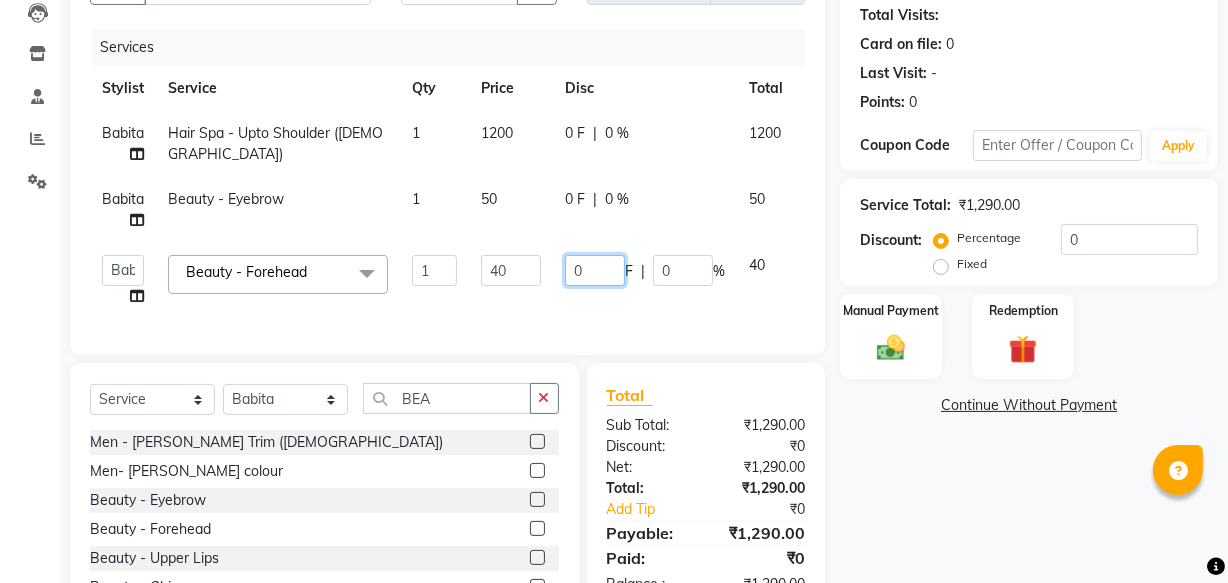 click on "0" 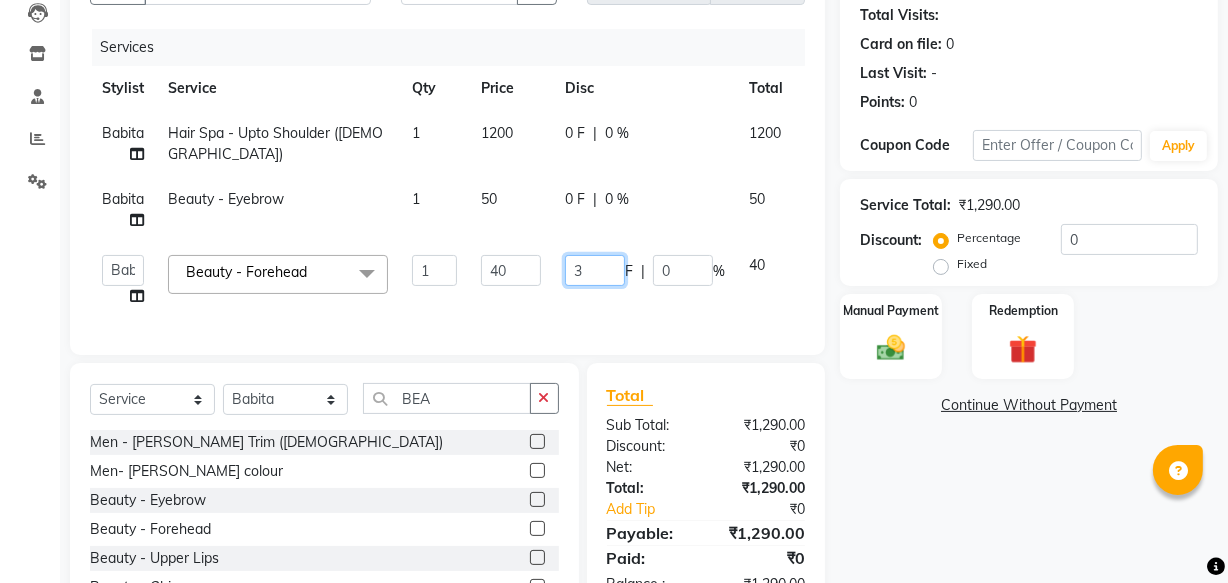 type on "30" 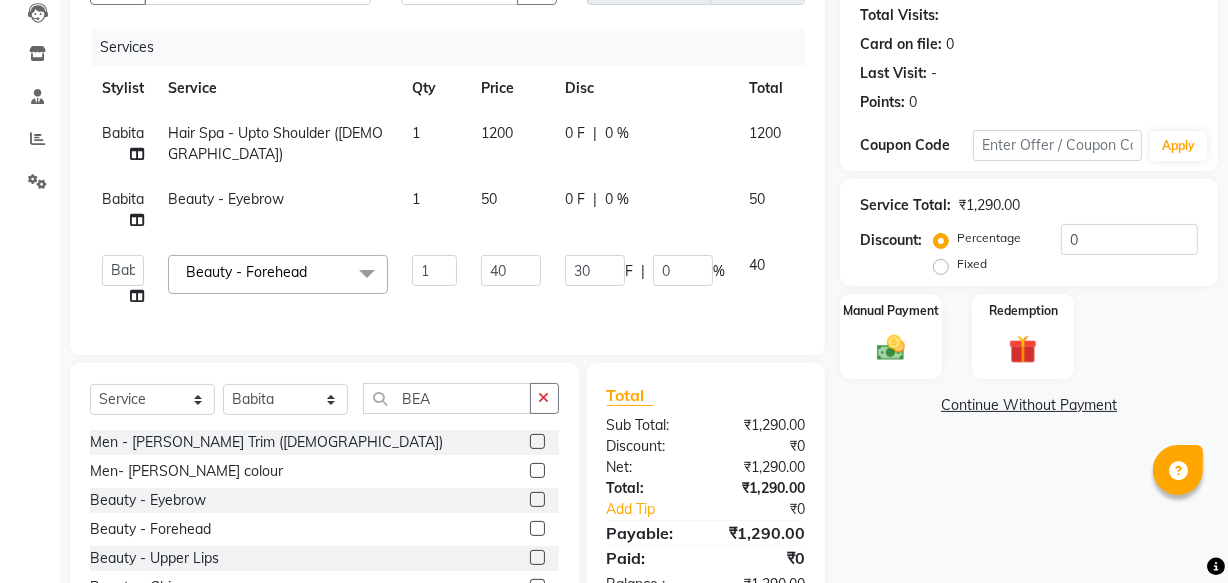 click on "Academy   Babita   [PERSON_NAME]   Manager   [PERSON_NAME]  Beauty - Forehead  x Hair - Xpreso Haircut Hair - Xpreso Haircut Child (Below 8 Years) HAIR CUT BASIC  ( B 1 G 1 ) Hair step cut or layer cut Hair Xpeso Straight / U cut Men - Haircut Hair Wash & Conditioner ([DEMOGRAPHIC_DATA]) Men - [PERSON_NAME] Trim ([DEMOGRAPHIC_DATA]) Men - Shaving ([DEMOGRAPHIC_DATA]) Men - Hair Wash & Conditioner ([DEMOGRAPHIC_DATA]) Men - Oil Head  Massage Men ([DEMOGRAPHIC_DATA]) Men - Haircut Premium Men- [PERSON_NAME] colour Men- body massage oil  Men- Chest trim Men - Back trim Men - Underarms Women - Hair wash+ hair cut + blowdry Women - Hair Wash  Women - Head  Massage  Women - without wash  Hair Cut With Blow Dry Flix Women - Only Hair Blow dry  Tong - Blowdry (Dep On Length)  Ironing - Hair Ironing (Dep On Length) Blow Dry / Ironing & Tong - Tongs (Dep On Length) Hair Spa - Men Hair Spa - Upto Shoulder ([DEMOGRAPHIC_DATA]) Hair Spa - Below Shoulder  ([DEMOGRAPHIC_DATA]) Hair Spa - Extra Long ([DEMOGRAPHIC_DATA]) Hair Spa - Color Protect Treatment ([DEMOGRAPHIC_DATA]) Anti [MEDICAL_DATA] Treatment Spa Aqua Spa - Upto Shoulder ([DEMOGRAPHIC_DATA]) Kerology 1" 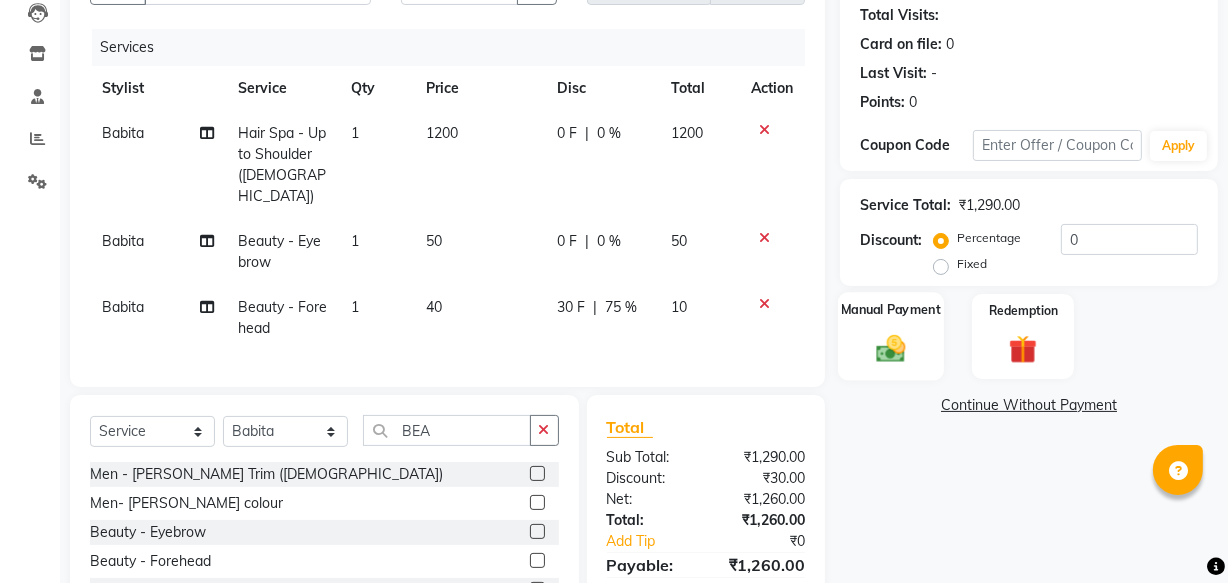 click 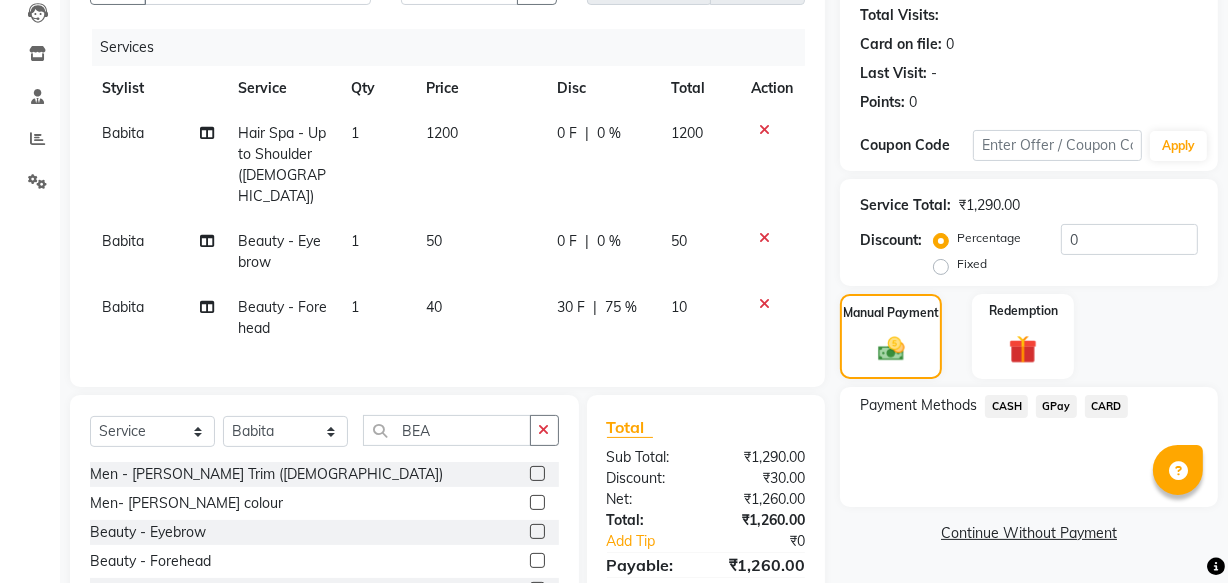 click on "GPay" 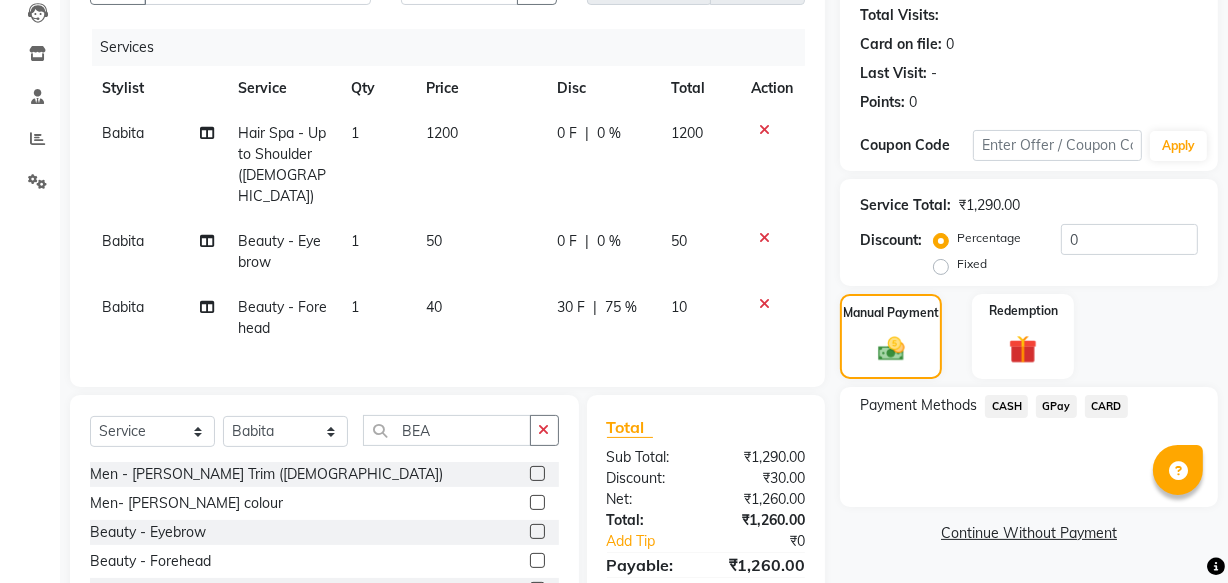 click on "GPay" 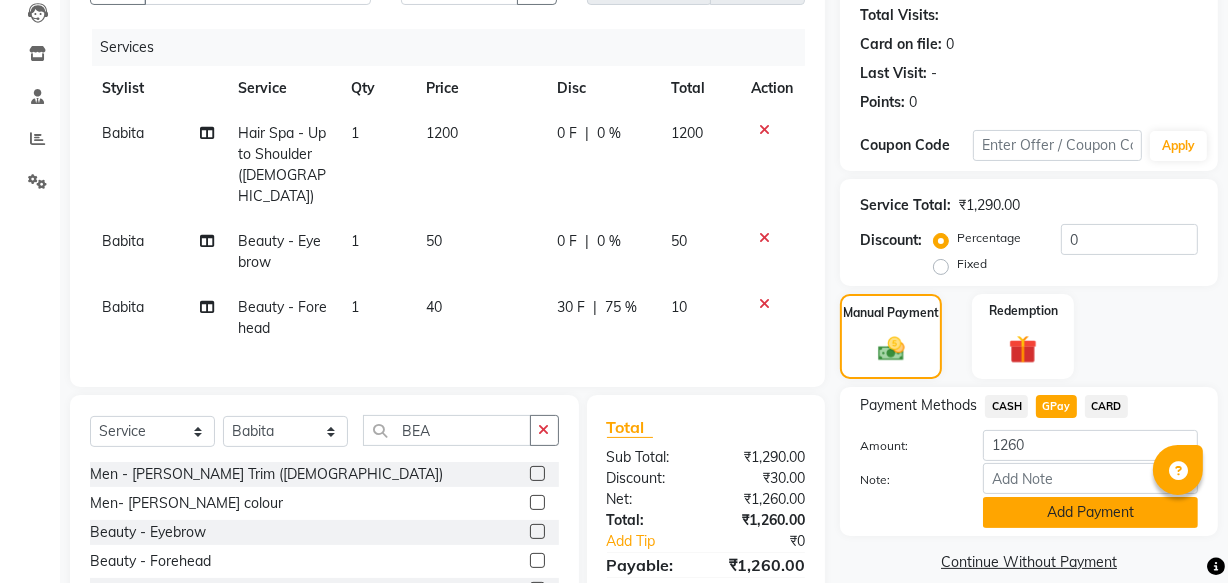 click on "Add Payment" 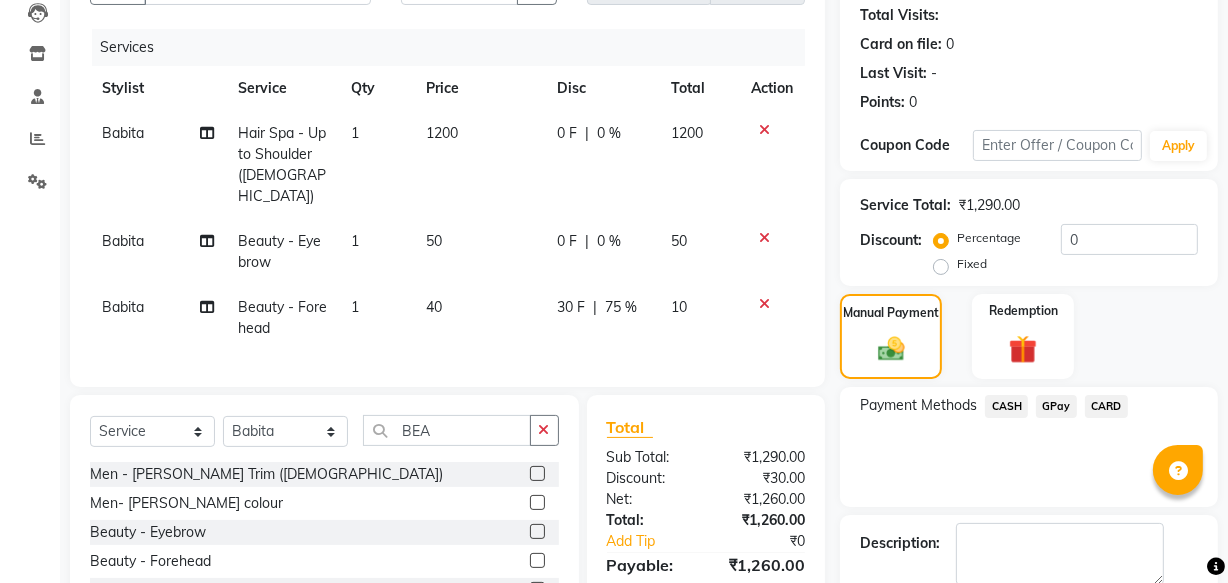scroll, scrollTop: 349, scrollLeft: 0, axis: vertical 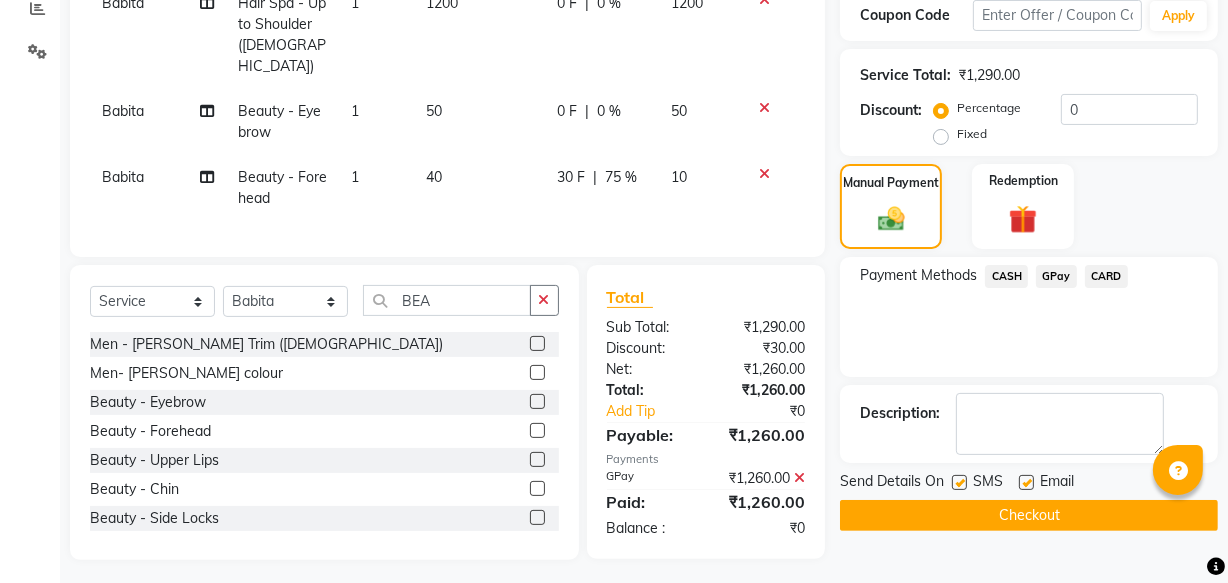 click on "Checkout" 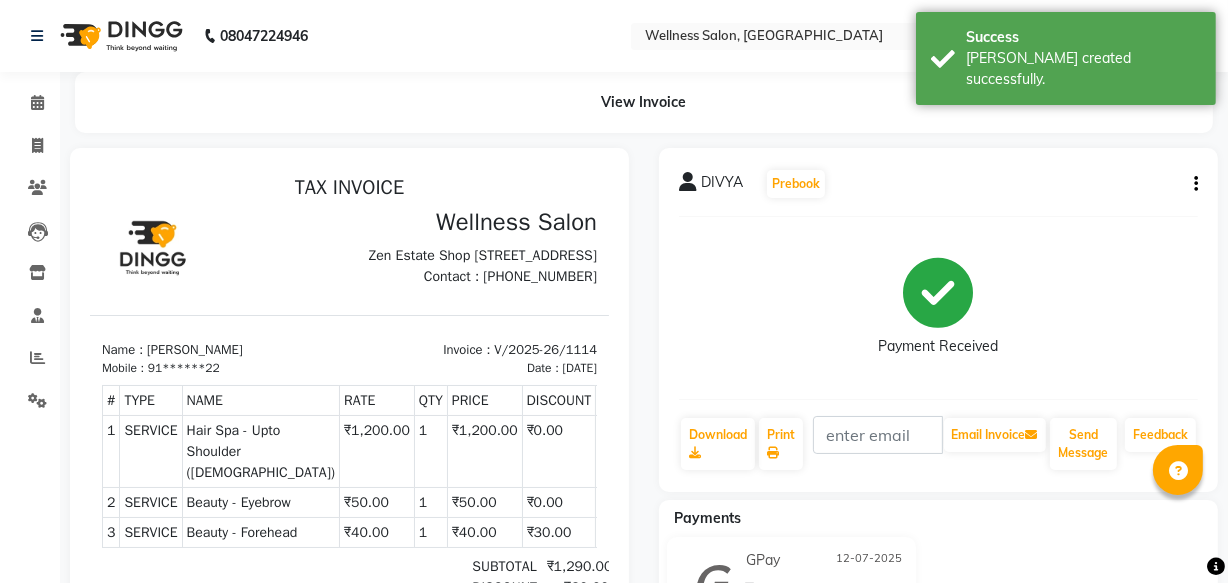 scroll, scrollTop: 0, scrollLeft: 0, axis: both 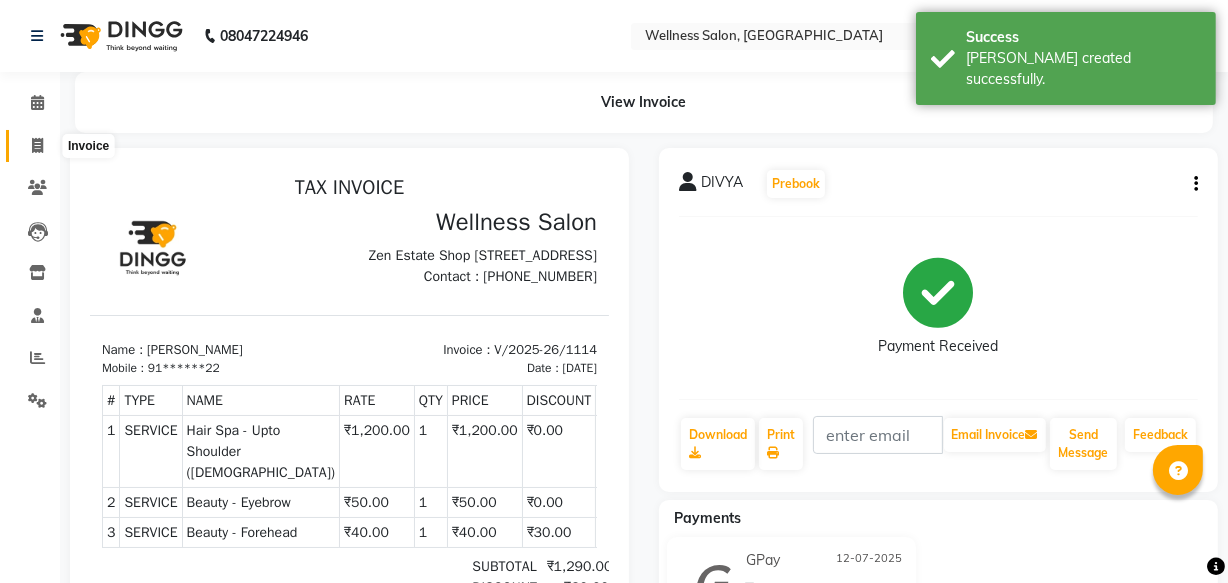 click 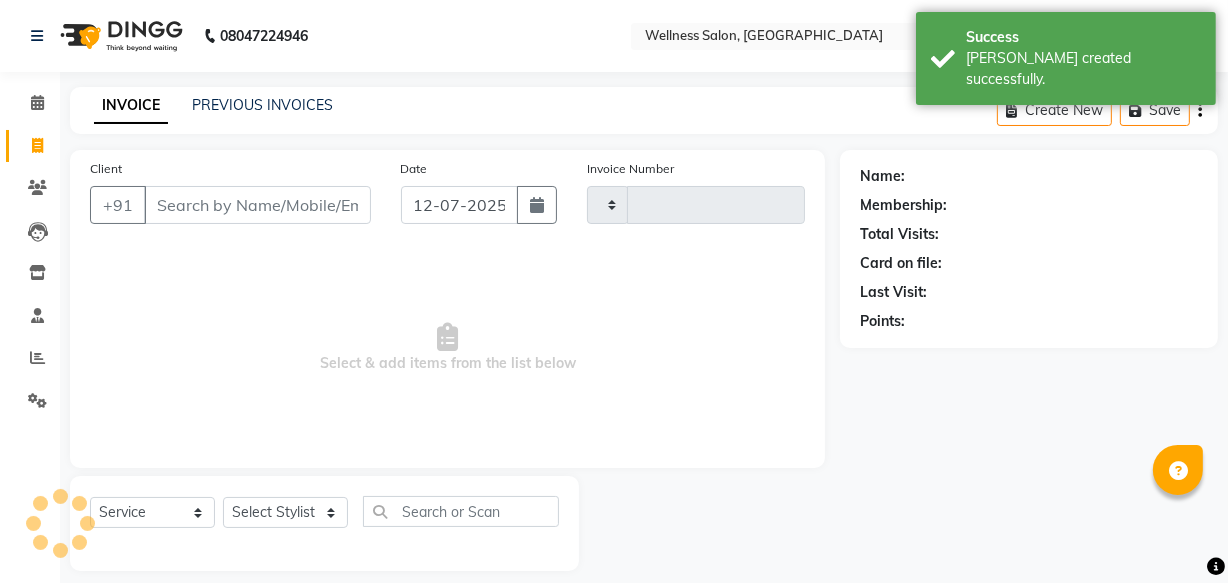 scroll, scrollTop: 19, scrollLeft: 0, axis: vertical 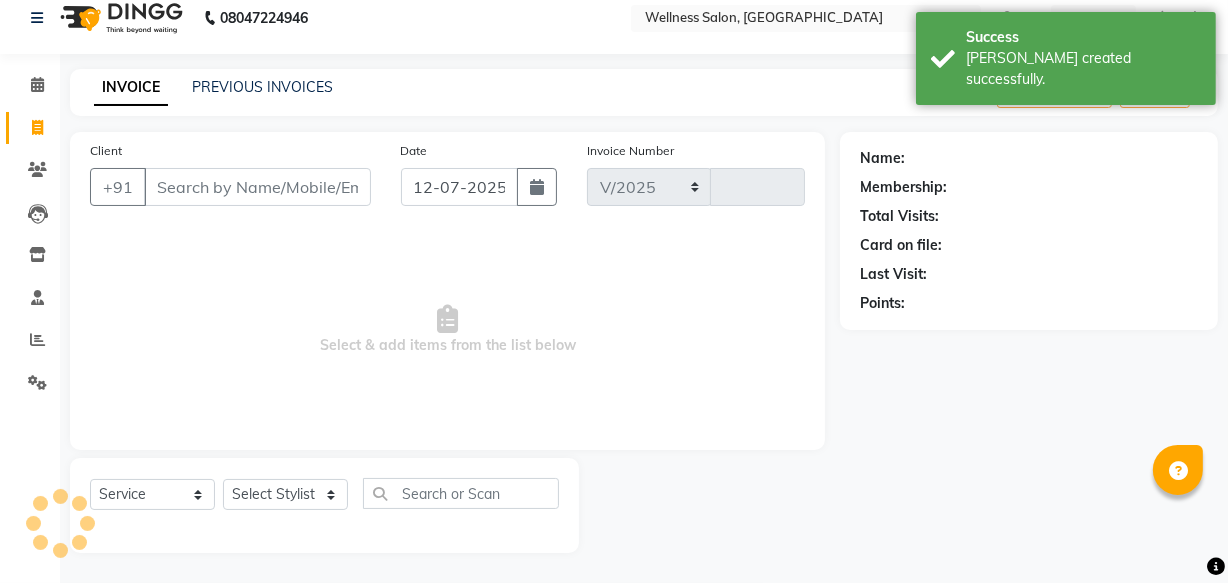 select on "4872" 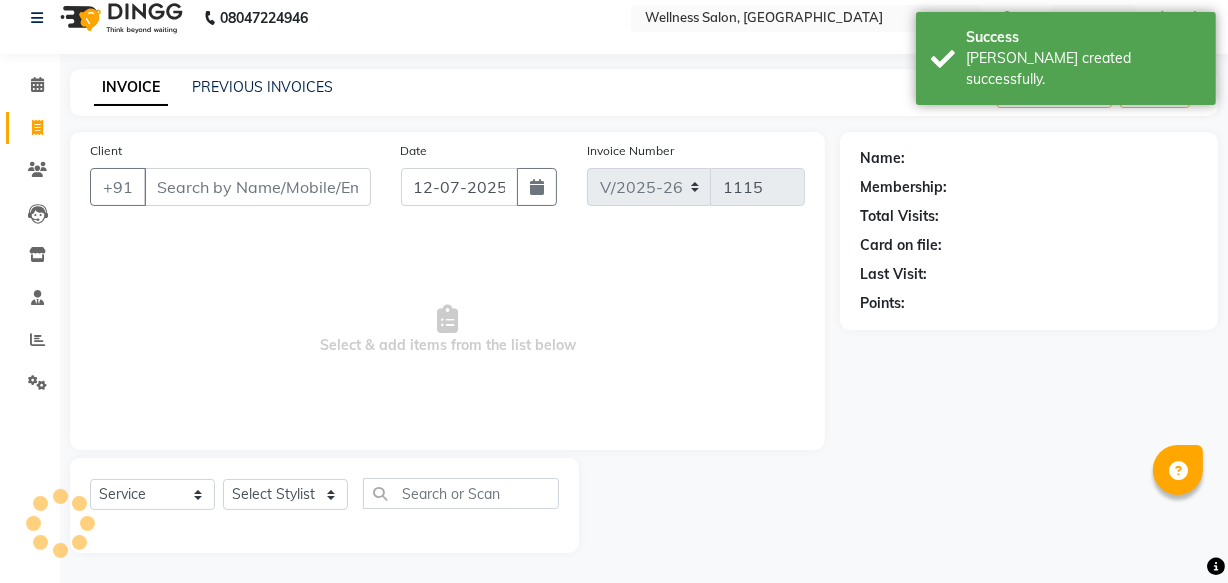 click on "Client" at bounding box center (257, 187) 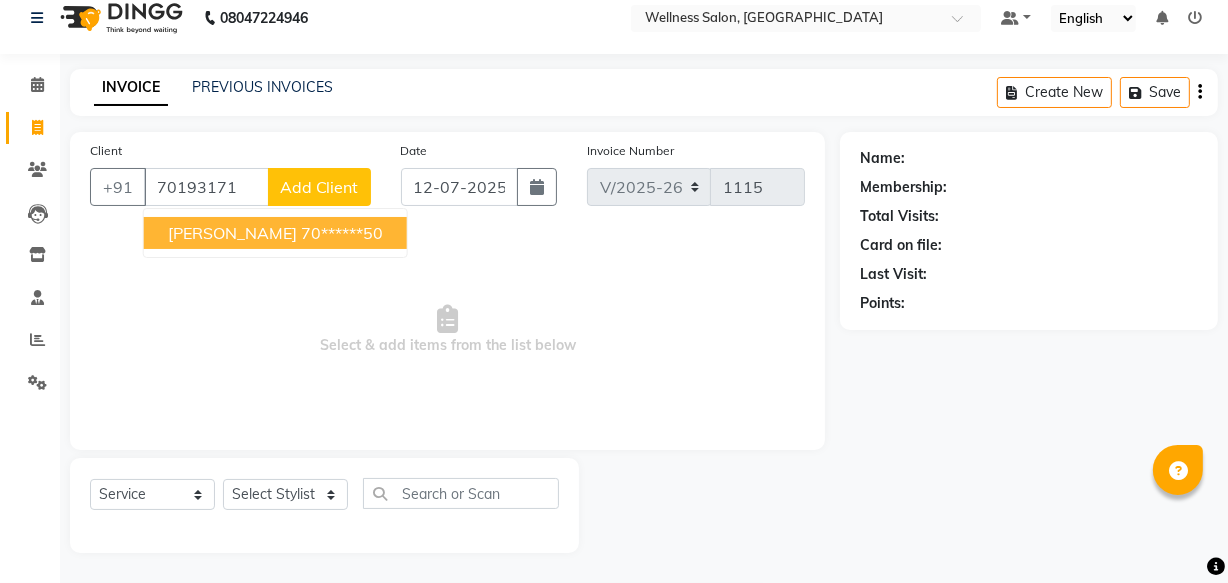 click on "[PERSON_NAME]" at bounding box center [232, 233] 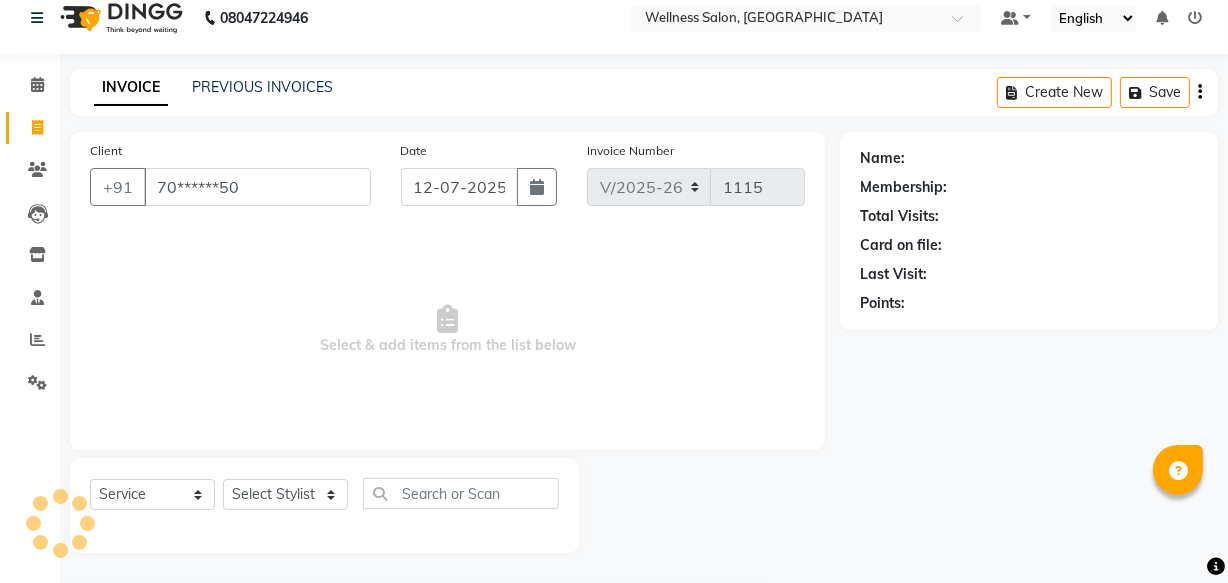 type on "70******50" 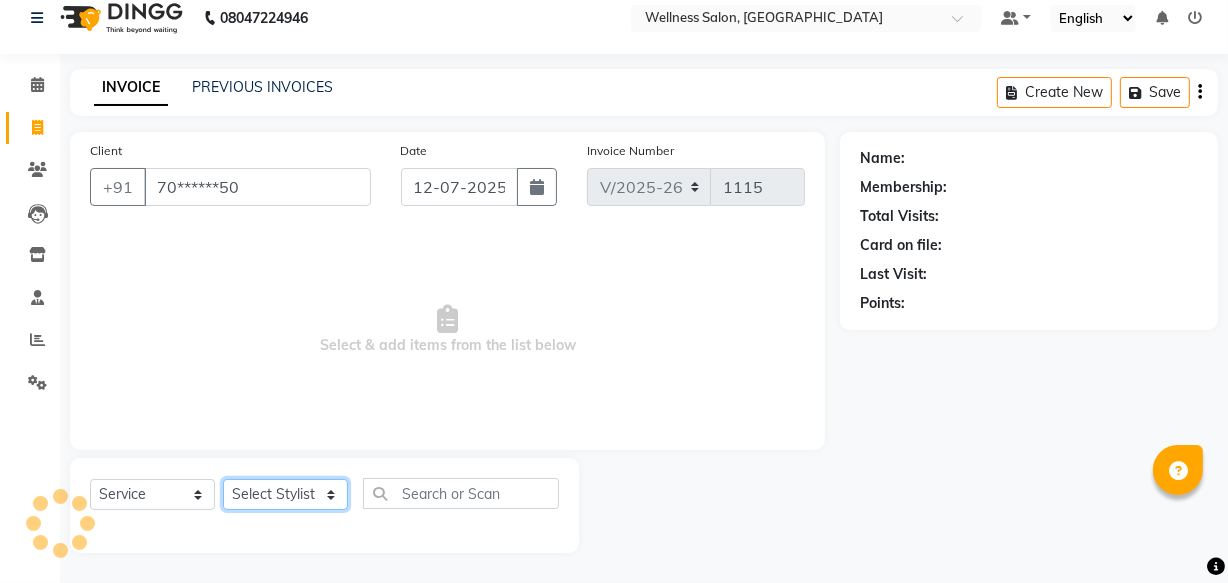click on "Select Stylist Academy Babita [PERSON_NAME] Manager [PERSON_NAME]" 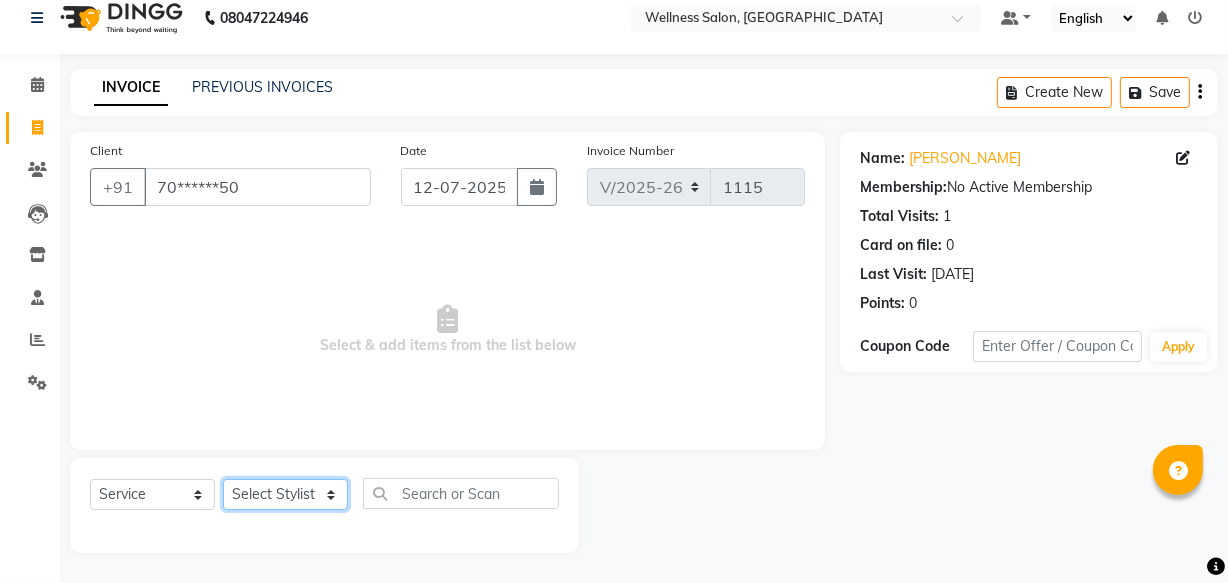 select on "61588" 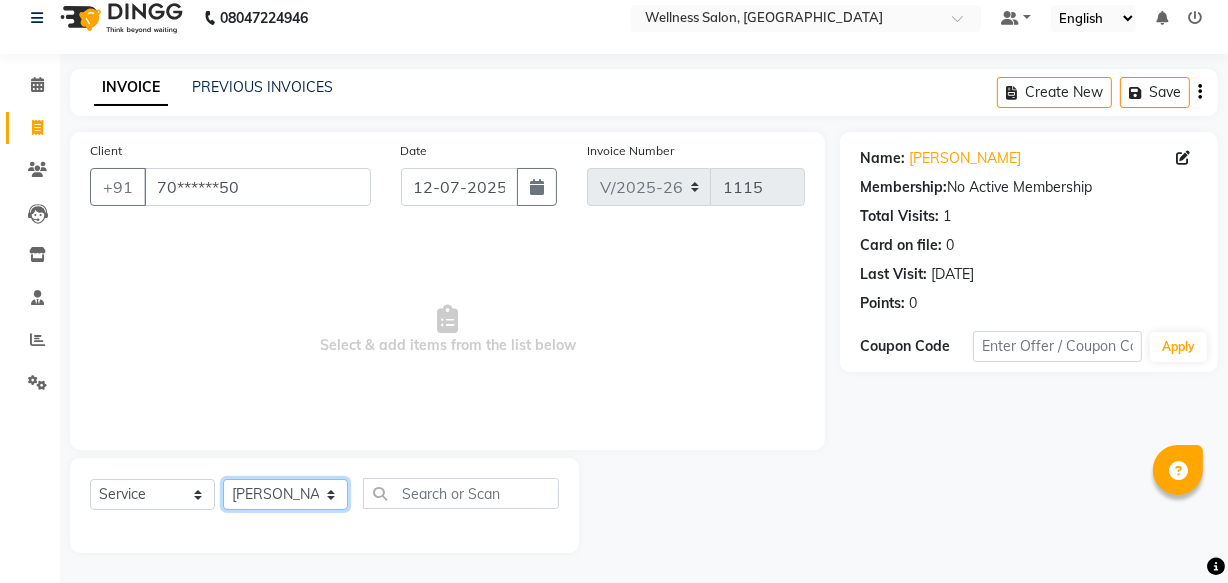 click on "Select Stylist Academy Babita [PERSON_NAME] Manager [PERSON_NAME]" 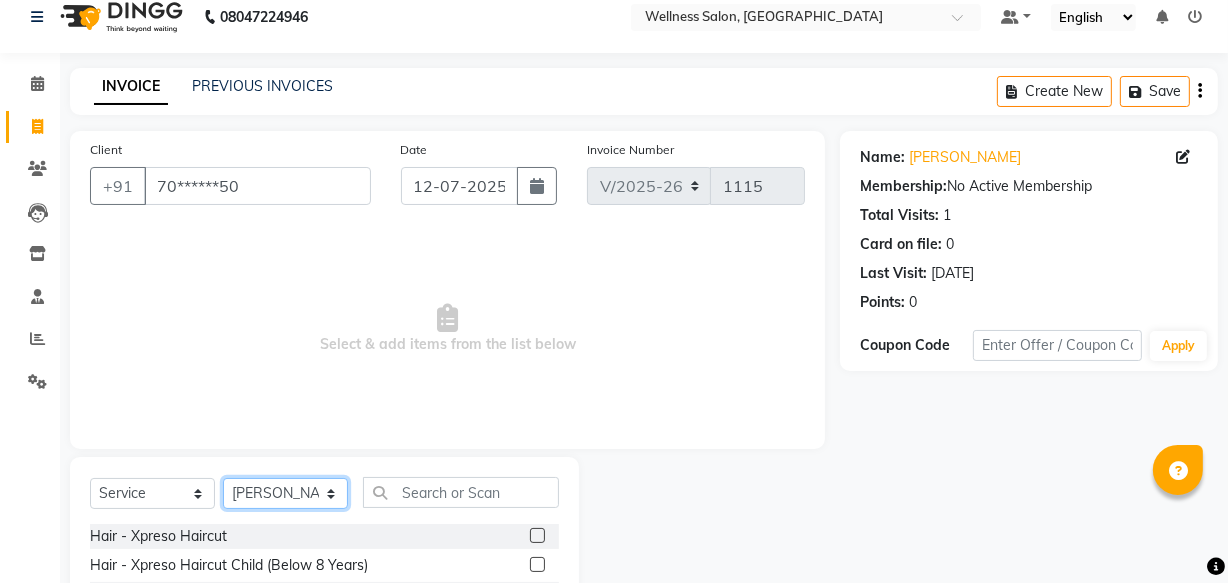scroll, scrollTop: 219, scrollLeft: 0, axis: vertical 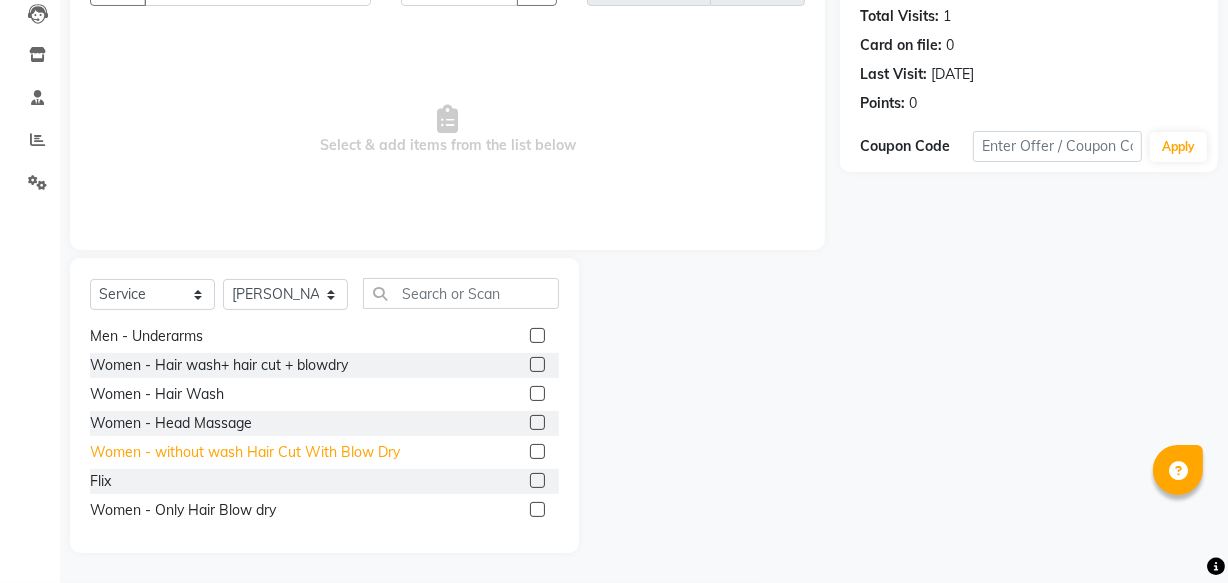click on "Women - without wash  Hair Cut With Blow Dry" 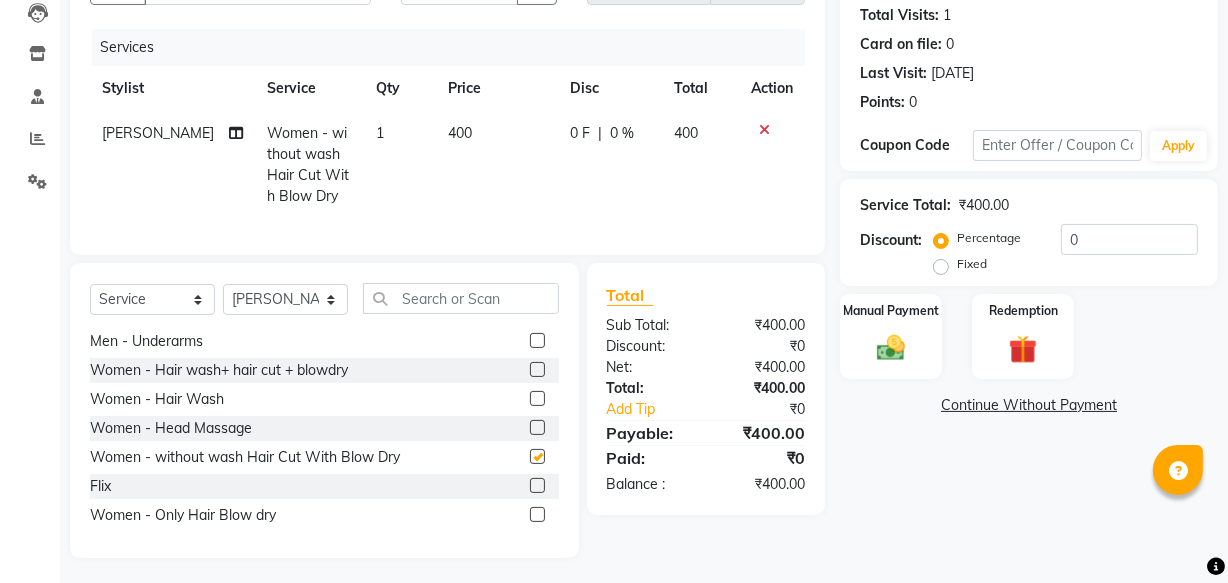 checkbox on "false" 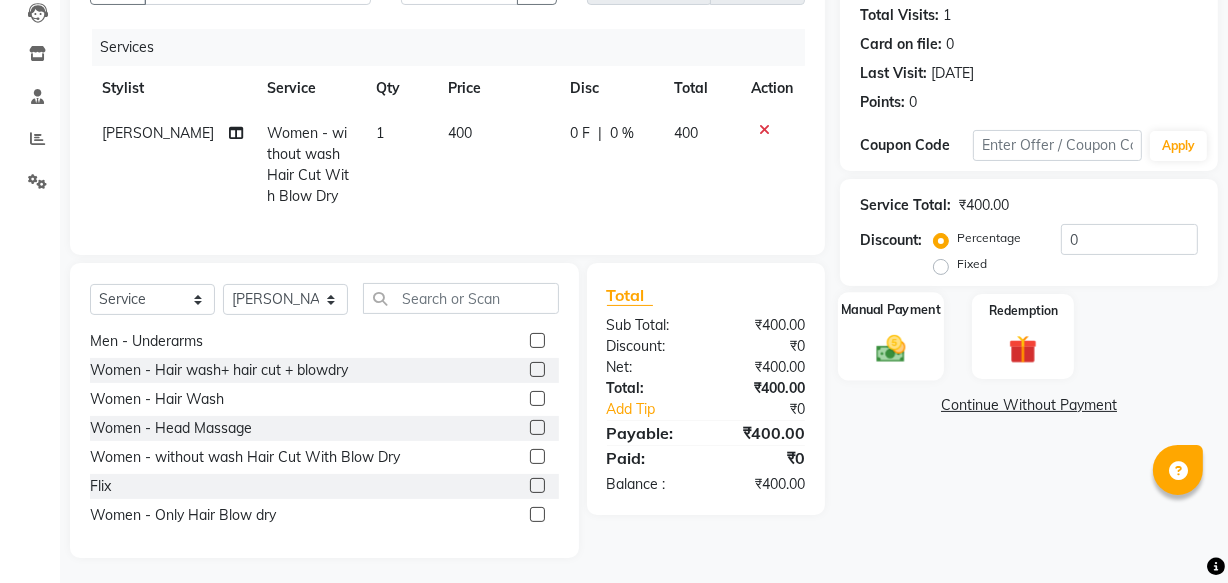 click 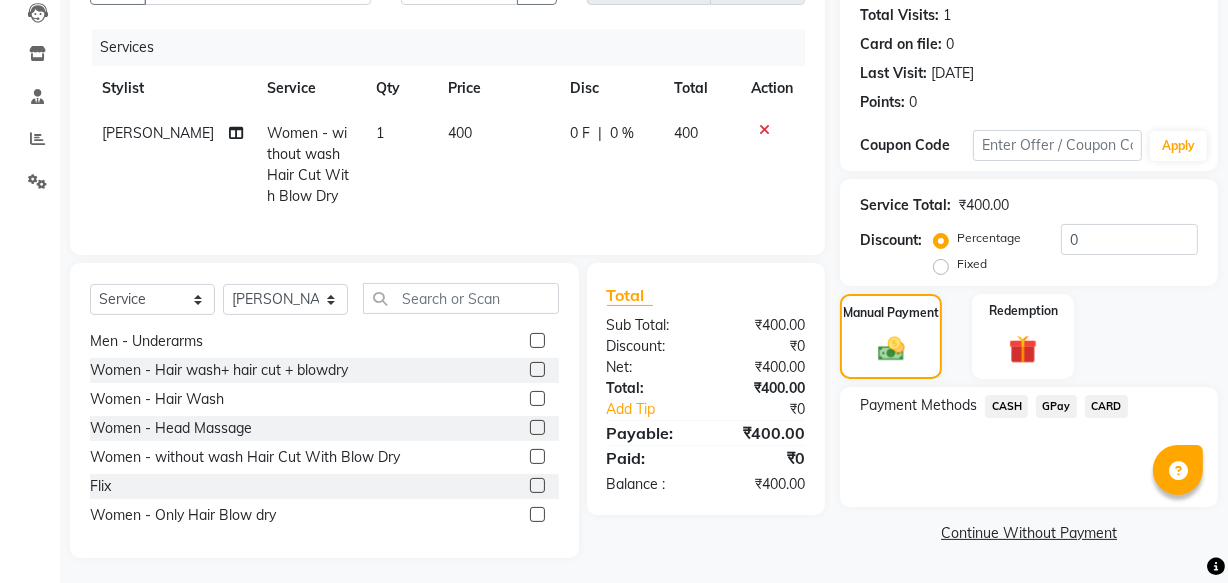 click on "GPay" 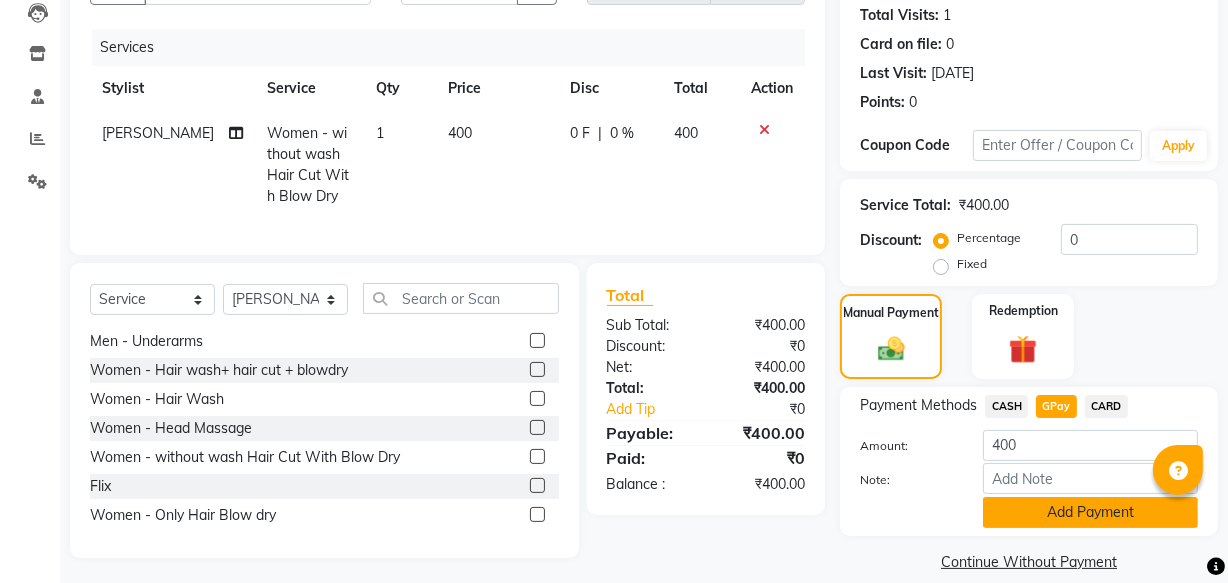 click on "Add Payment" 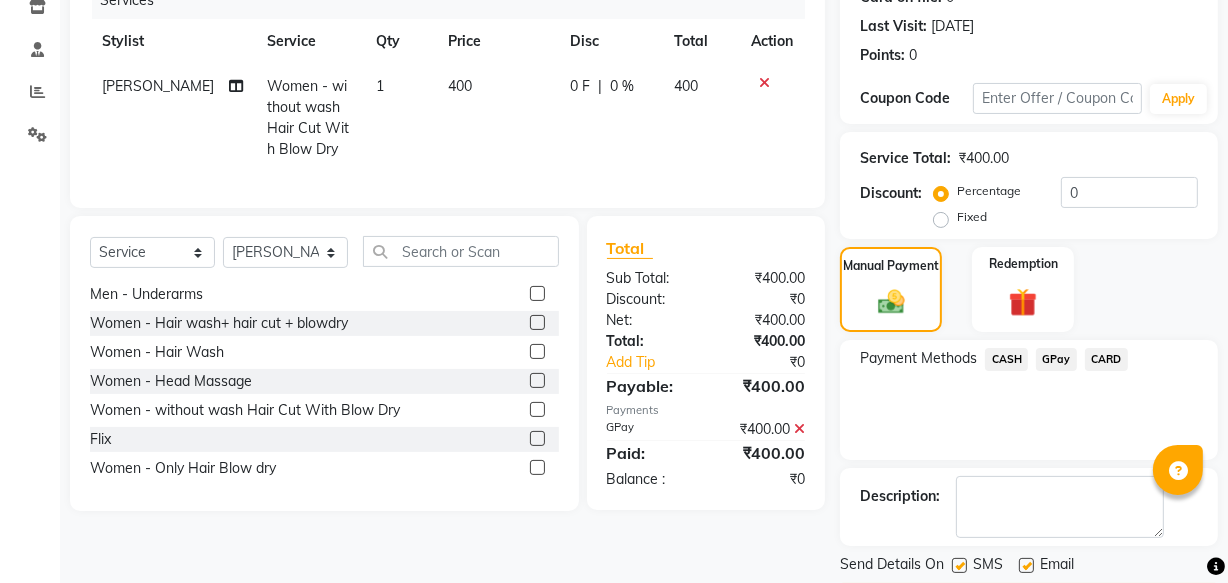 scroll, scrollTop: 326, scrollLeft: 0, axis: vertical 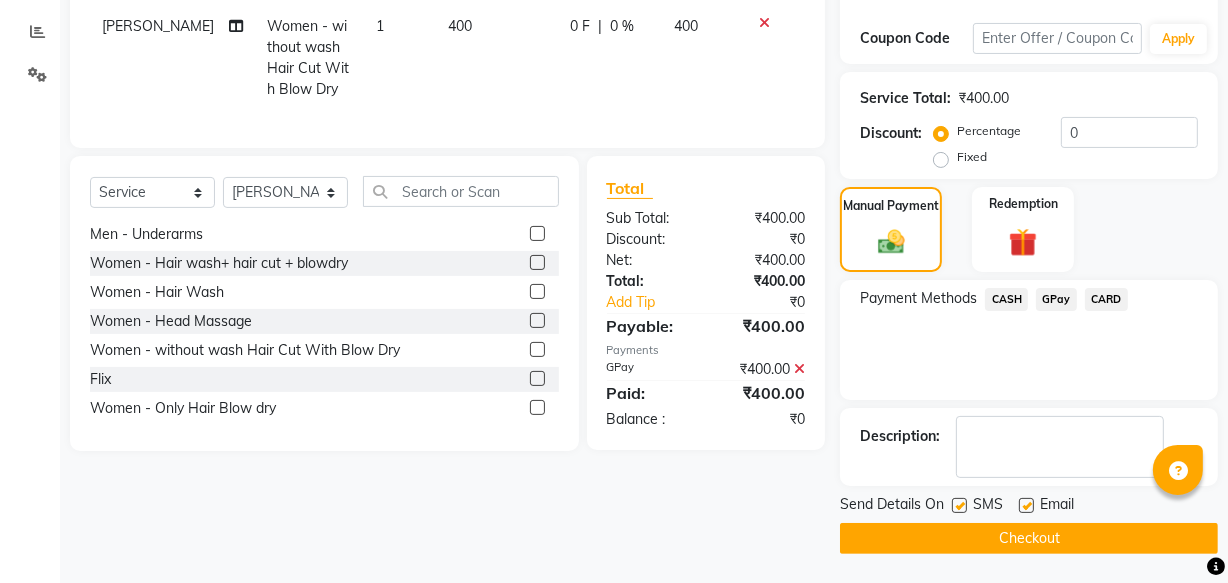 click on "Checkout" 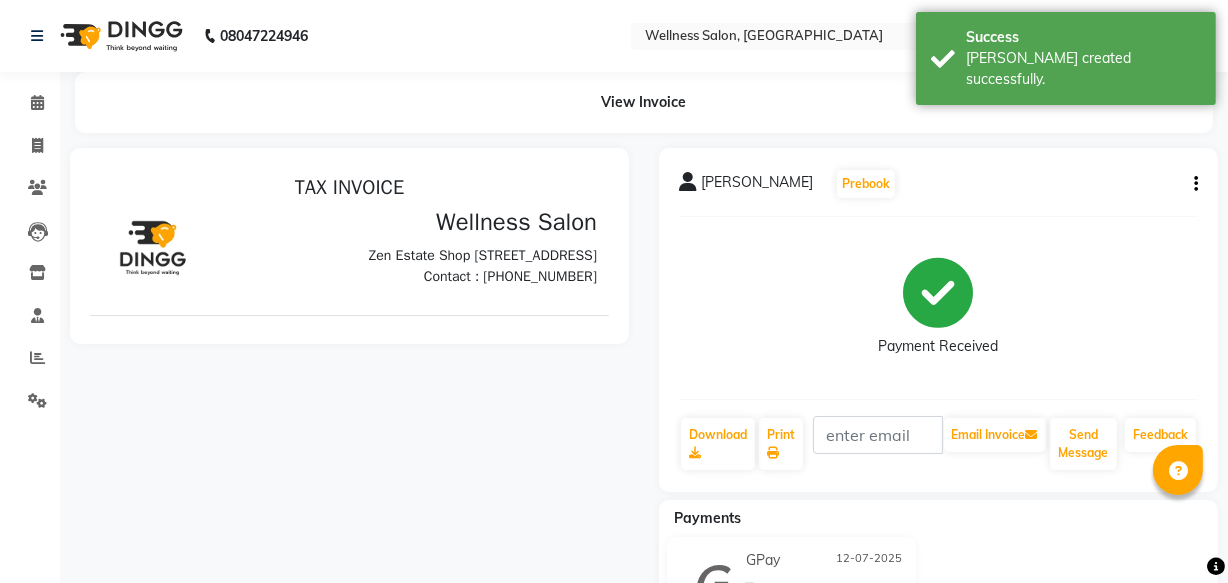 scroll, scrollTop: 0, scrollLeft: 0, axis: both 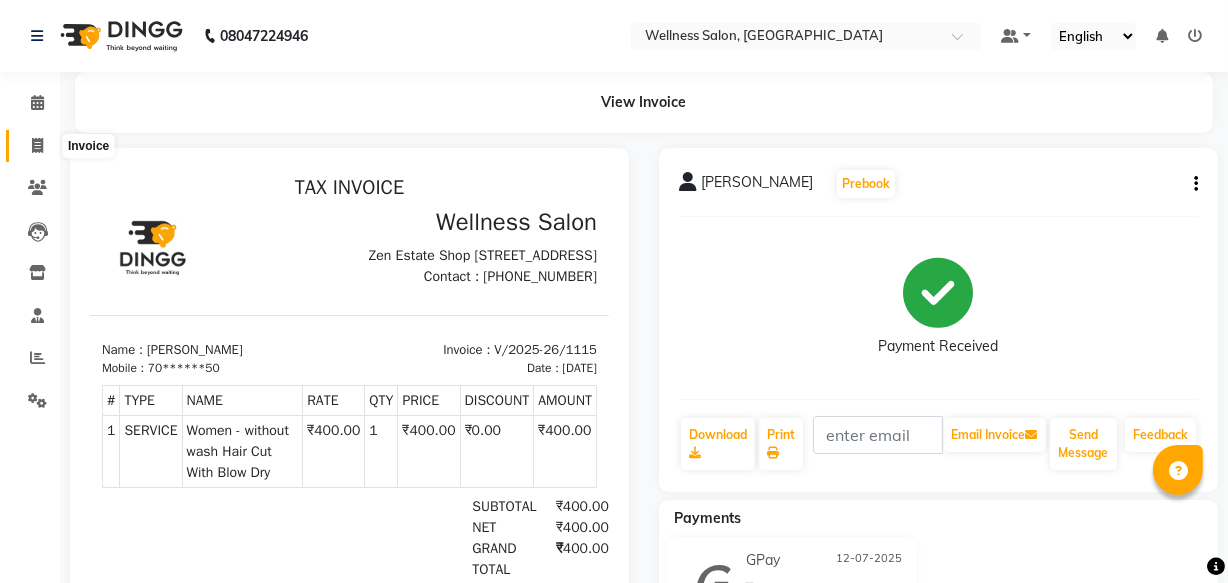 click 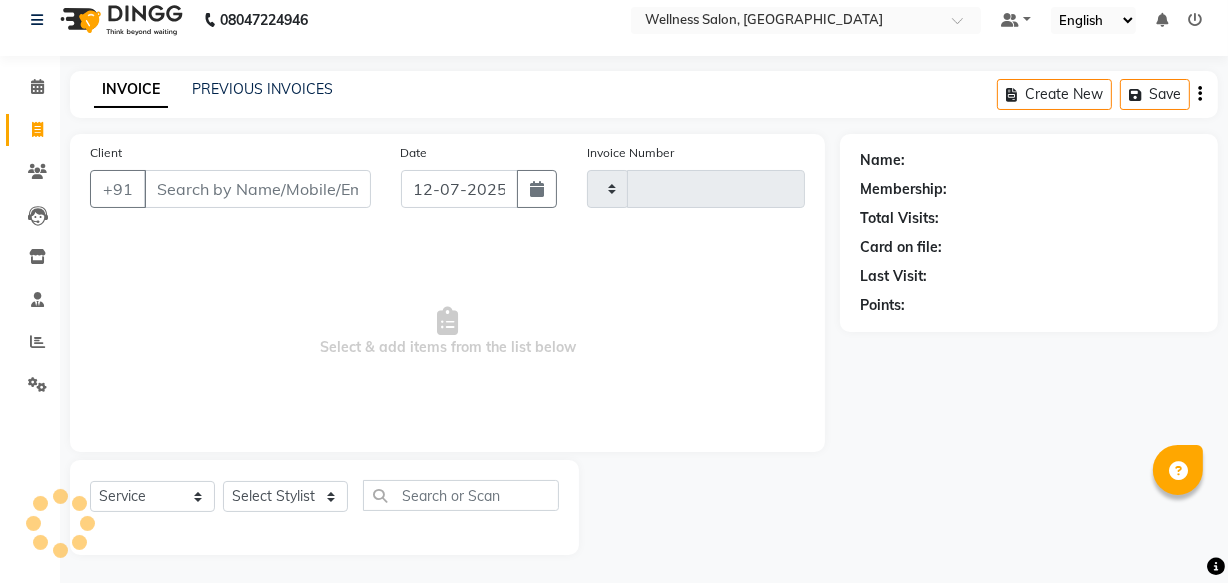 type on "1116" 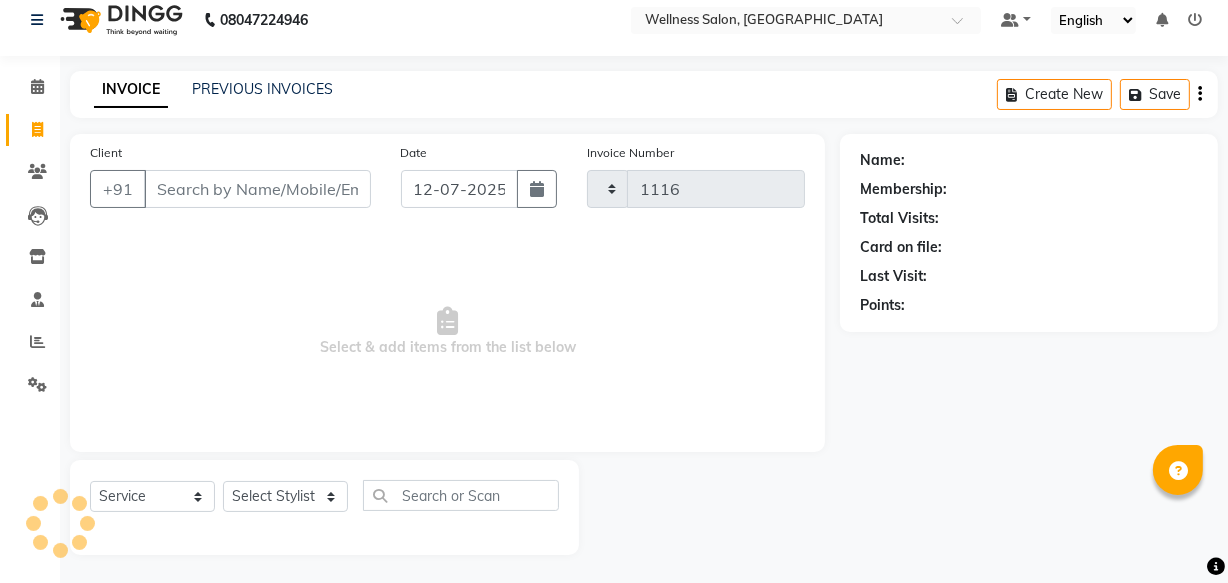 scroll, scrollTop: 19, scrollLeft: 0, axis: vertical 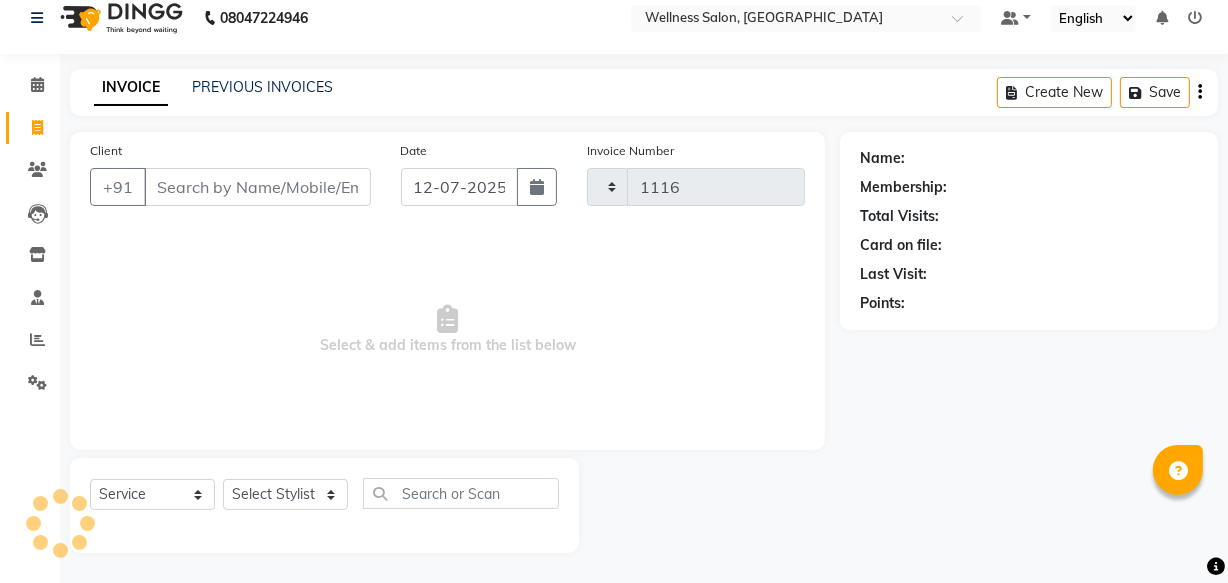 select on "4872" 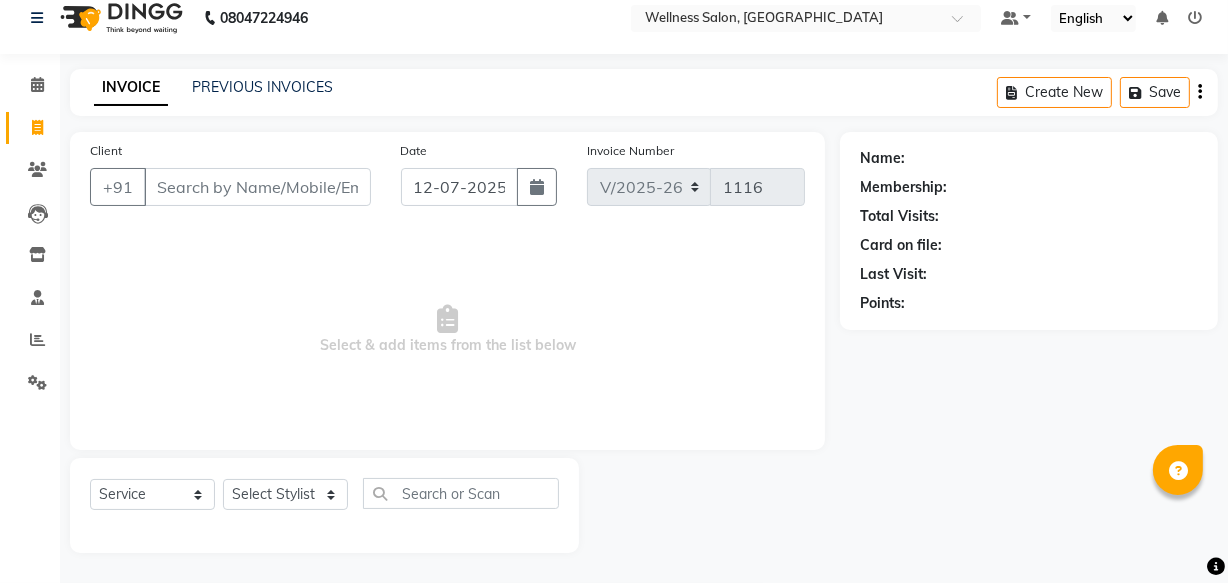 click on "Client" at bounding box center (257, 187) 